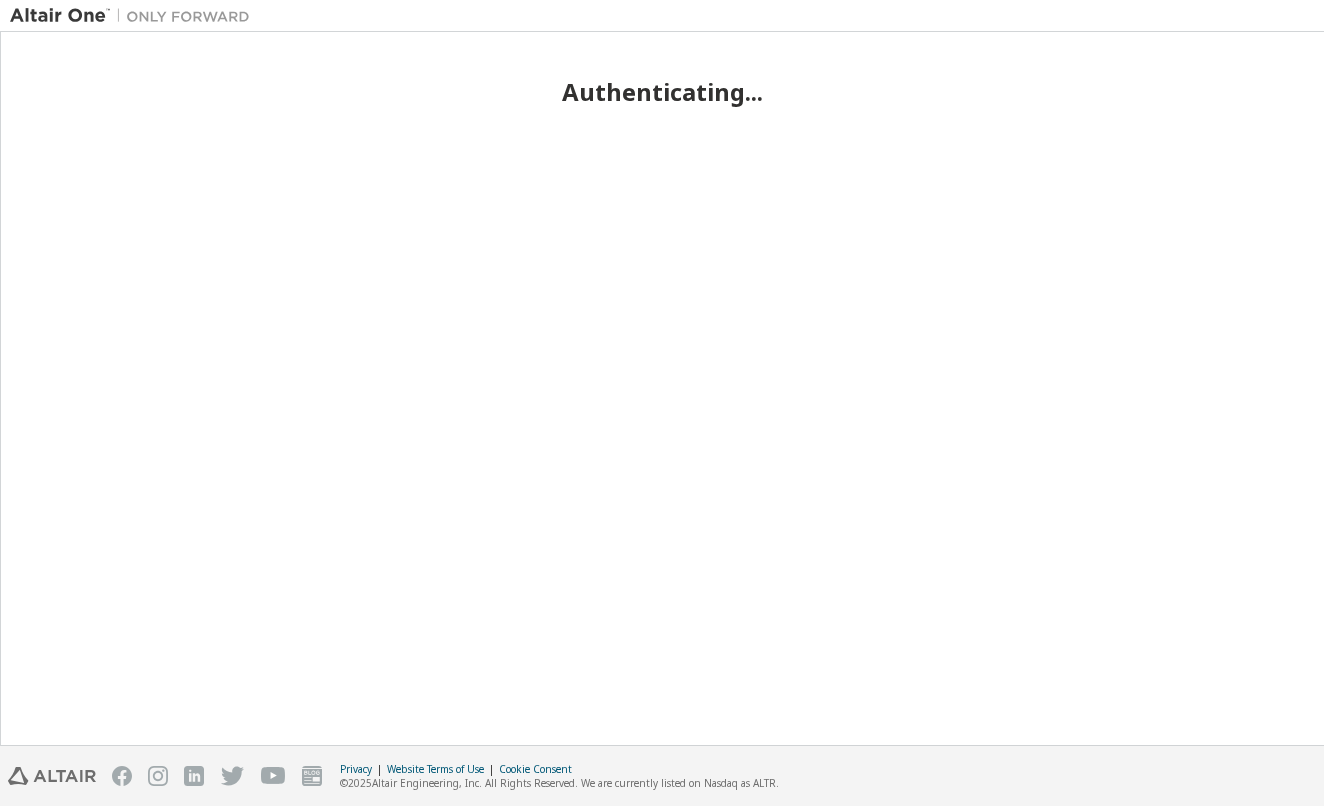scroll, scrollTop: 0, scrollLeft: 0, axis: both 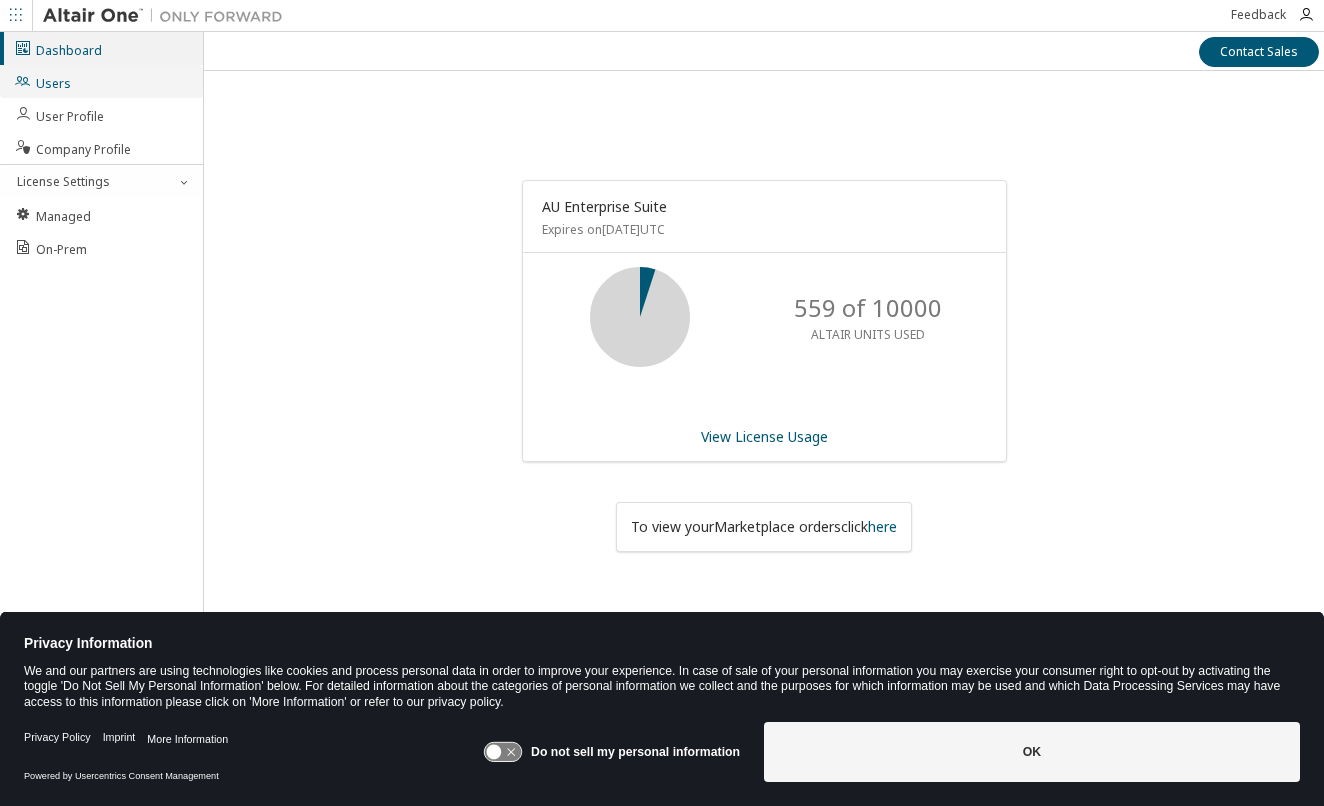 click on "Users" at bounding box center [42, 81] 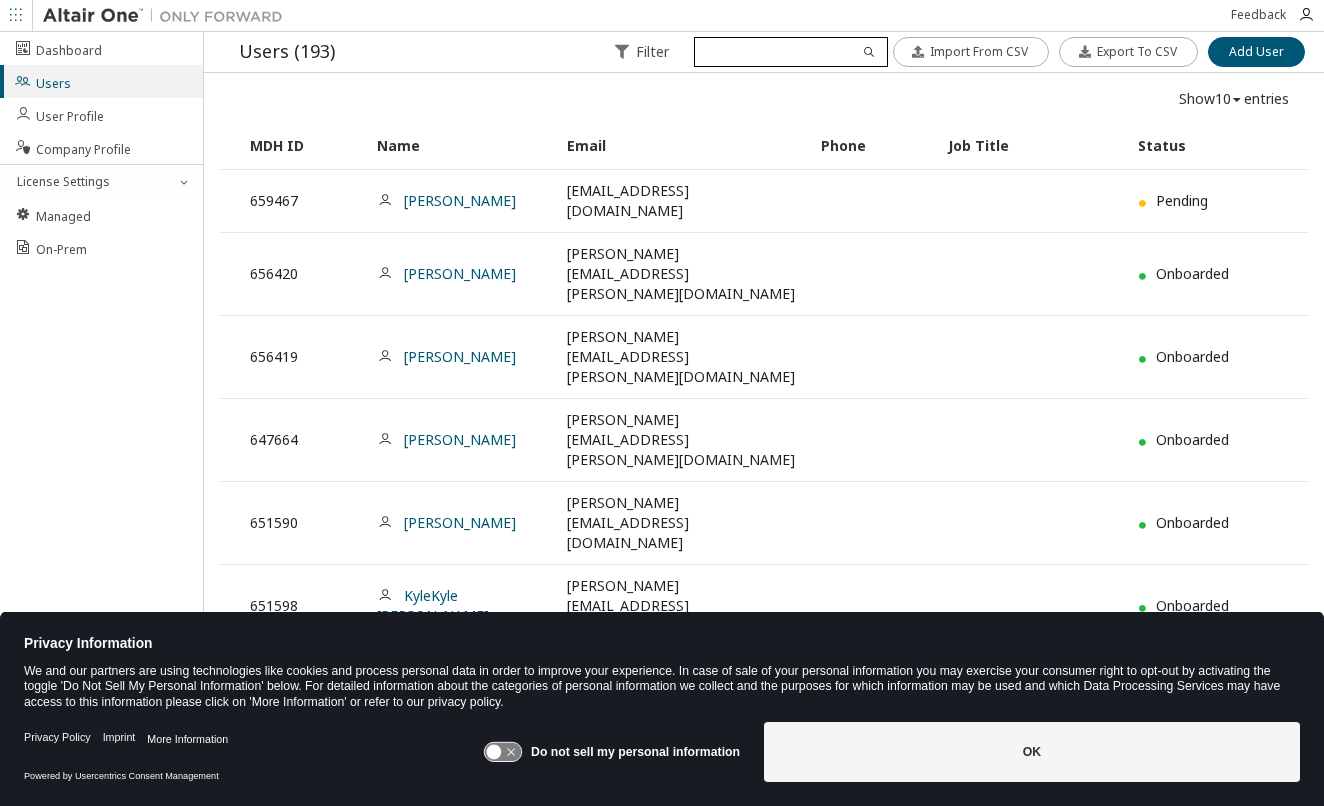 click at bounding box center [790, 52] 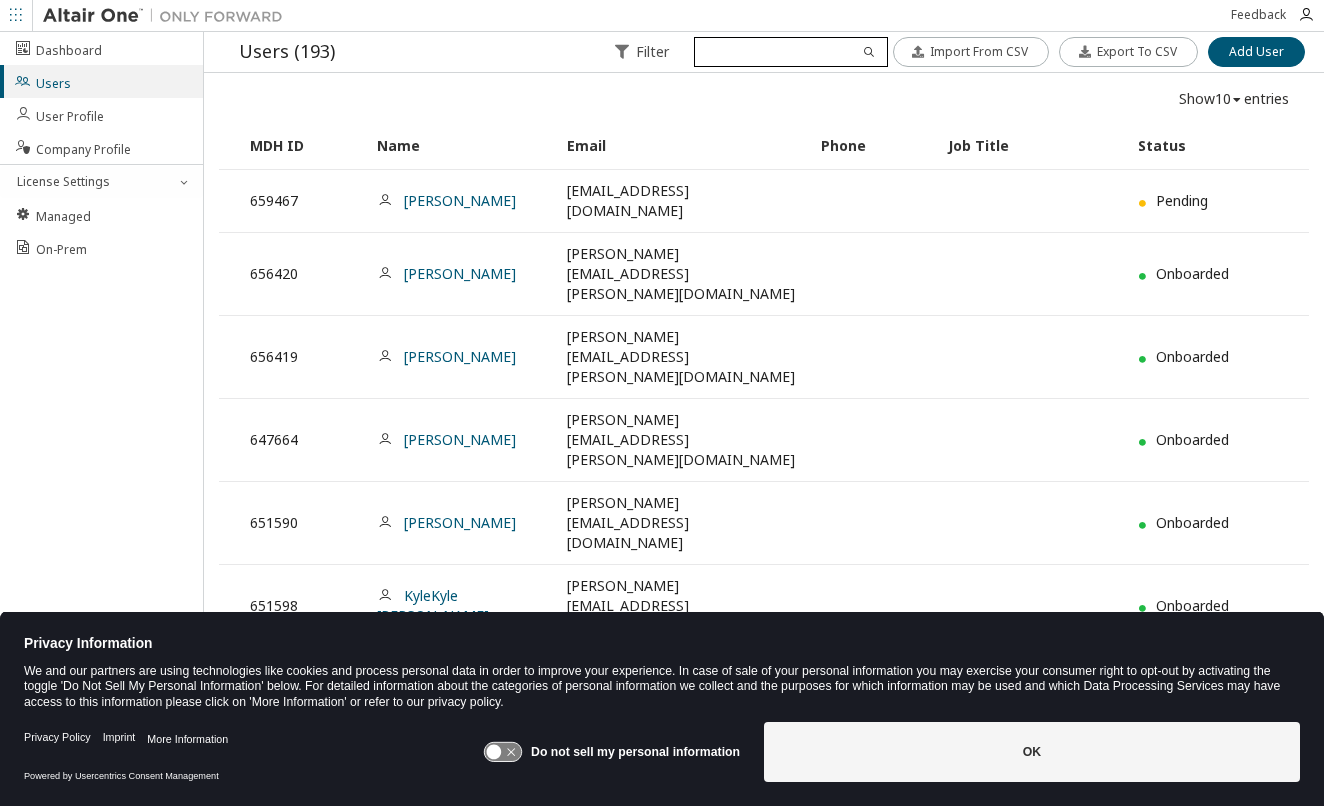 click at bounding box center [790, 52] 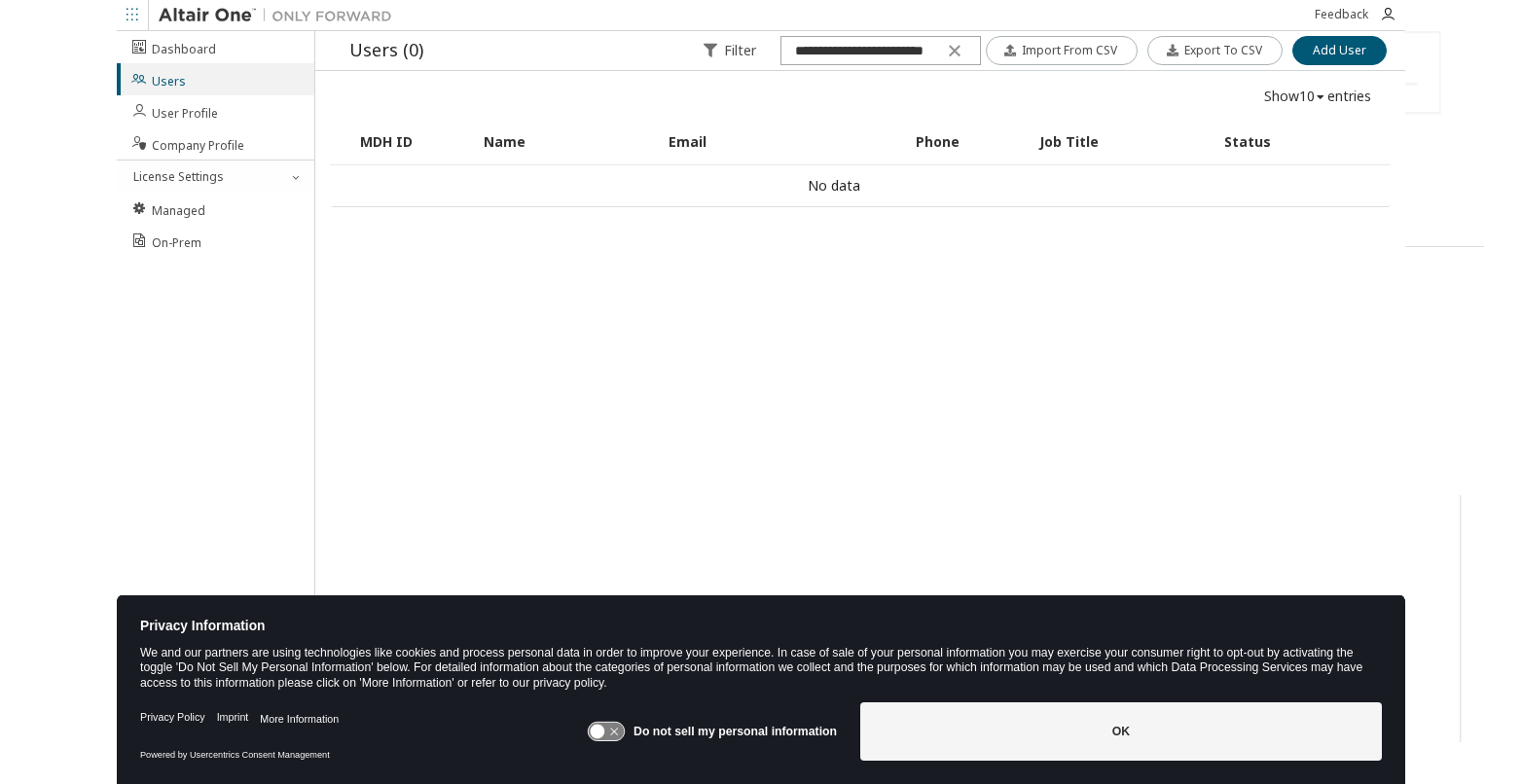 scroll, scrollTop: 0, scrollLeft: 0, axis: both 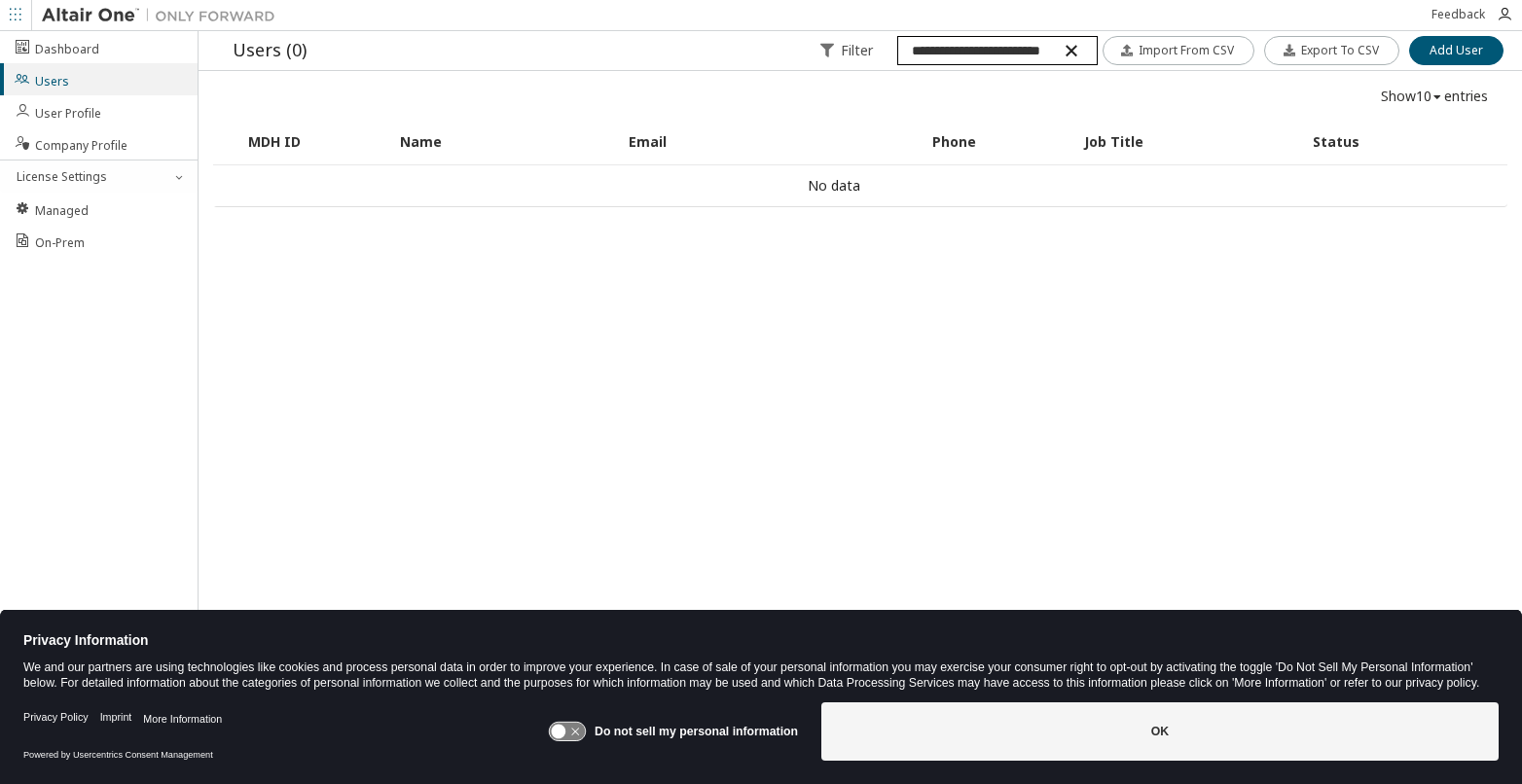 click on "**********" at bounding box center [997, 51] 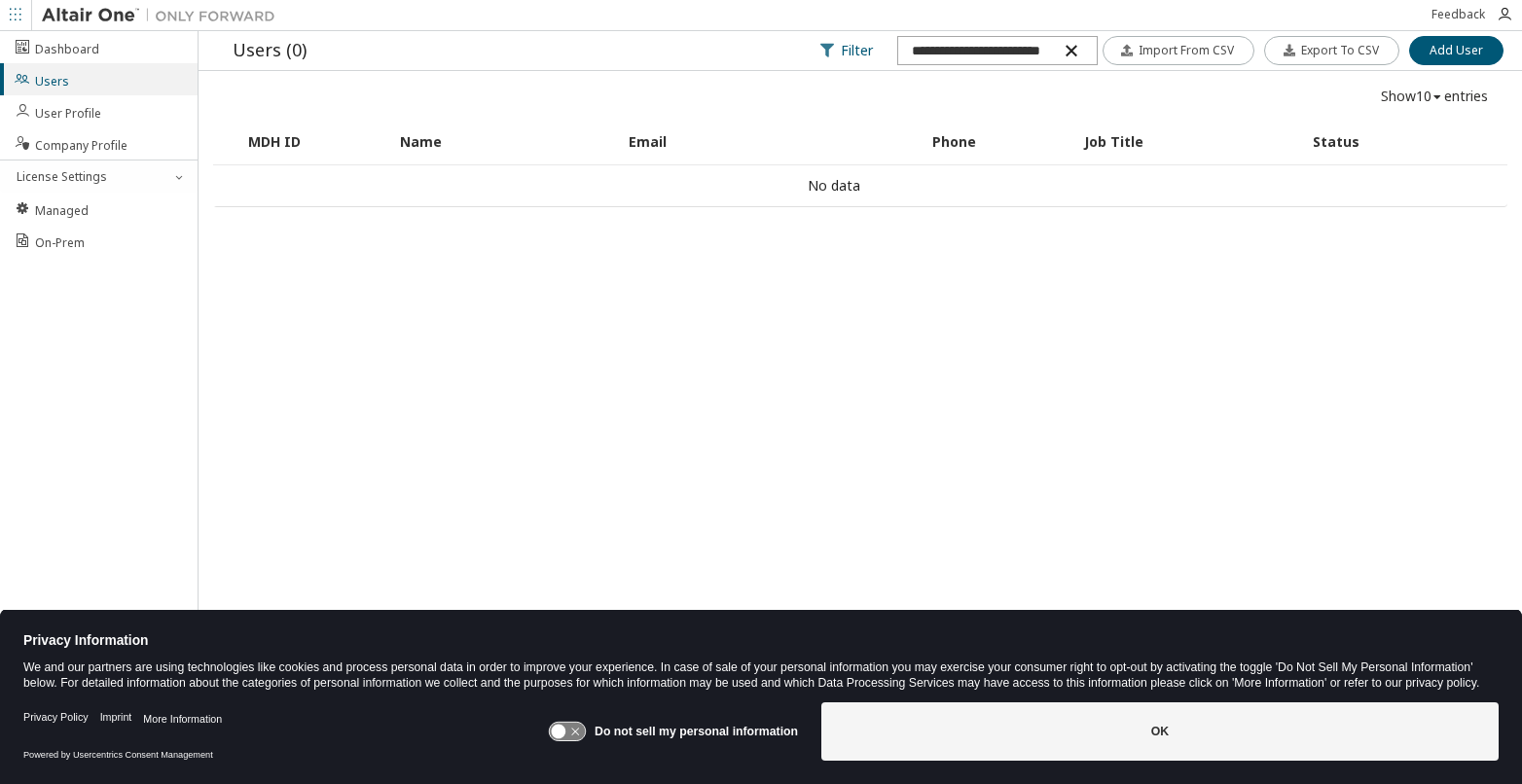 drag, startPoint x: 1006, startPoint y: 52, endPoint x: 898, endPoint y: 49, distance: 108.041659 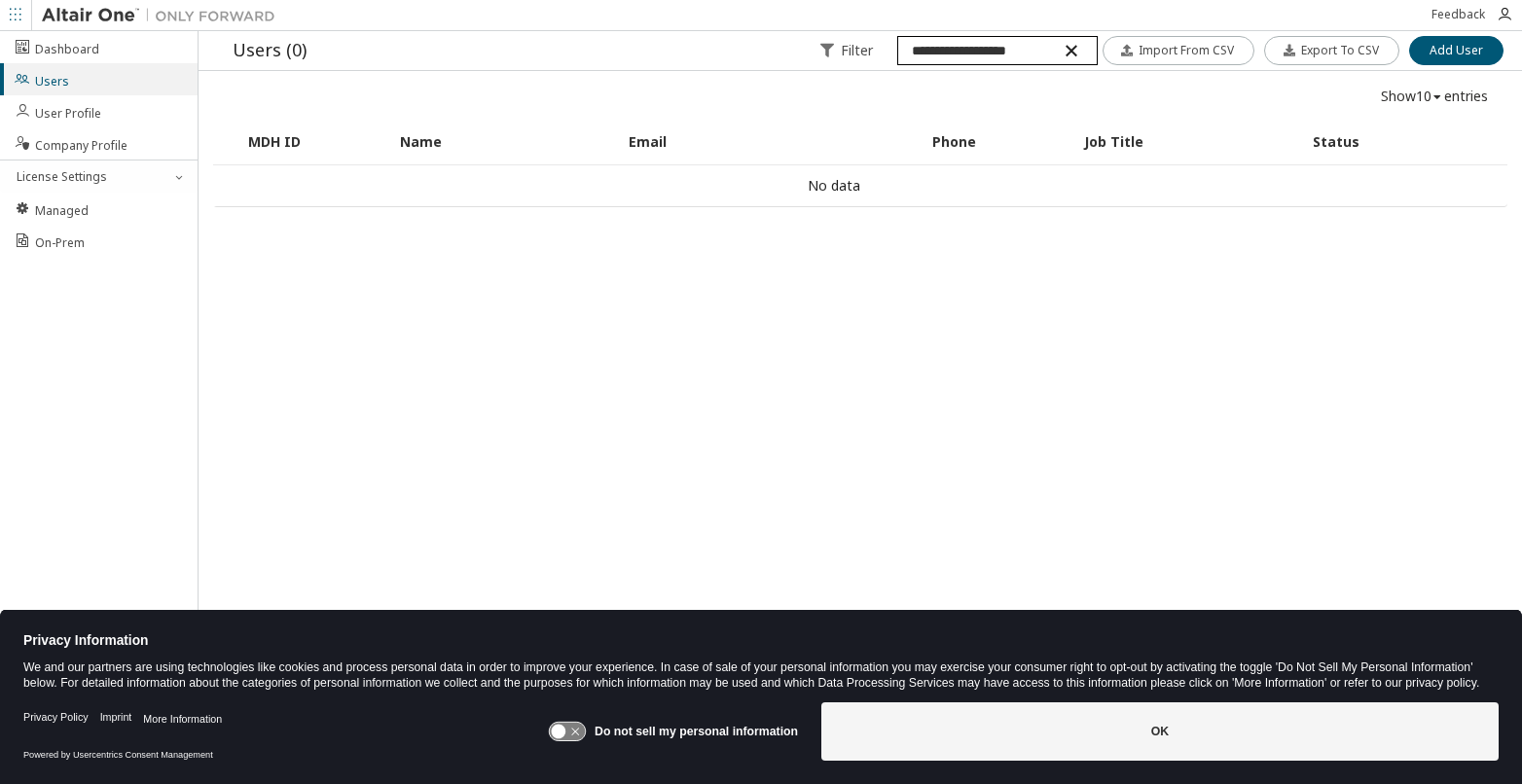 click on "**********" at bounding box center (997, 51) 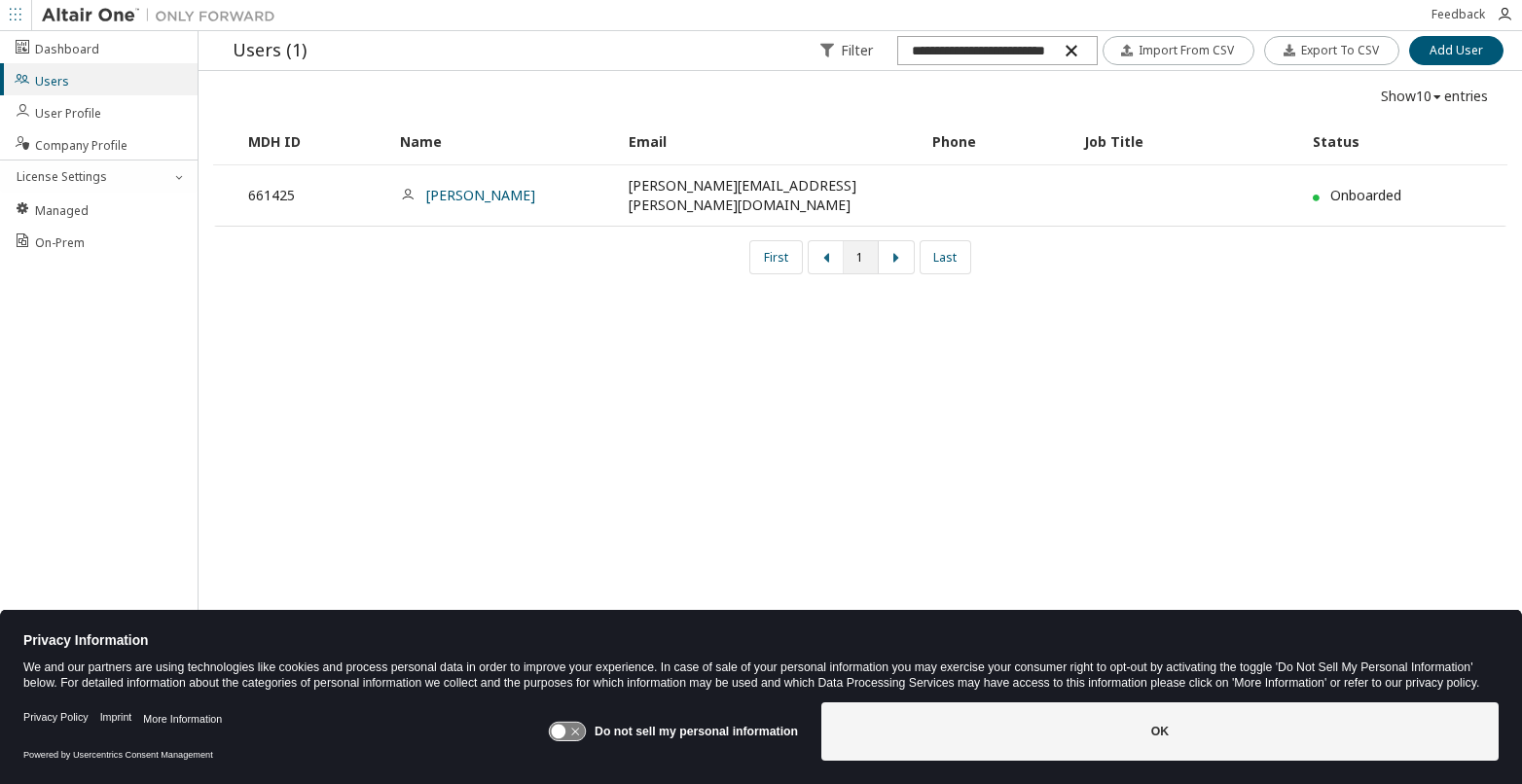 type on "**********" 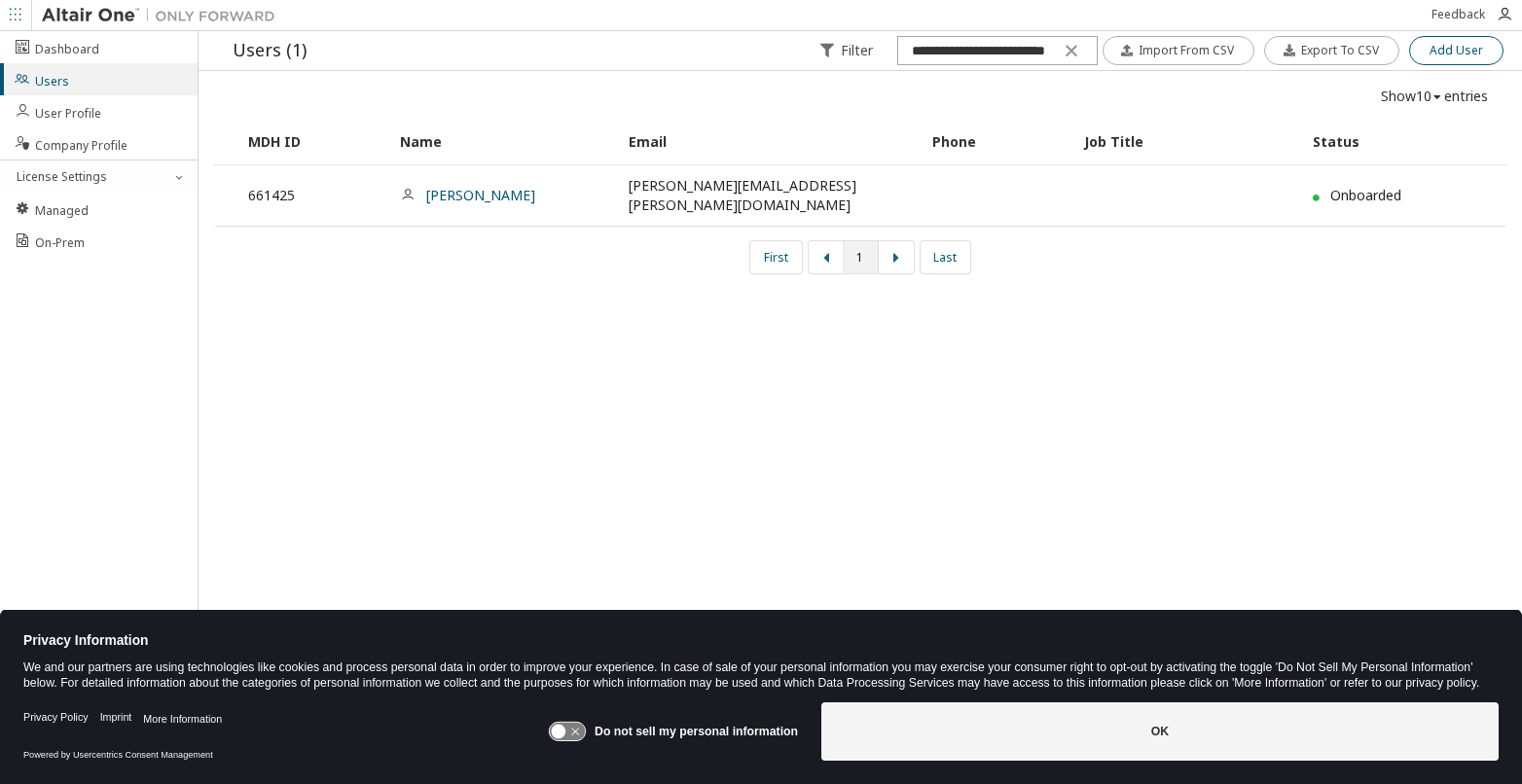click on "Add User" at bounding box center [1456, 51] 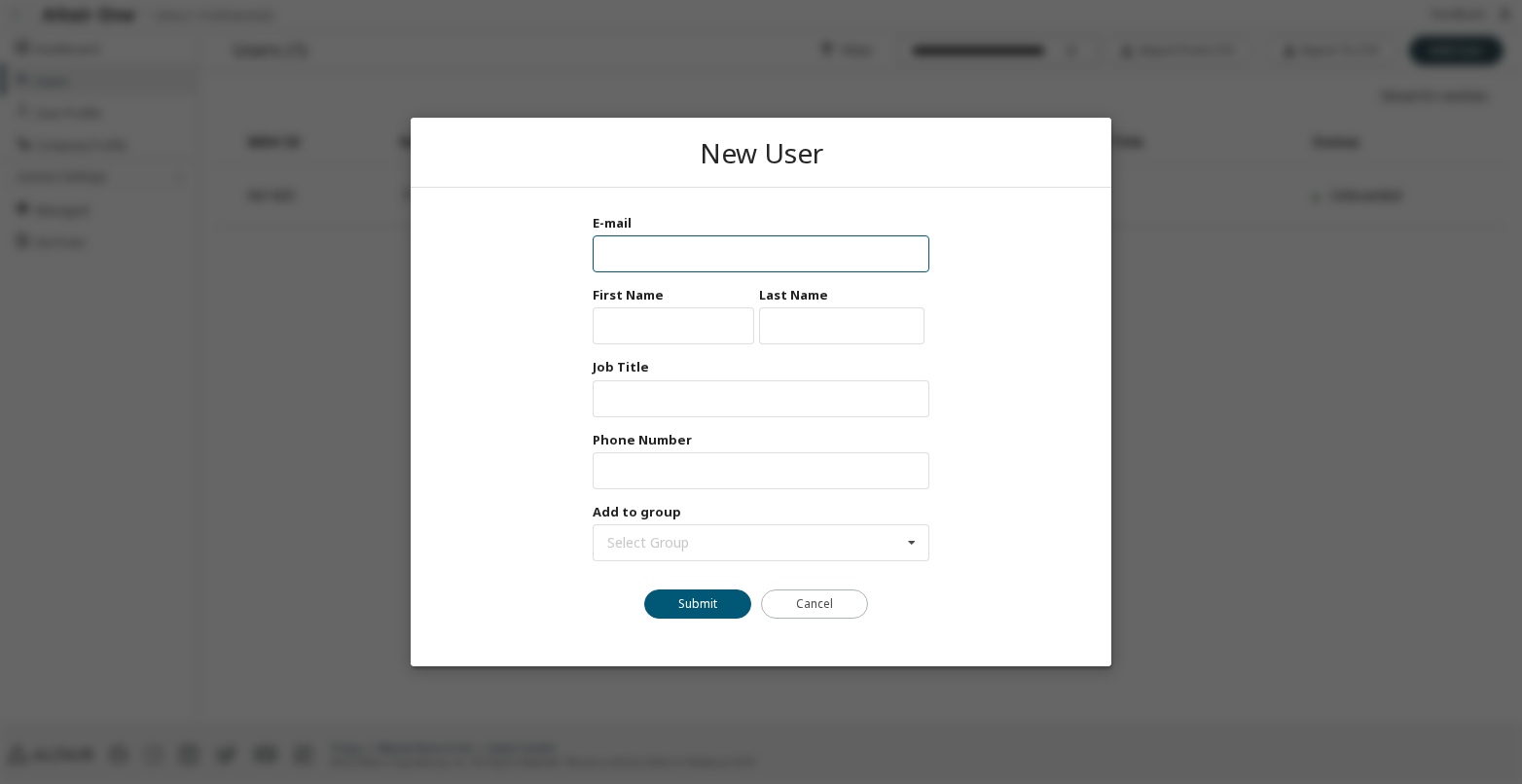 click at bounding box center (761, 254) 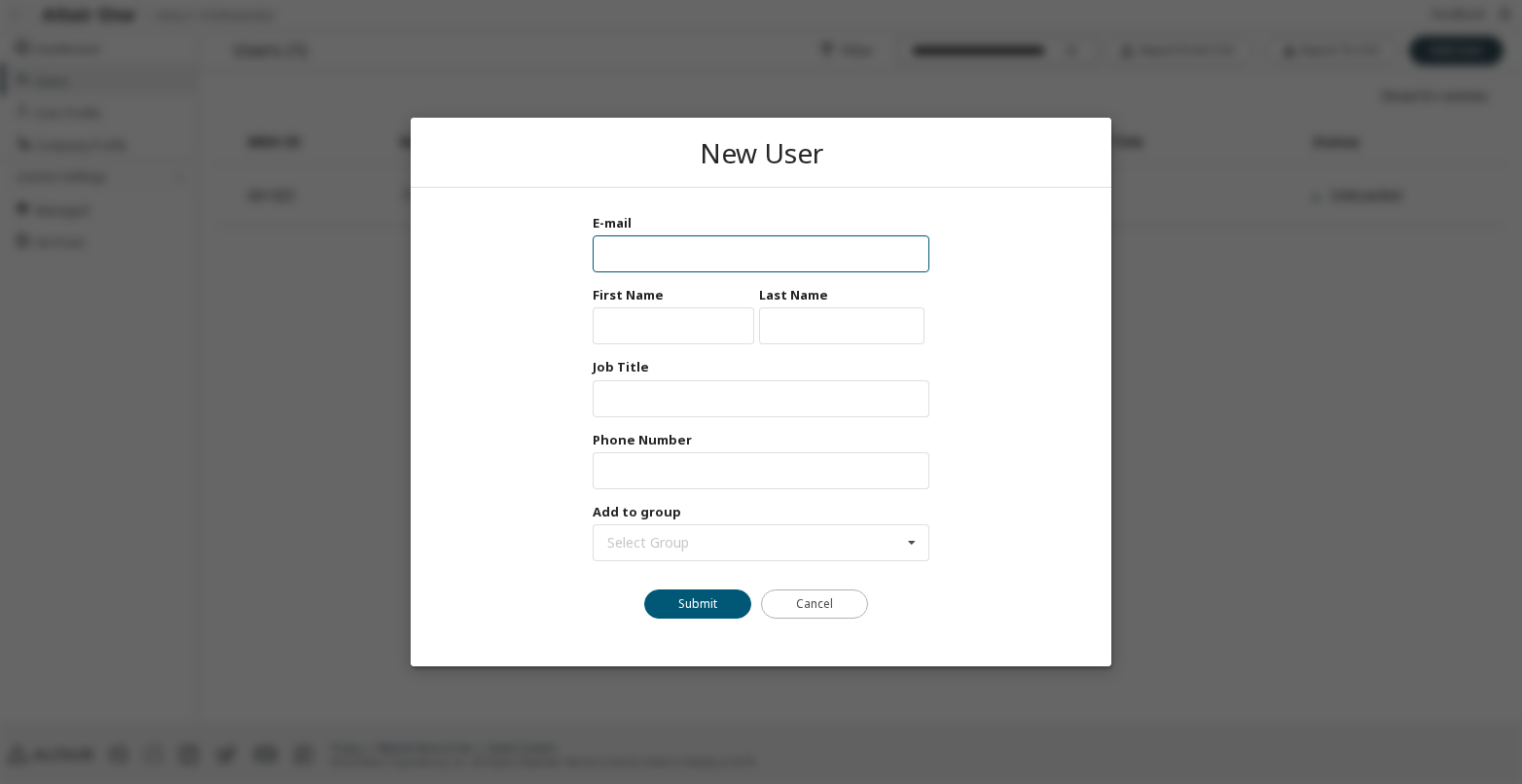 paste on "**********" 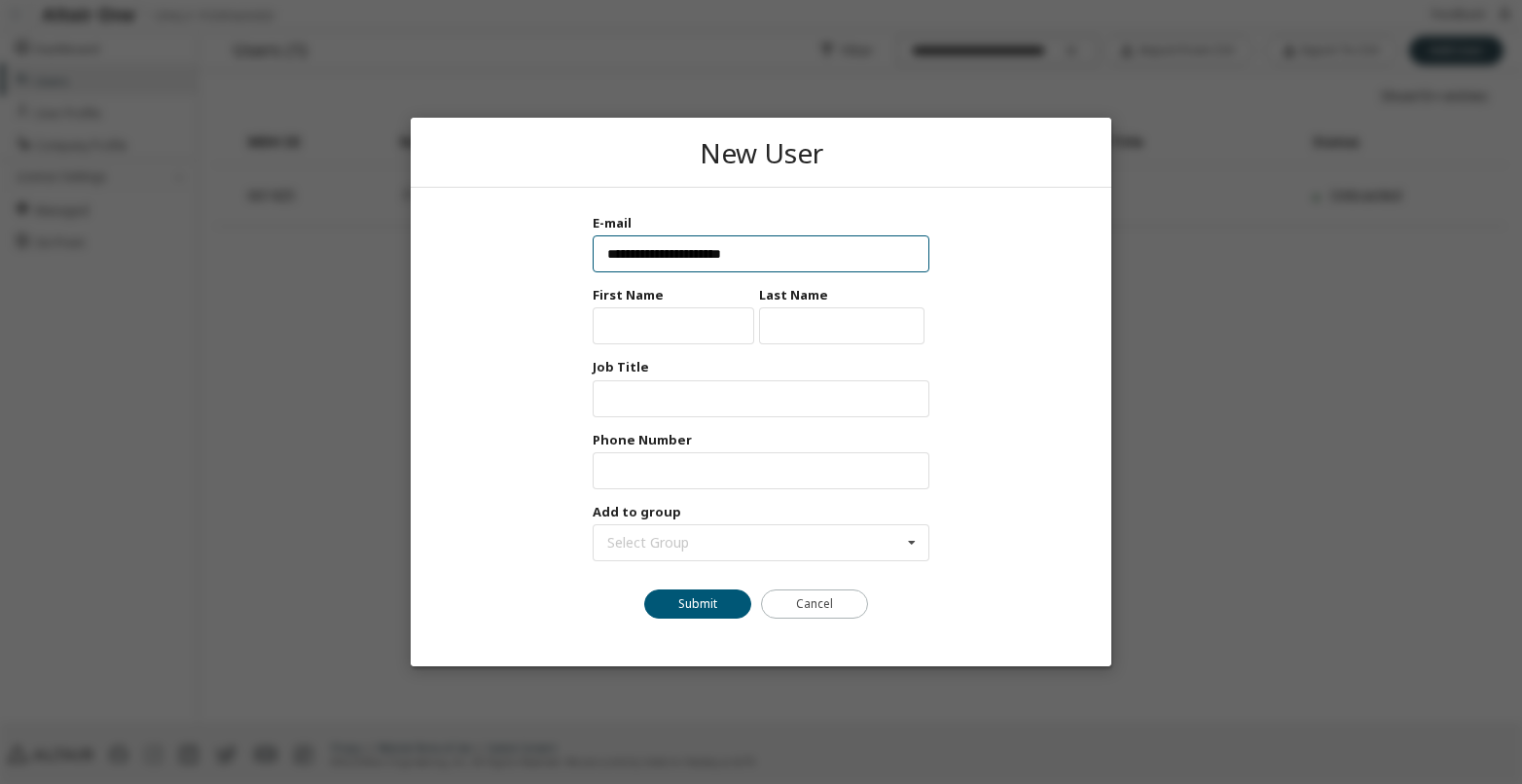 type on "**********" 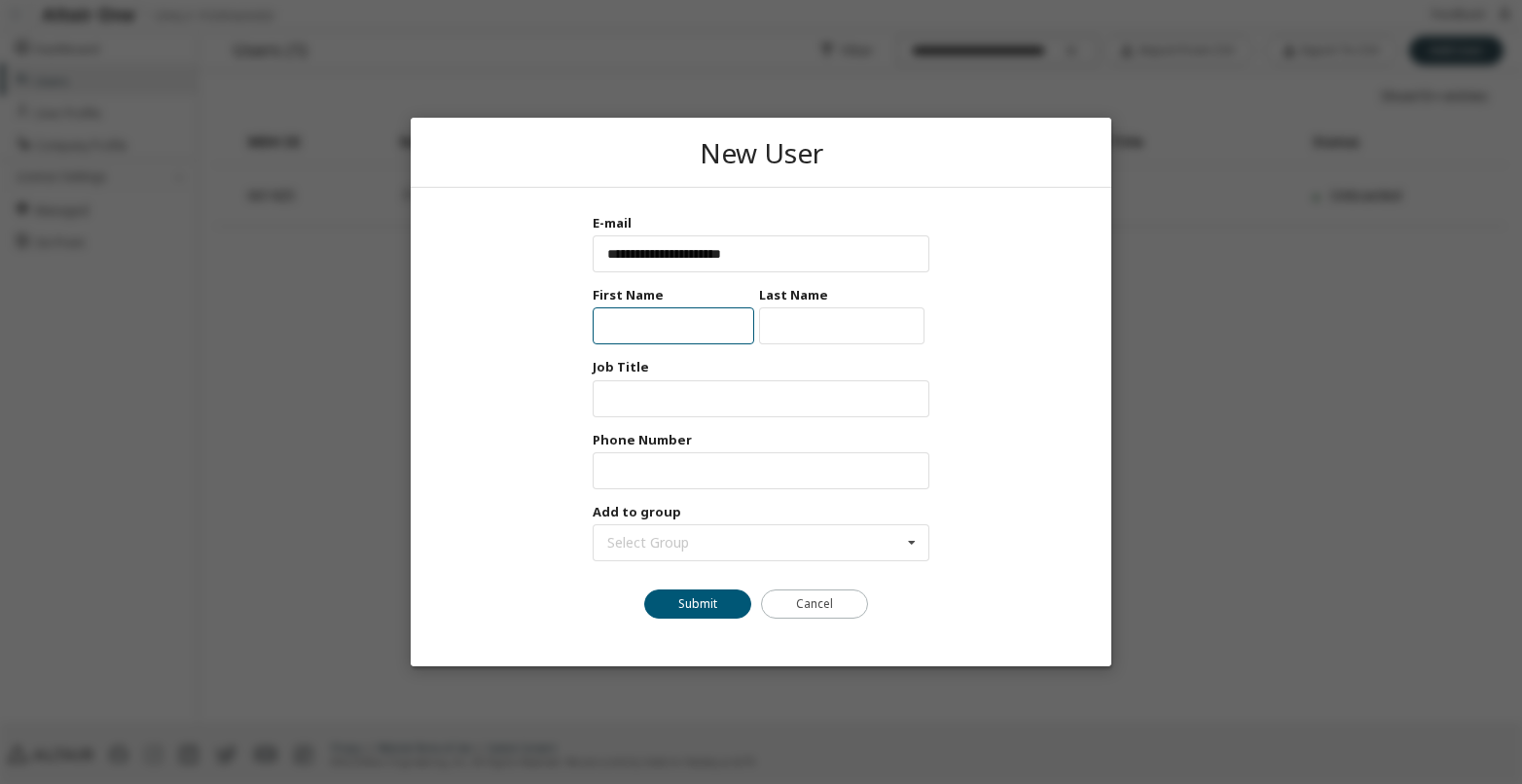 click at bounding box center (673, 326) 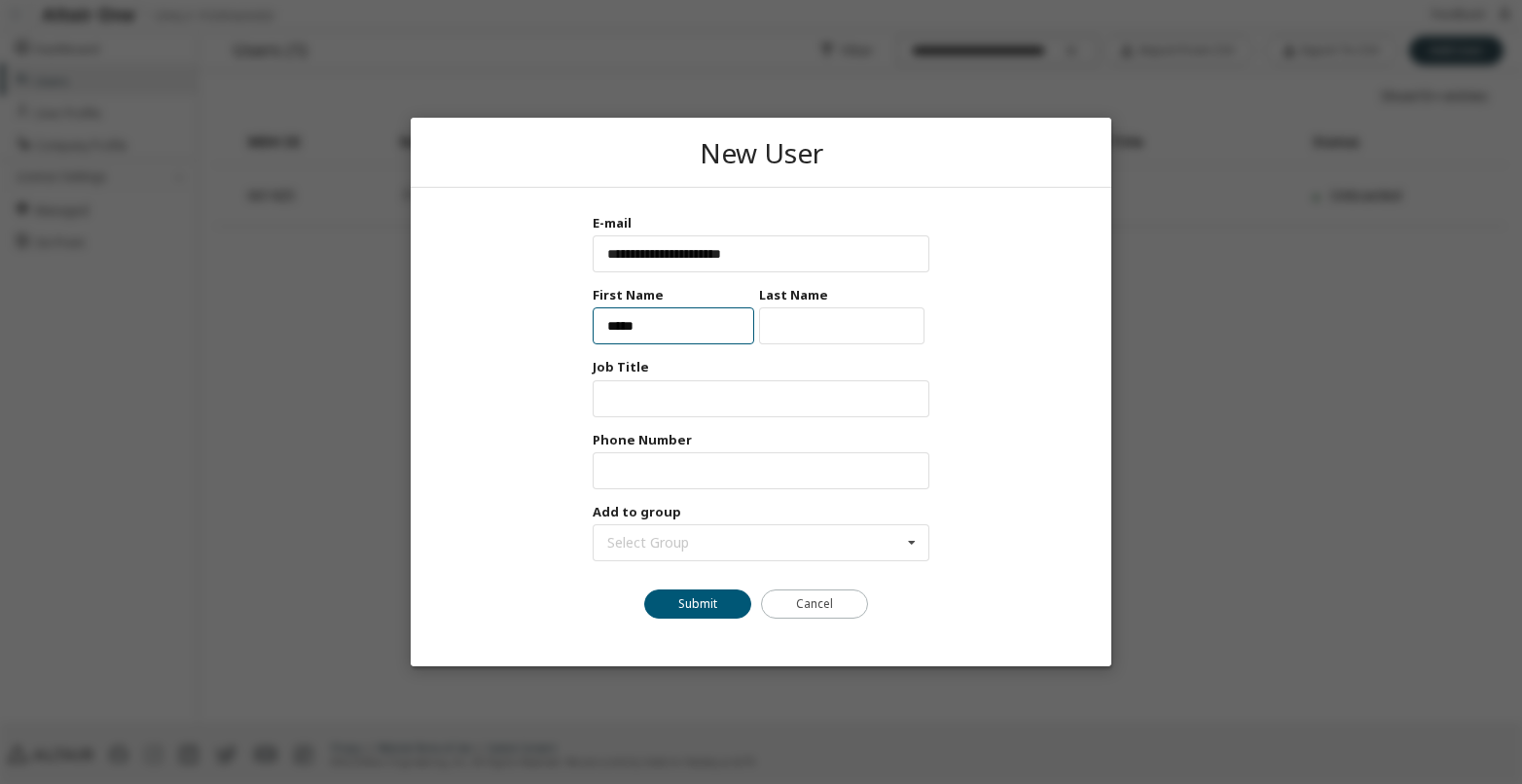 type on "*****" 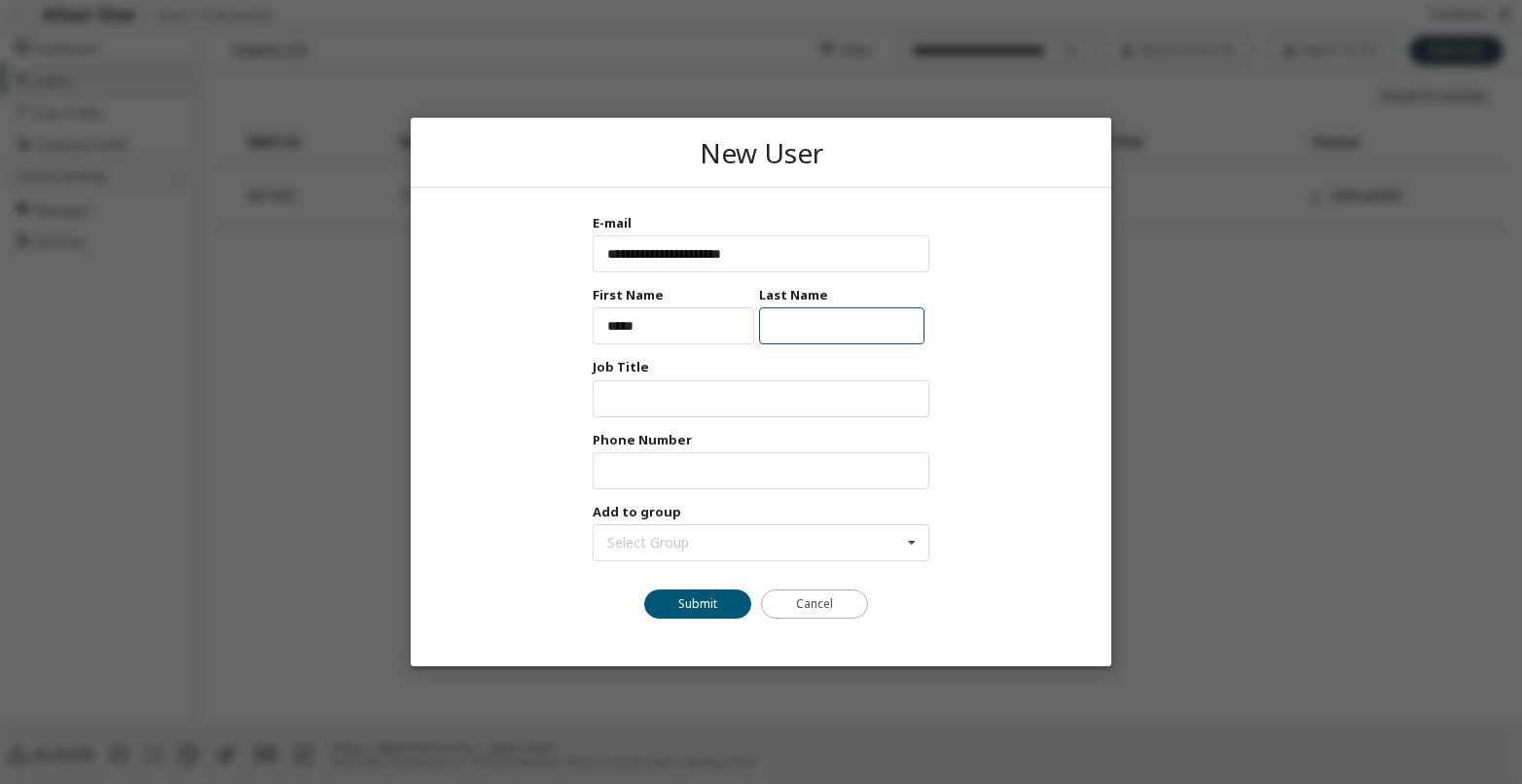 click at bounding box center (842, 326) 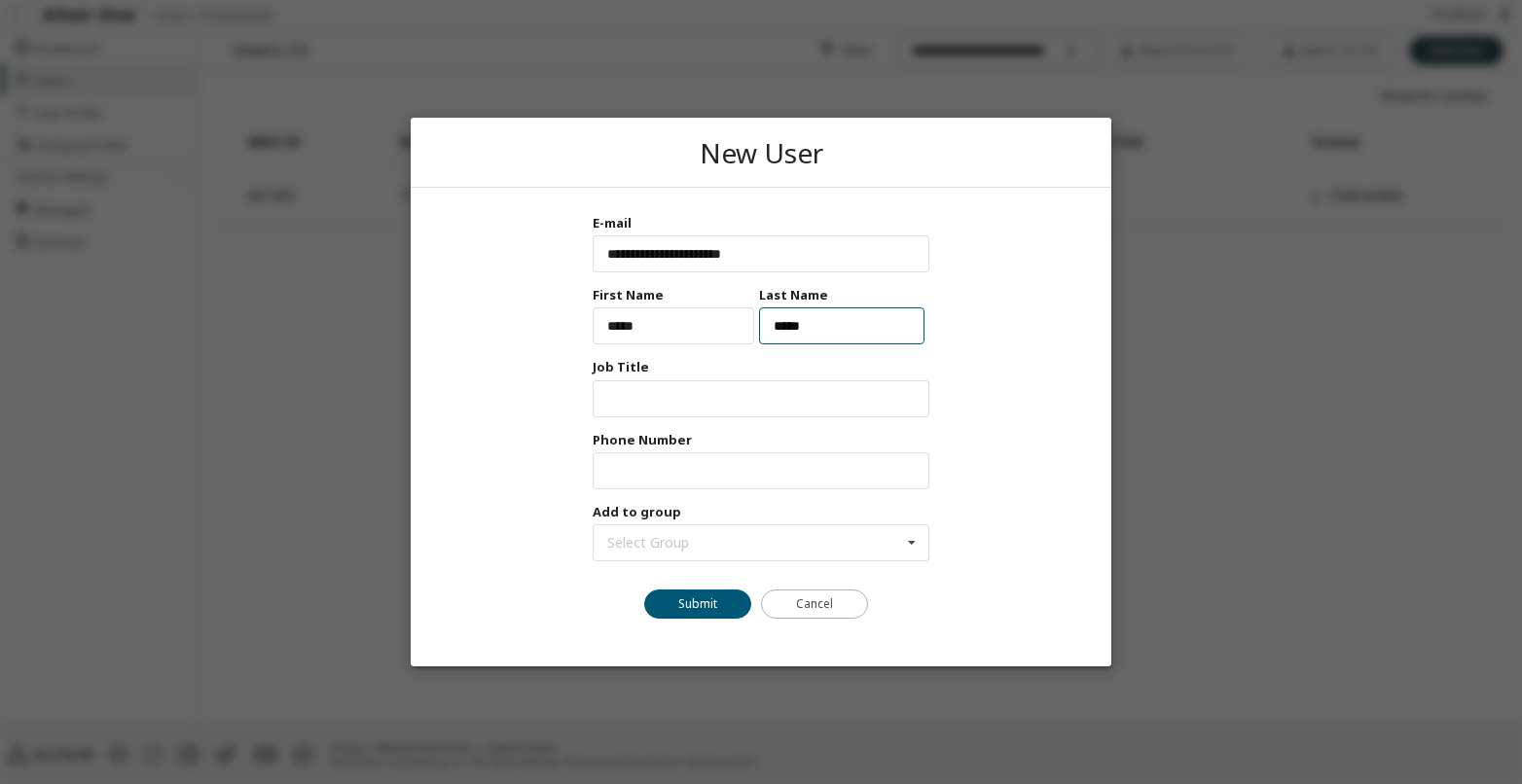 type on "*****" 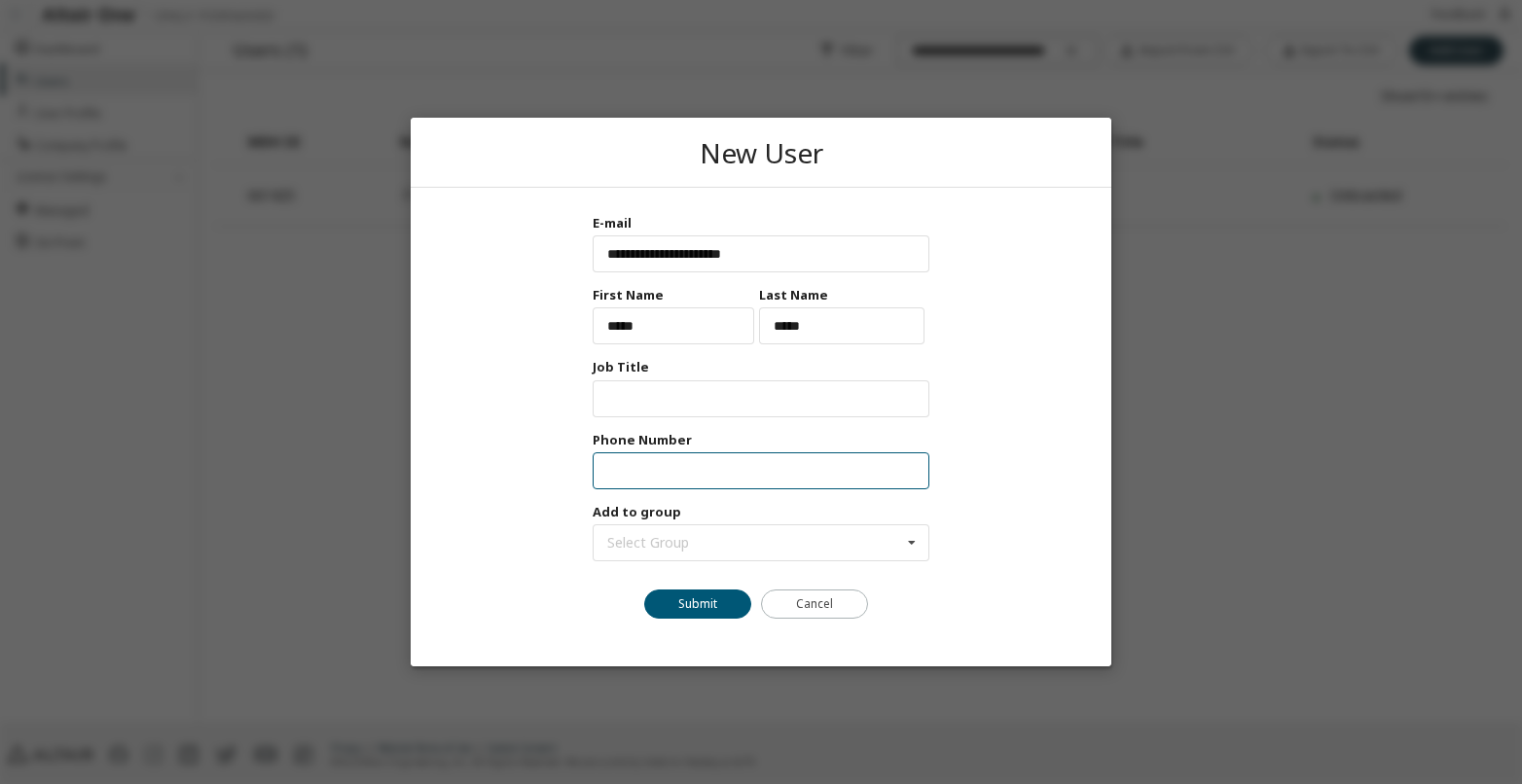 click at bounding box center (761, 471) 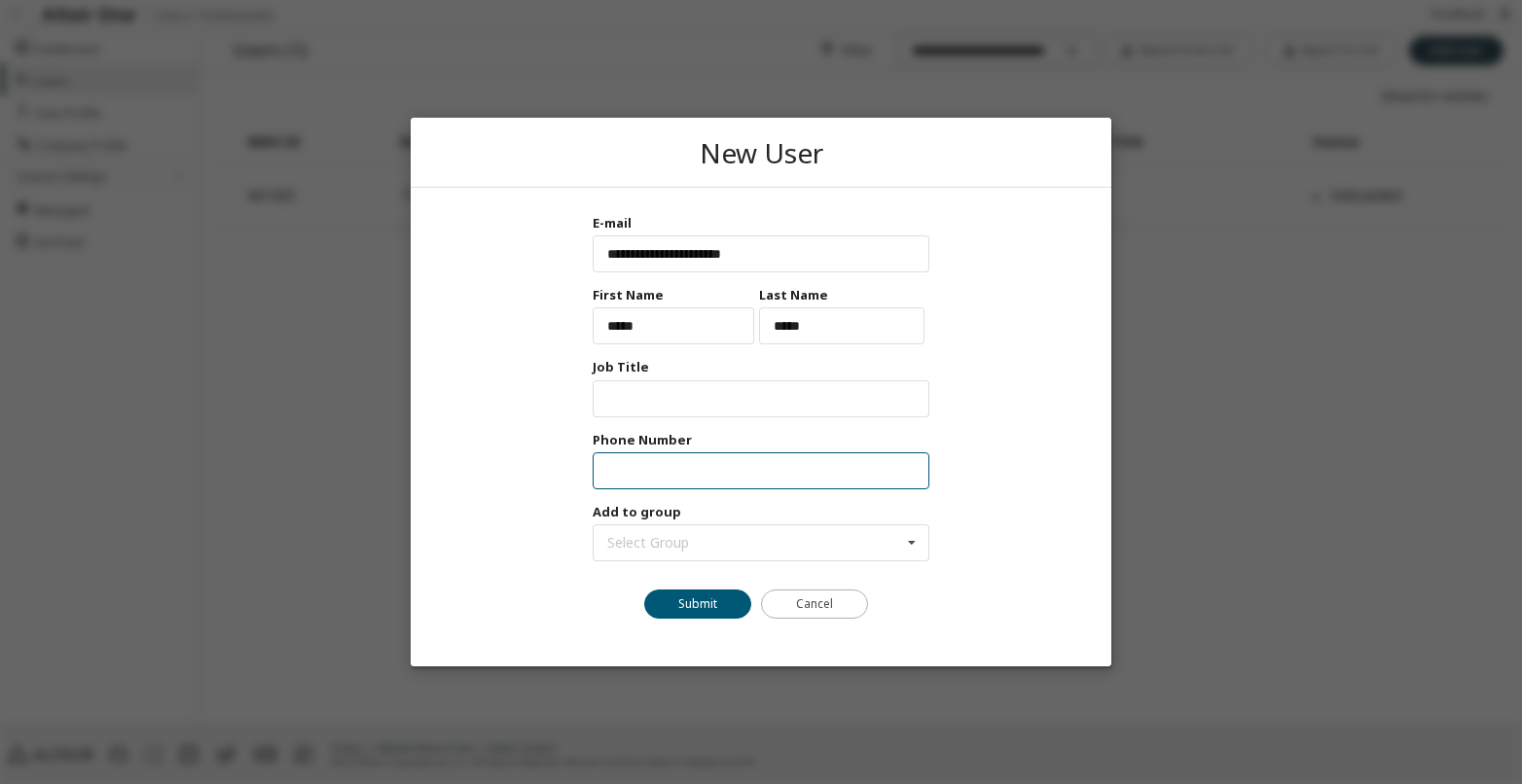 paste on "**********" 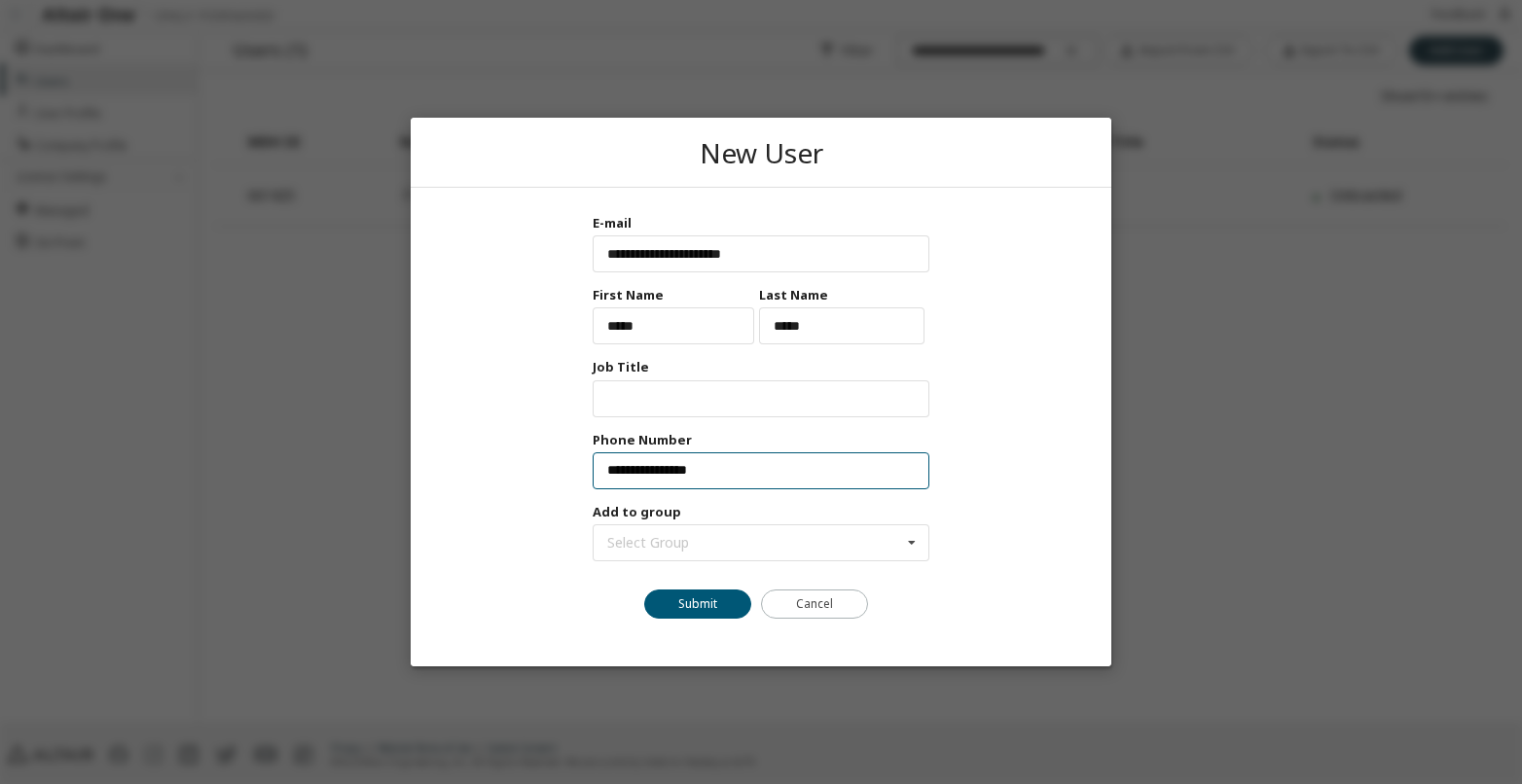 click on "**********" at bounding box center (761, 471) 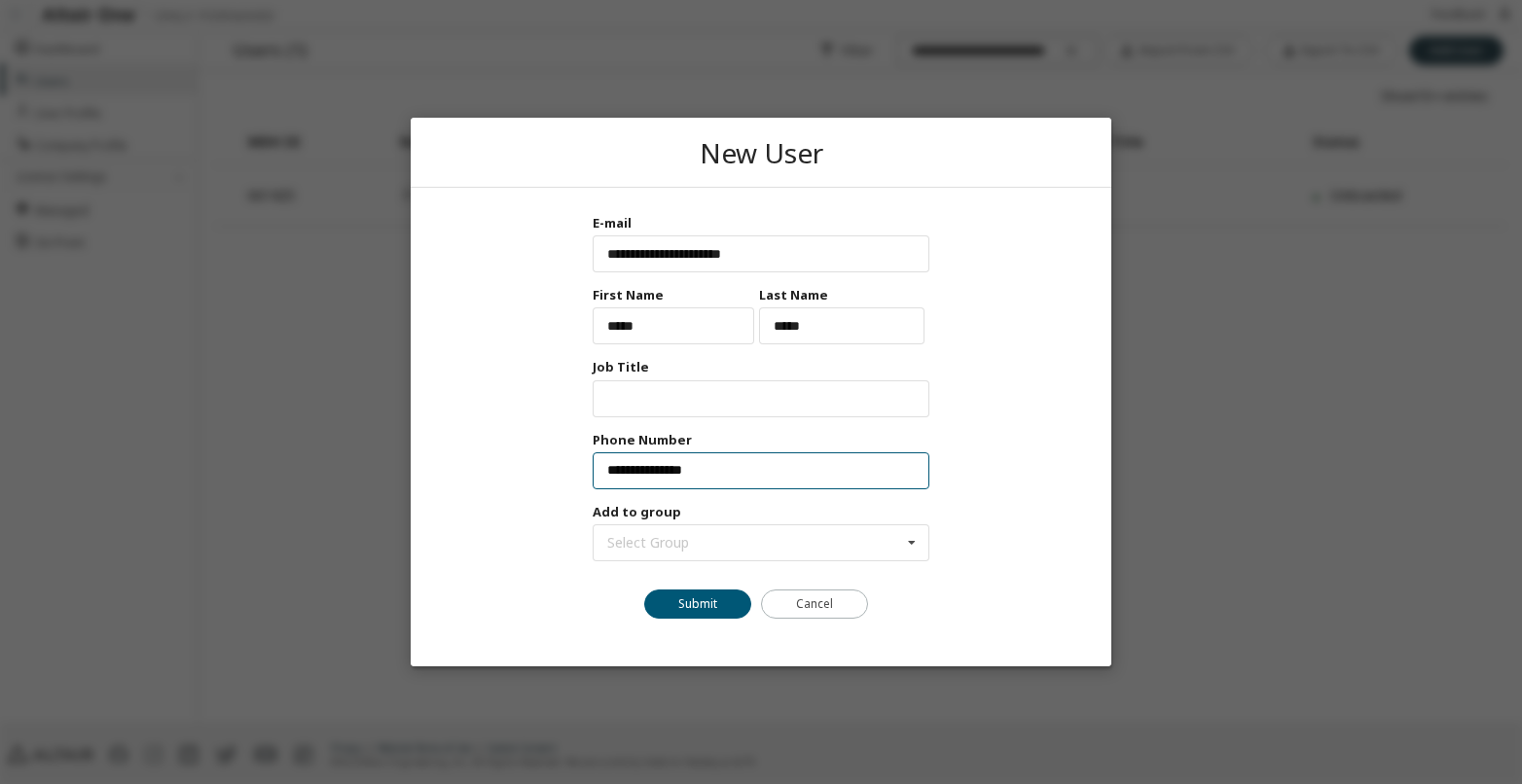 click on "**********" at bounding box center (761, 471) 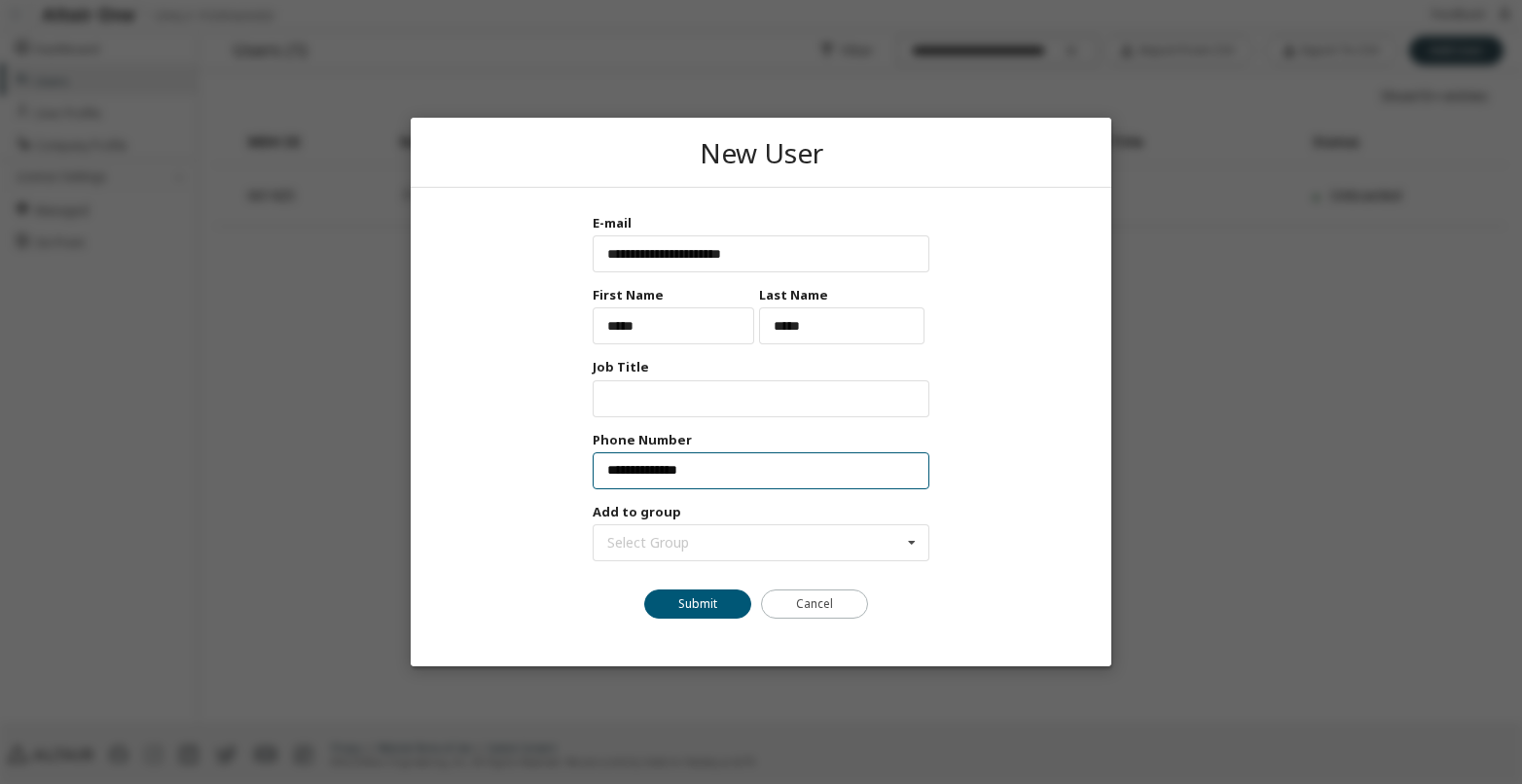 click on "**********" at bounding box center [761, 471] 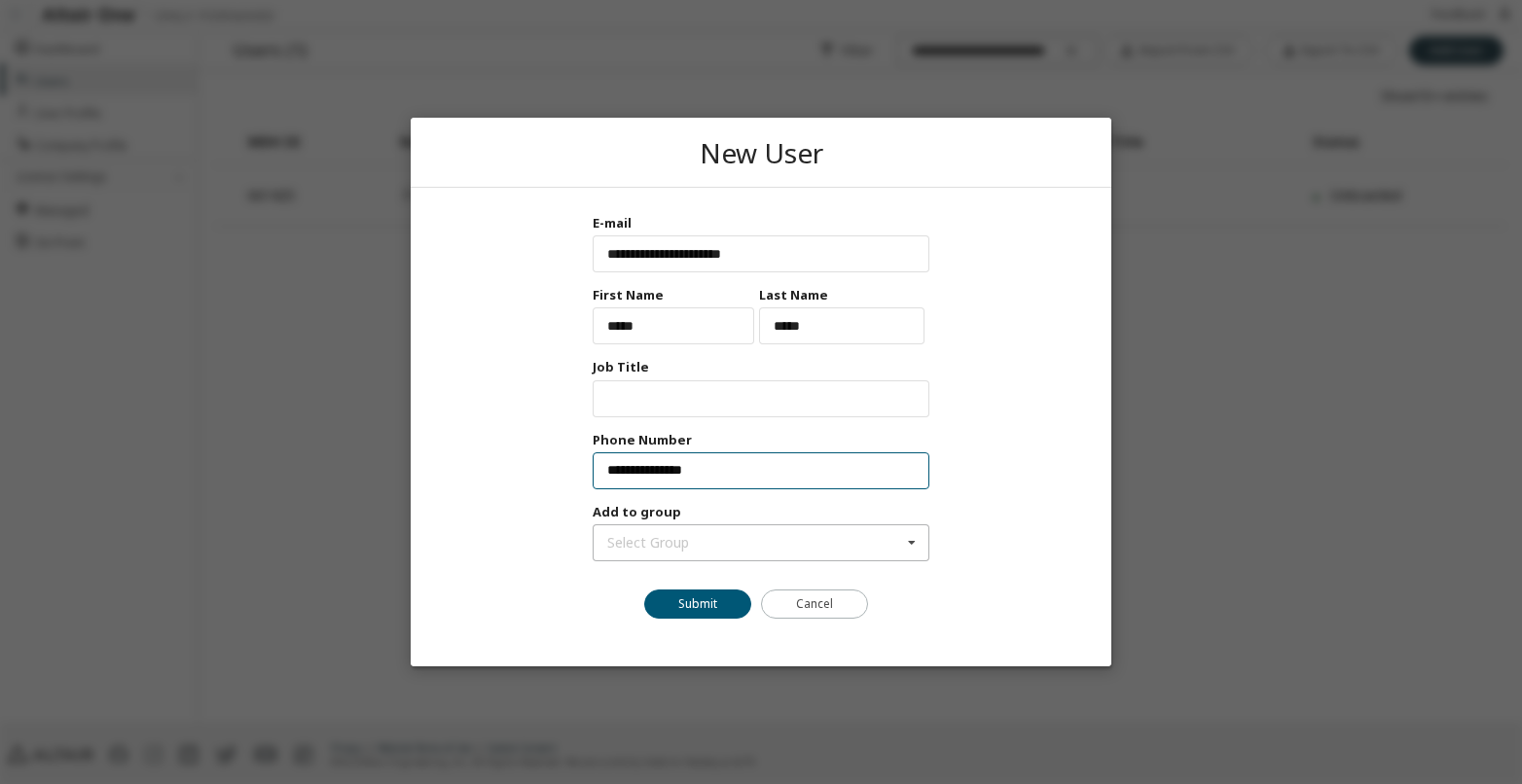 type on "**********" 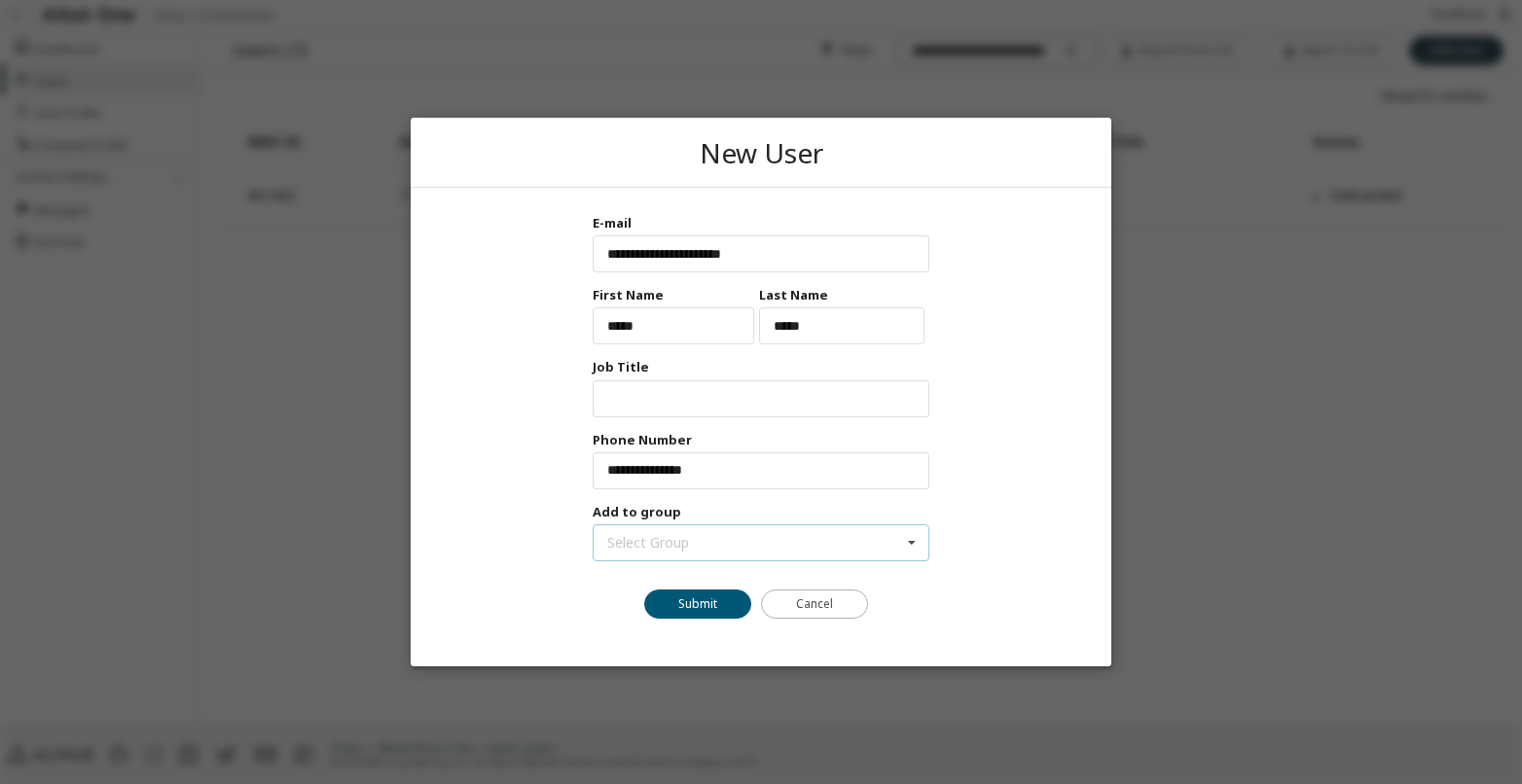 click at bounding box center (912, 543) 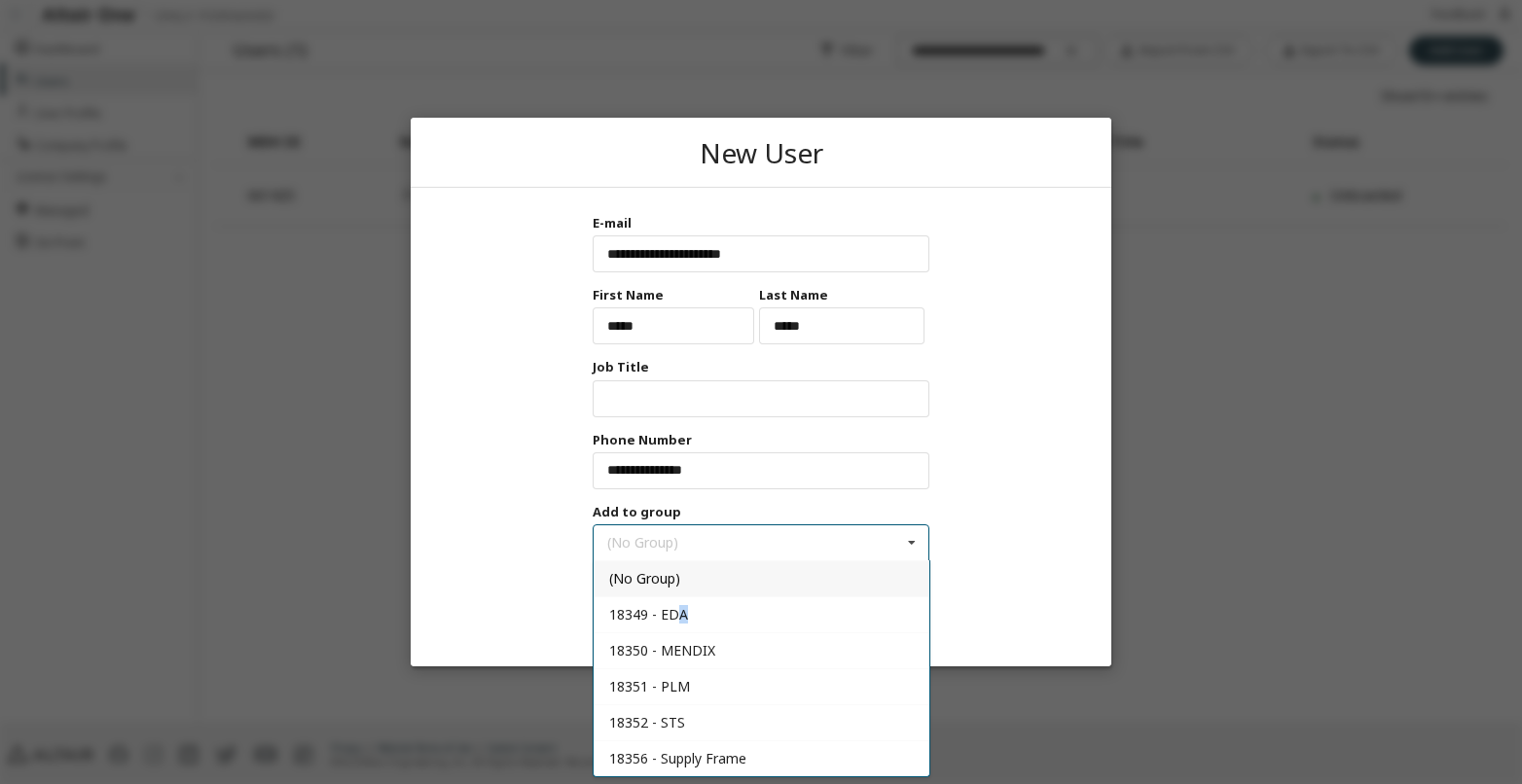 drag, startPoint x: 680, startPoint y: 617, endPoint x: 715, endPoint y: 602, distance: 38 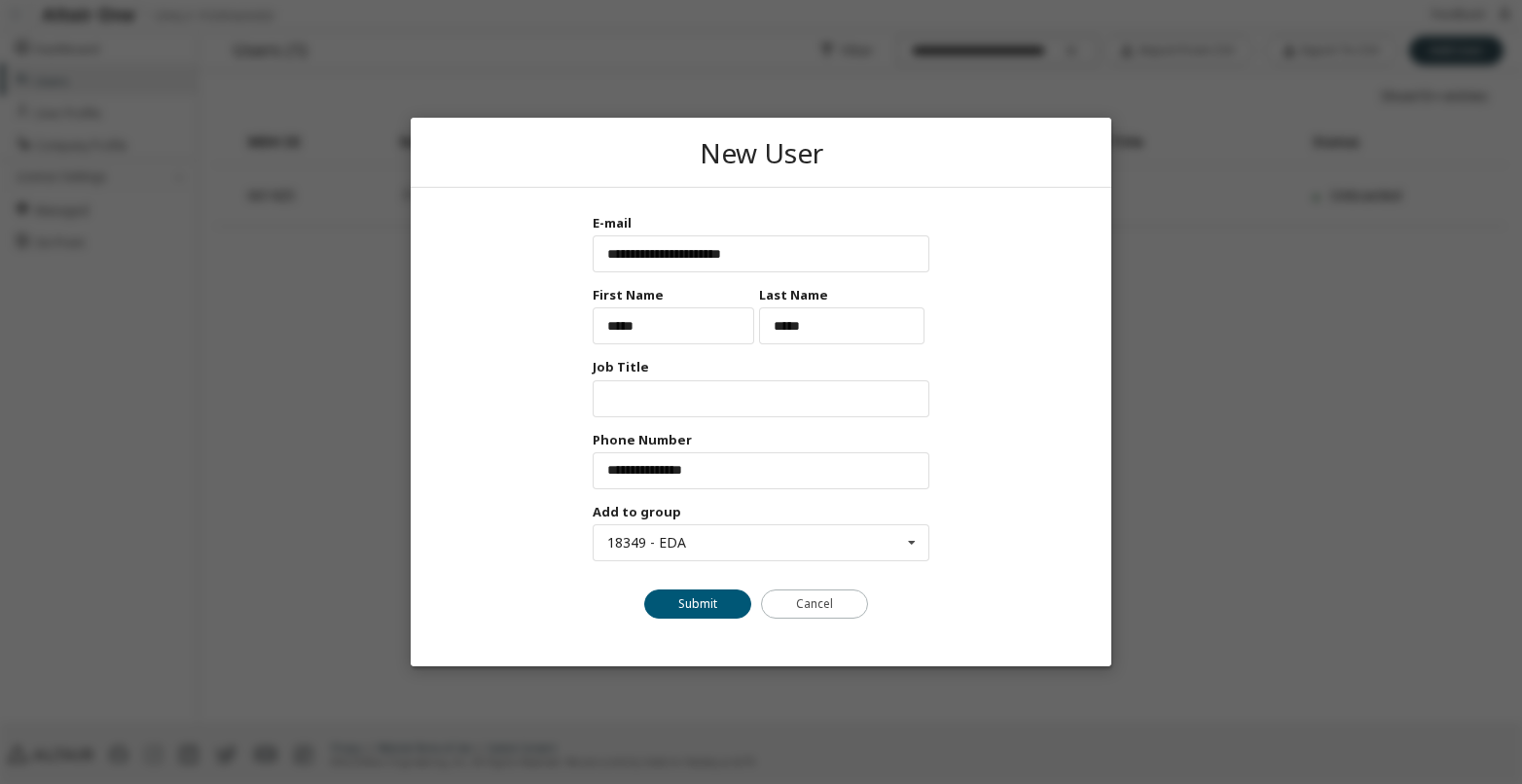 click on "**********" at bounding box center (761, 427) 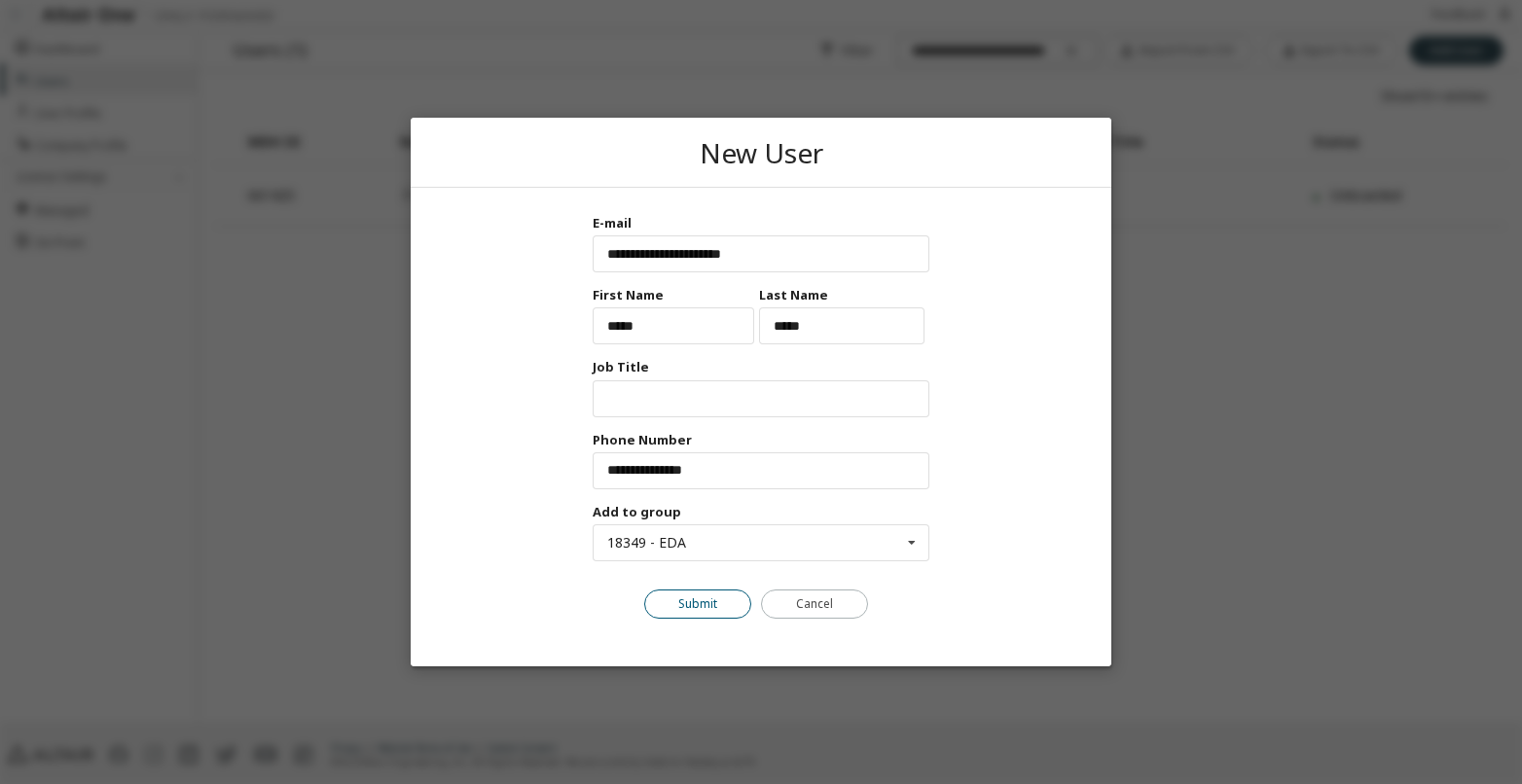 click on "Submit" at bounding box center (698, 604) 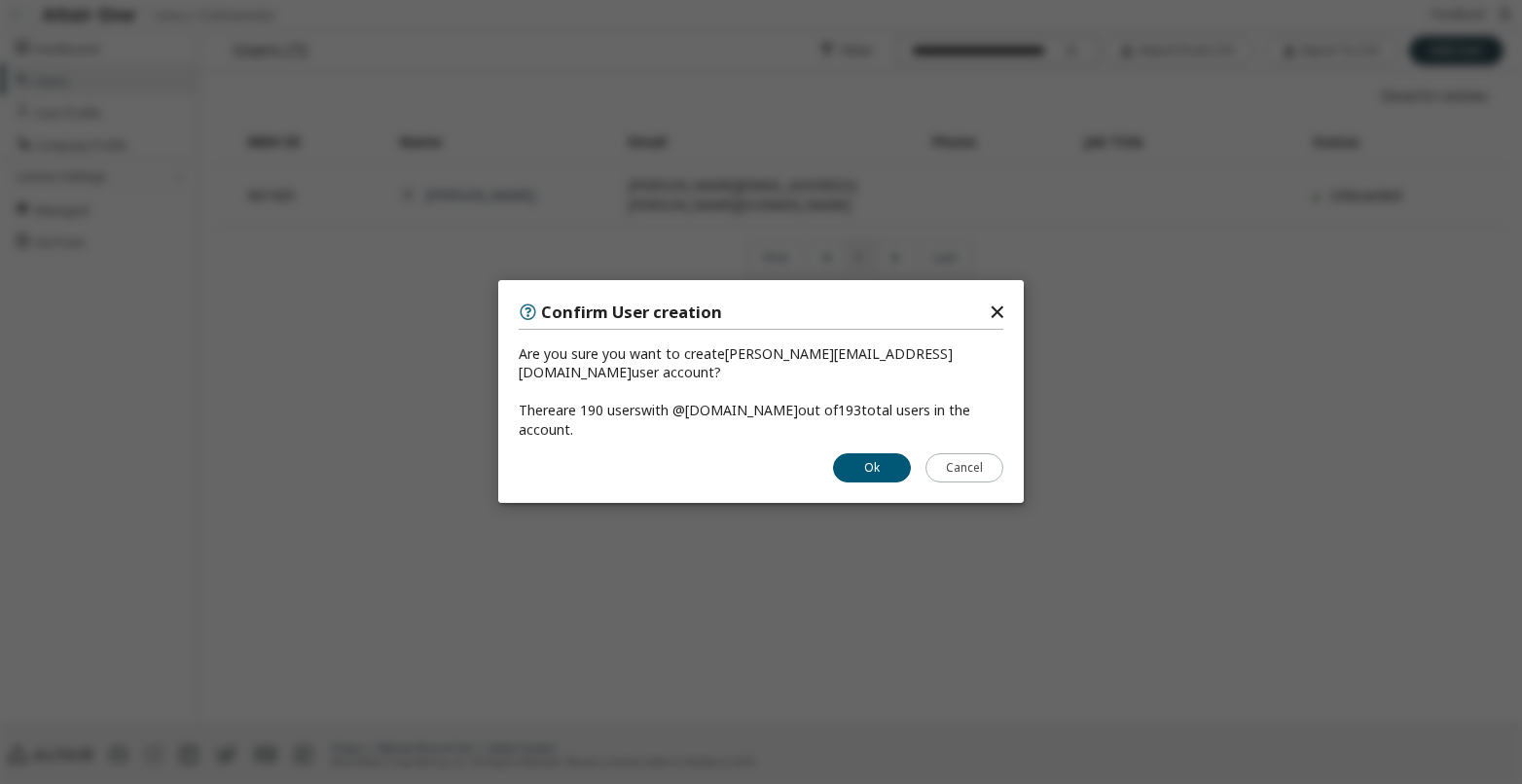 click on "Ok" at bounding box center [872, 469] 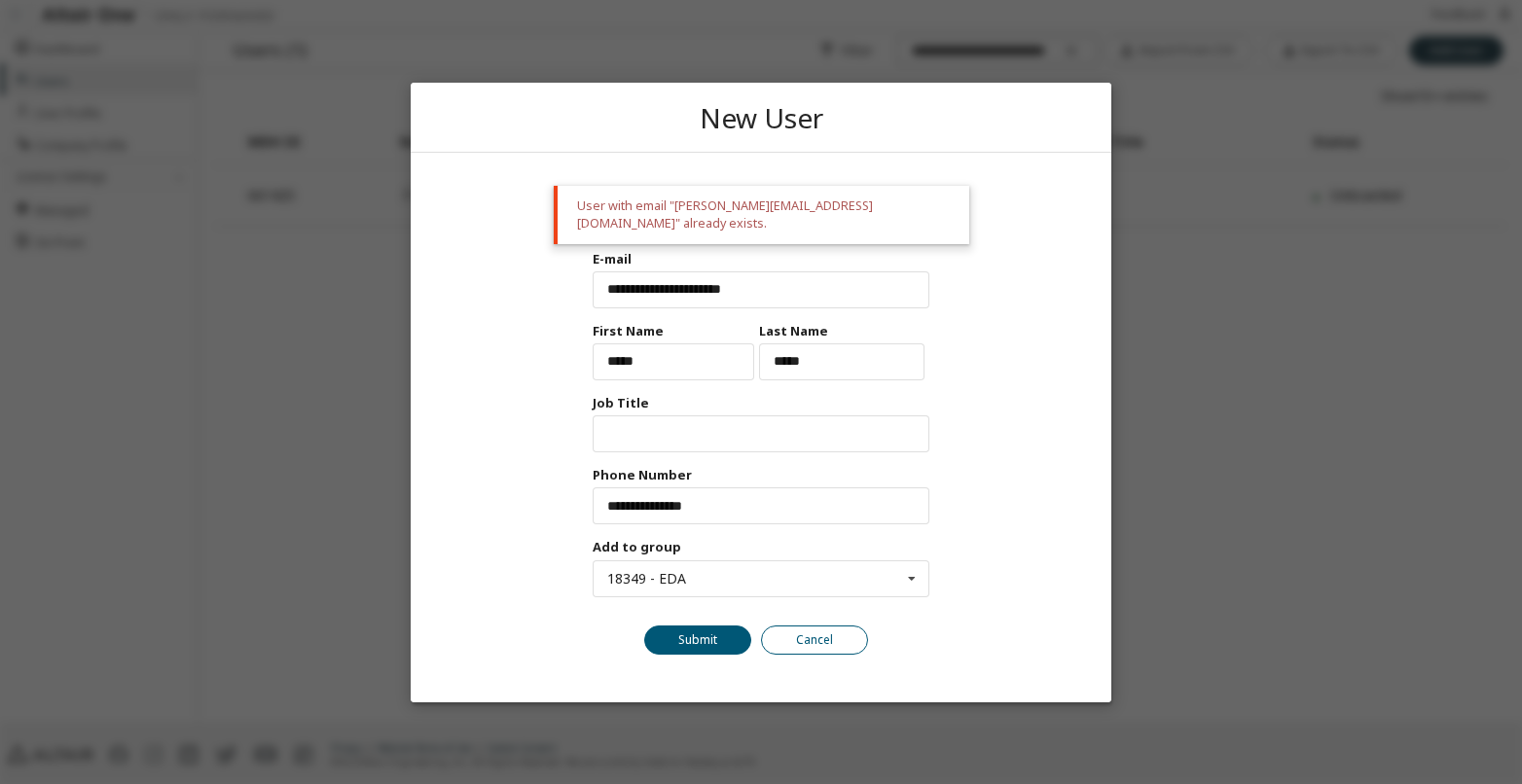 click on "Cancel" at bounding box center [815, 639] 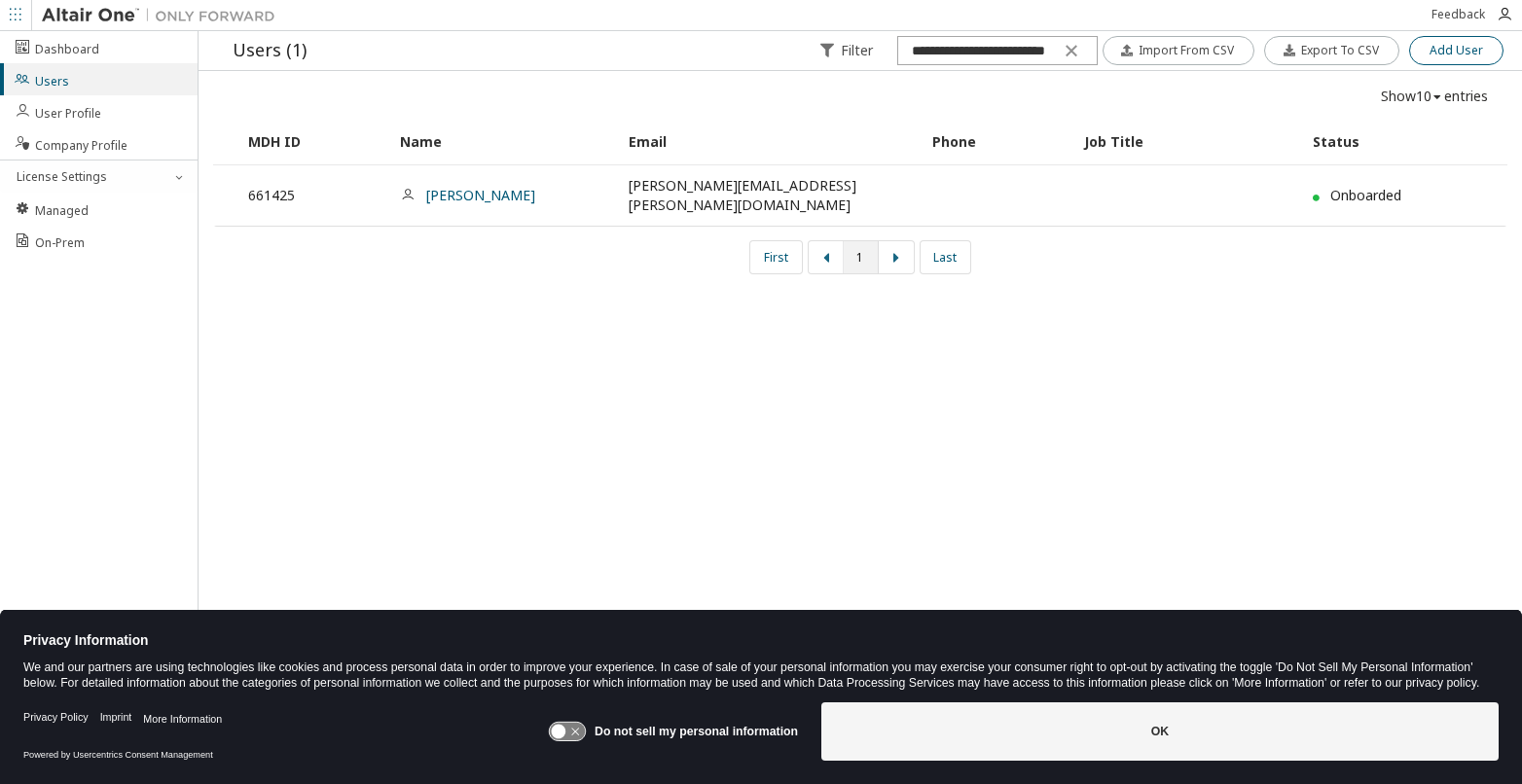 click on "Add User" at bounding box center (1456, 51) 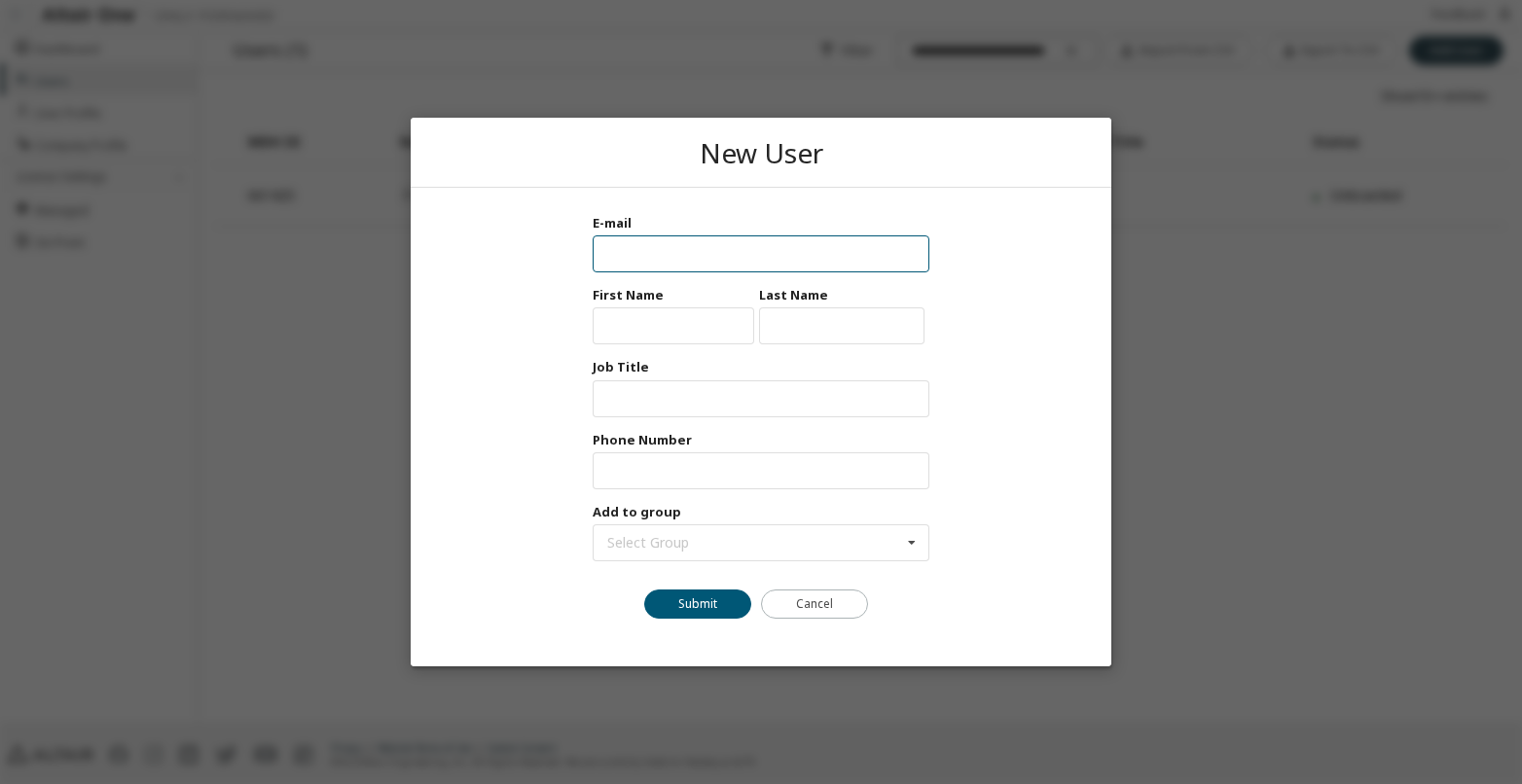 paste on "**********" 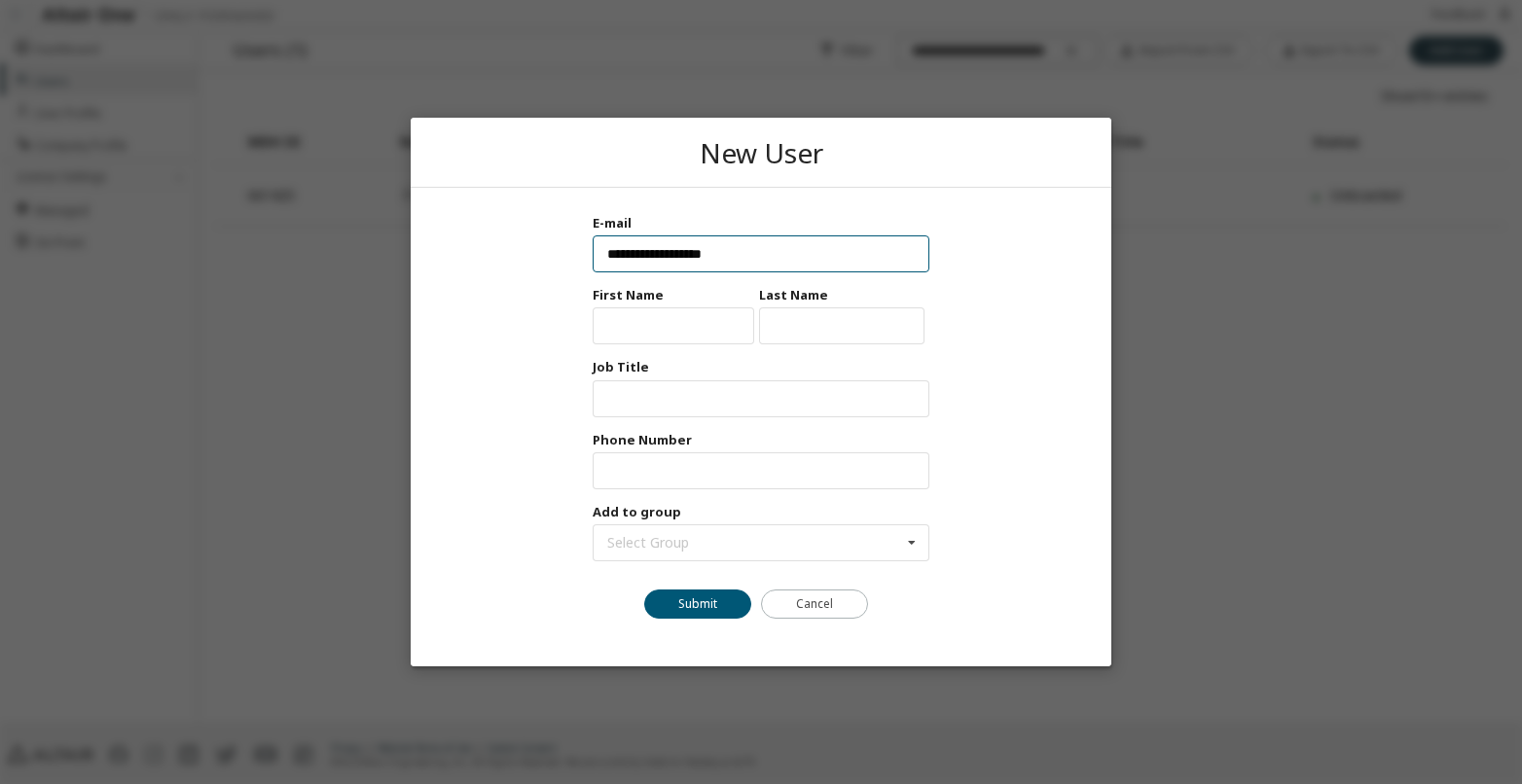 type on "**********" 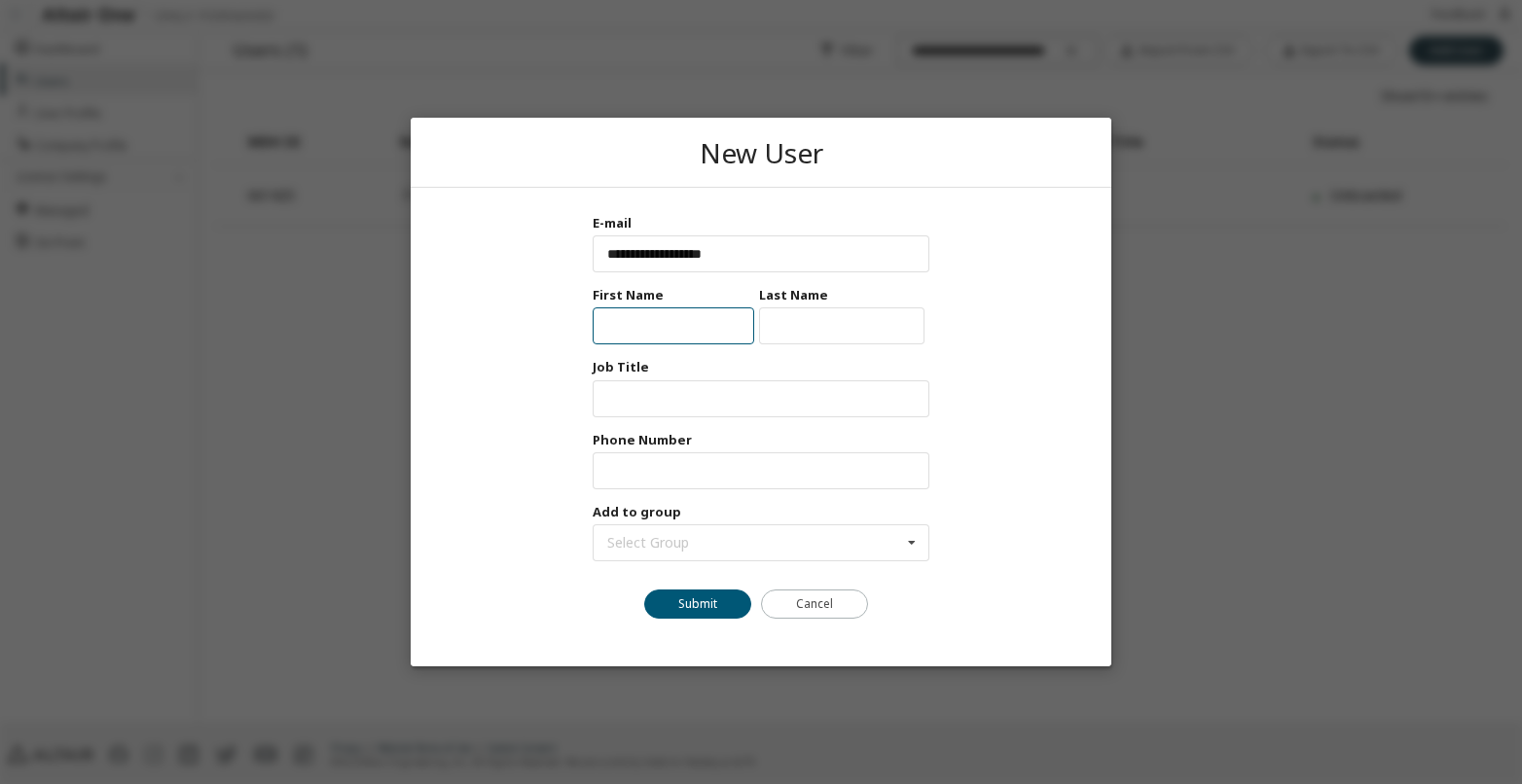 click at bounding box center [673, 326] 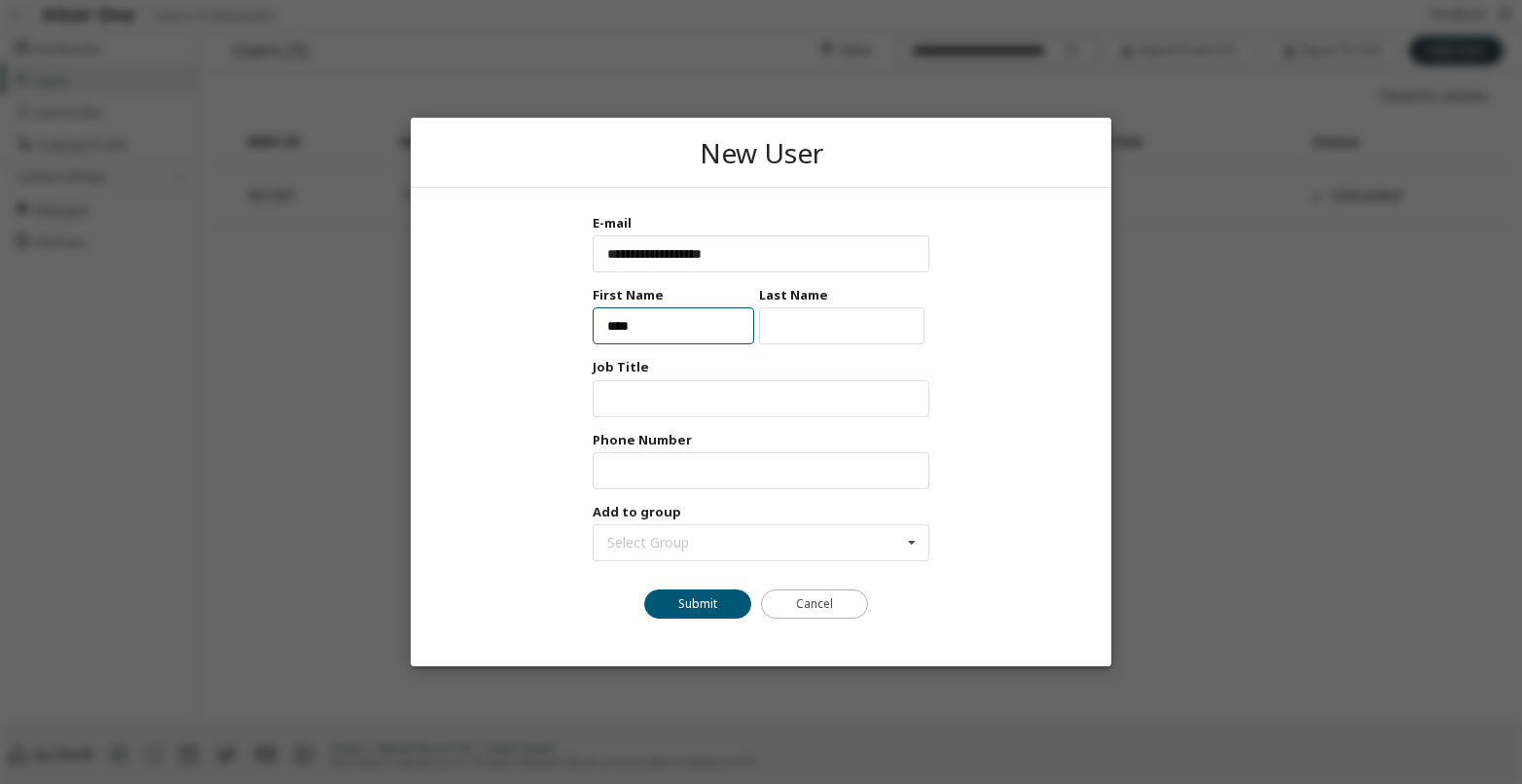 drag, startPoint x: 614, startPoint y: 331, endPoint x: 624, endPoint y: 332, distance: 10.049876 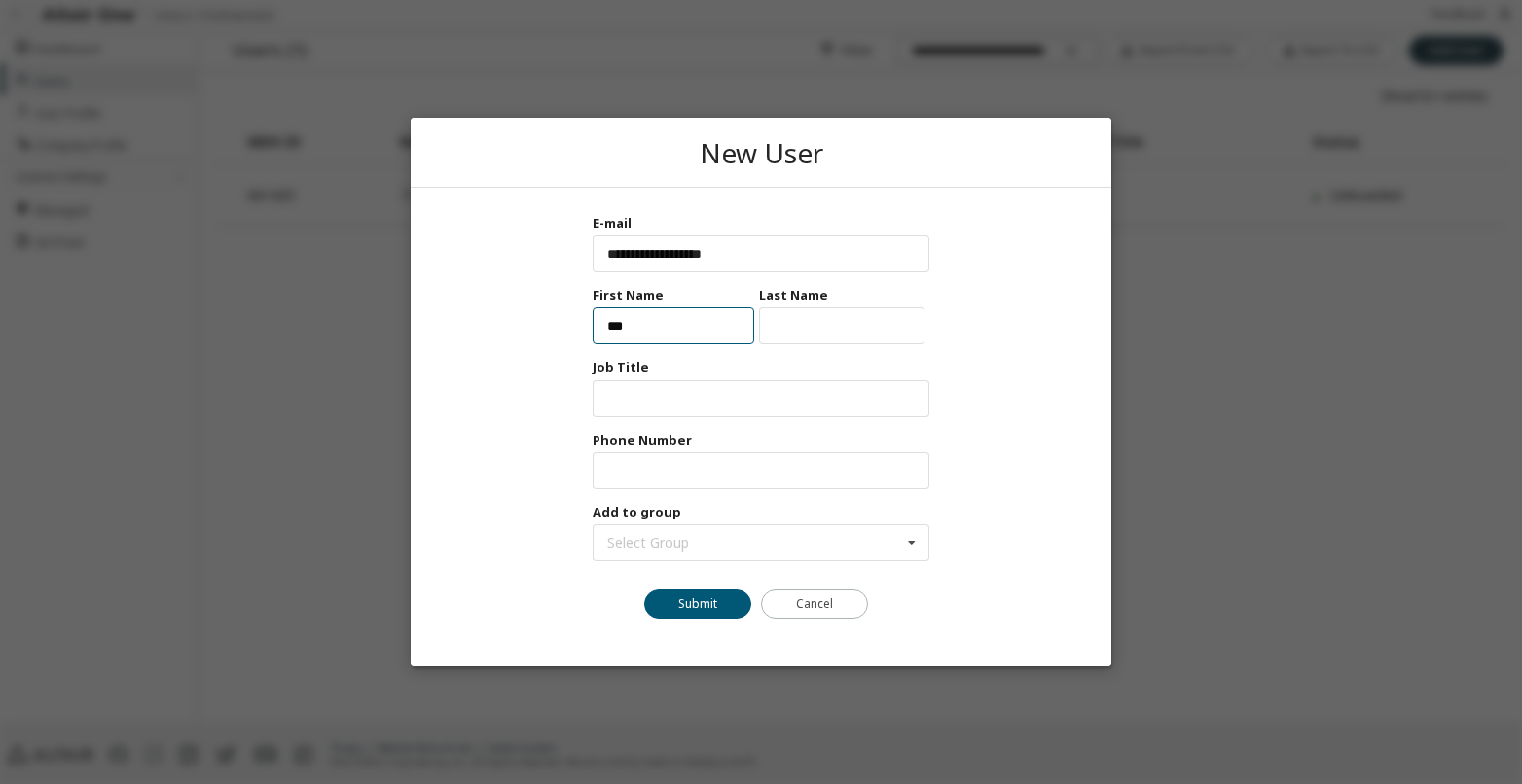 drag, startPoint x: 647, startPoint y: 324, endPoint x: 426, endPoint y: 327, distance: 221.02036 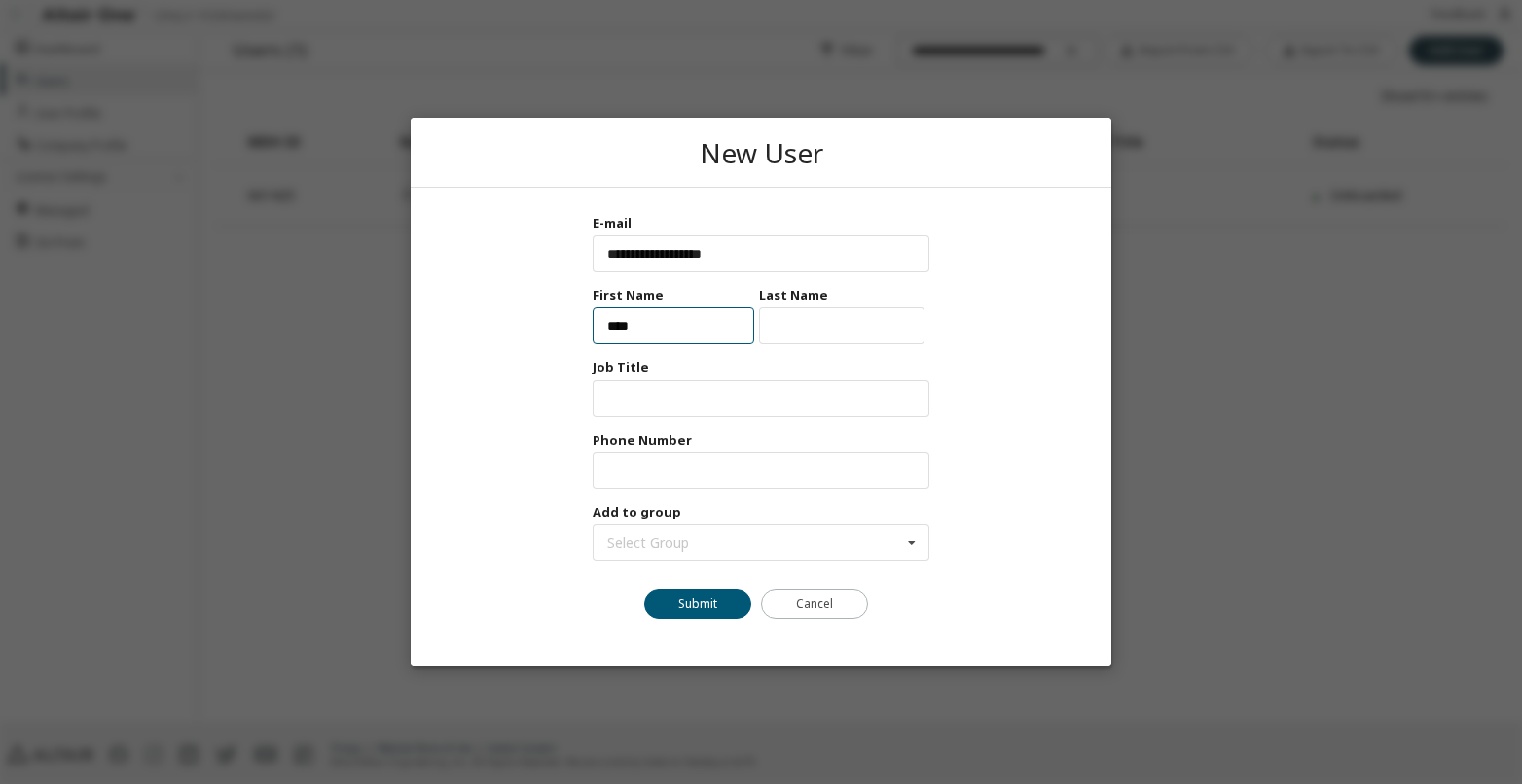 type on "****" 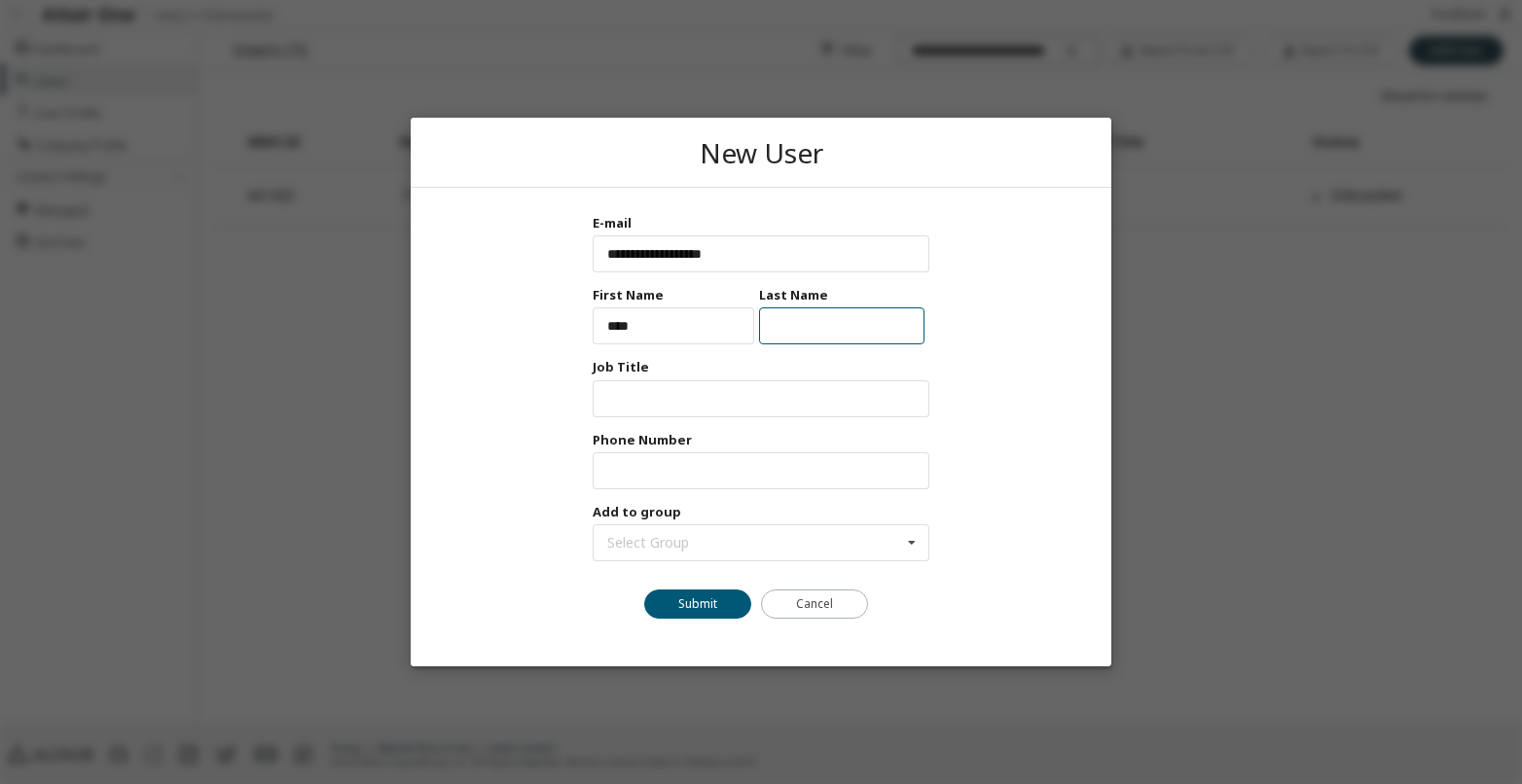 click at bounding box center [842, 326] 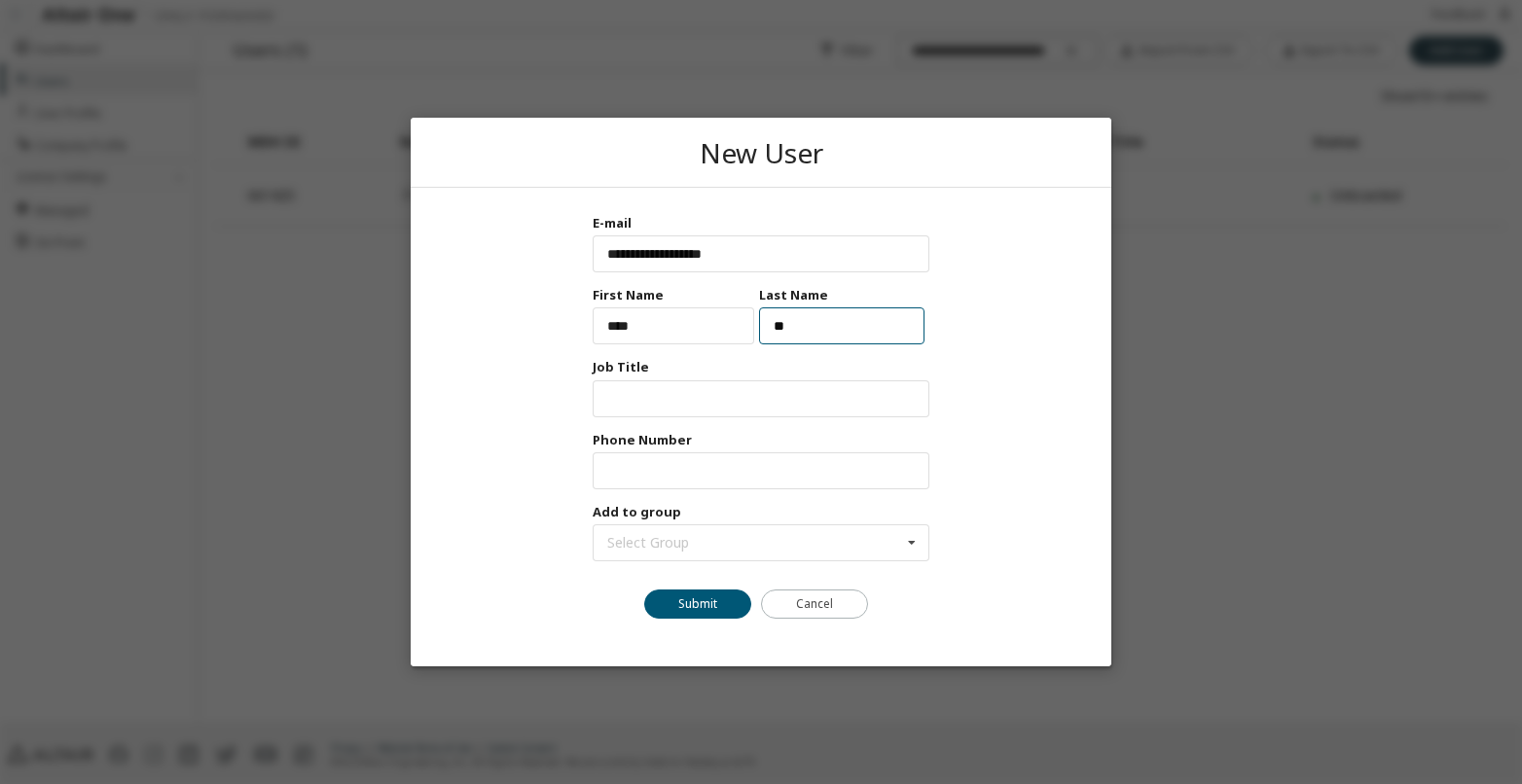 type on "**" 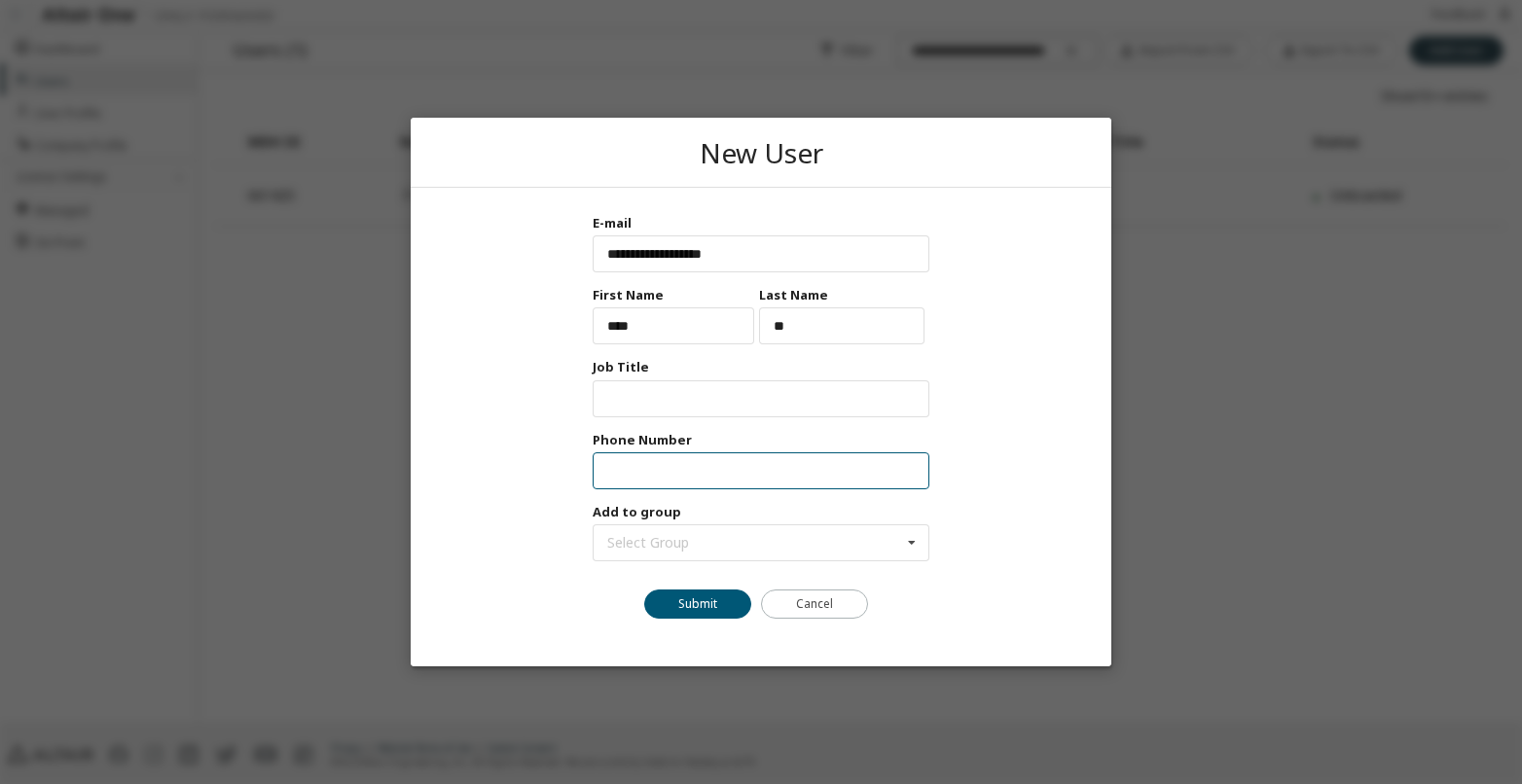 click at bounding box center (761, 471) 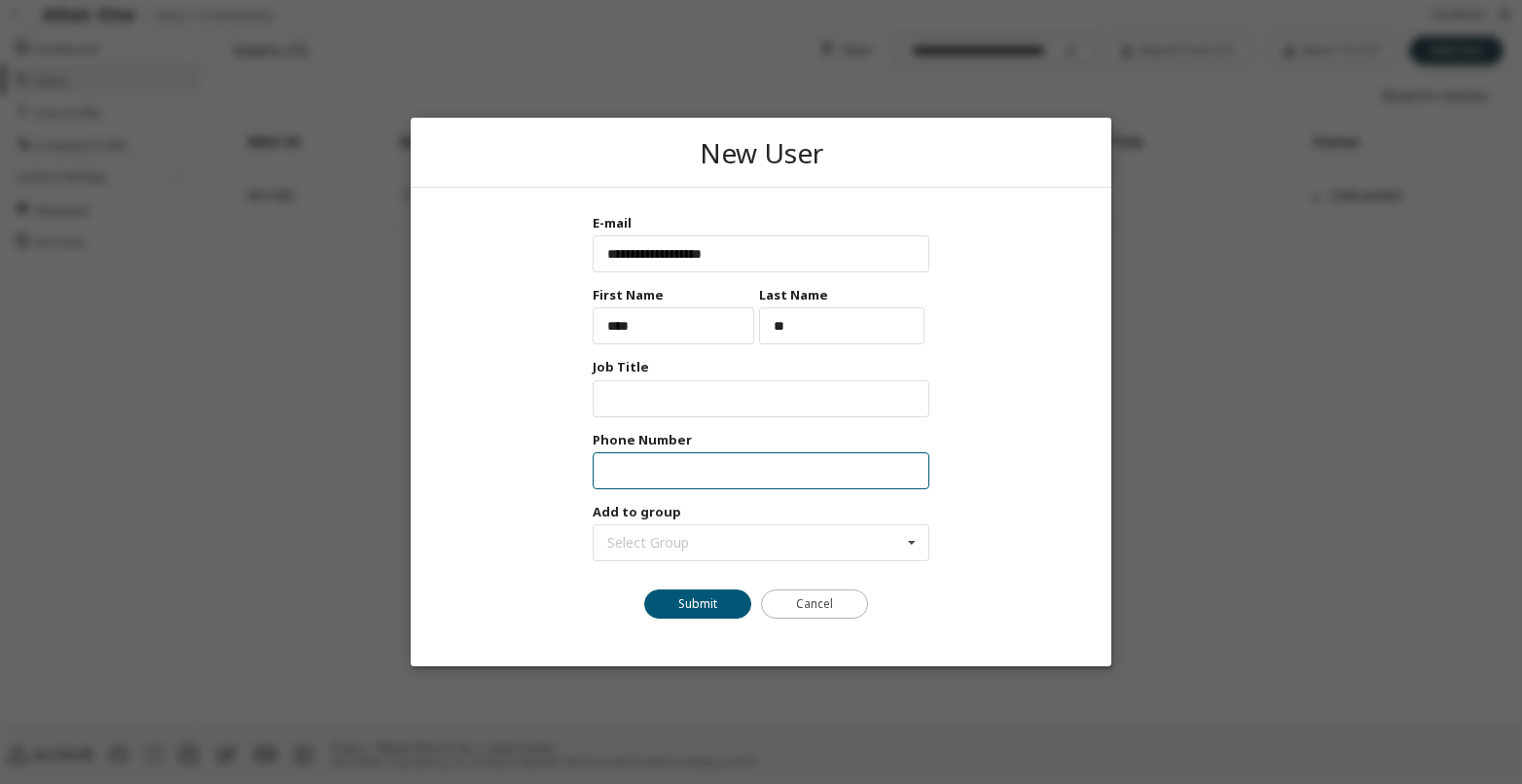 paste on "**********" 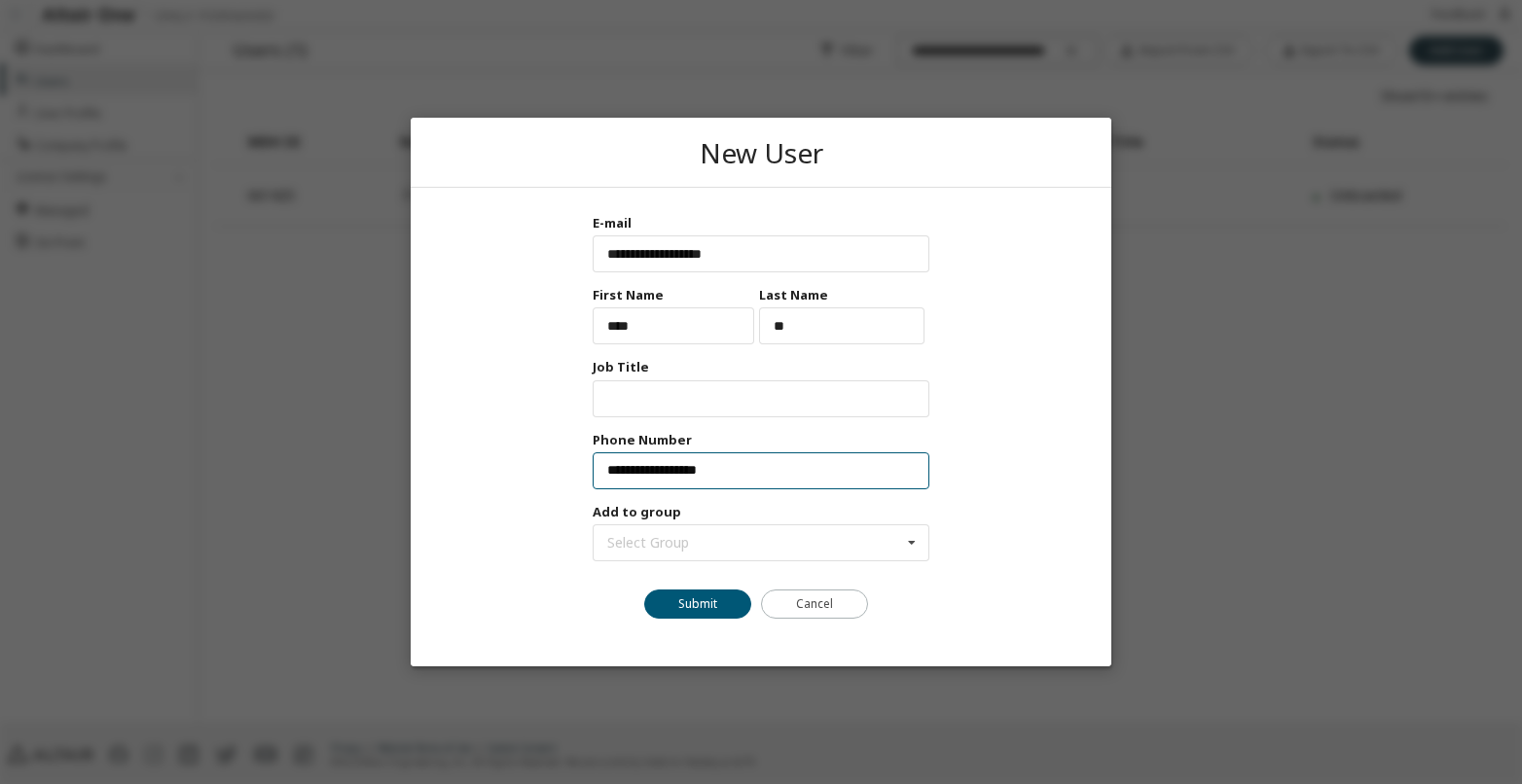 click on "**********" at bounding box center [761, 471] 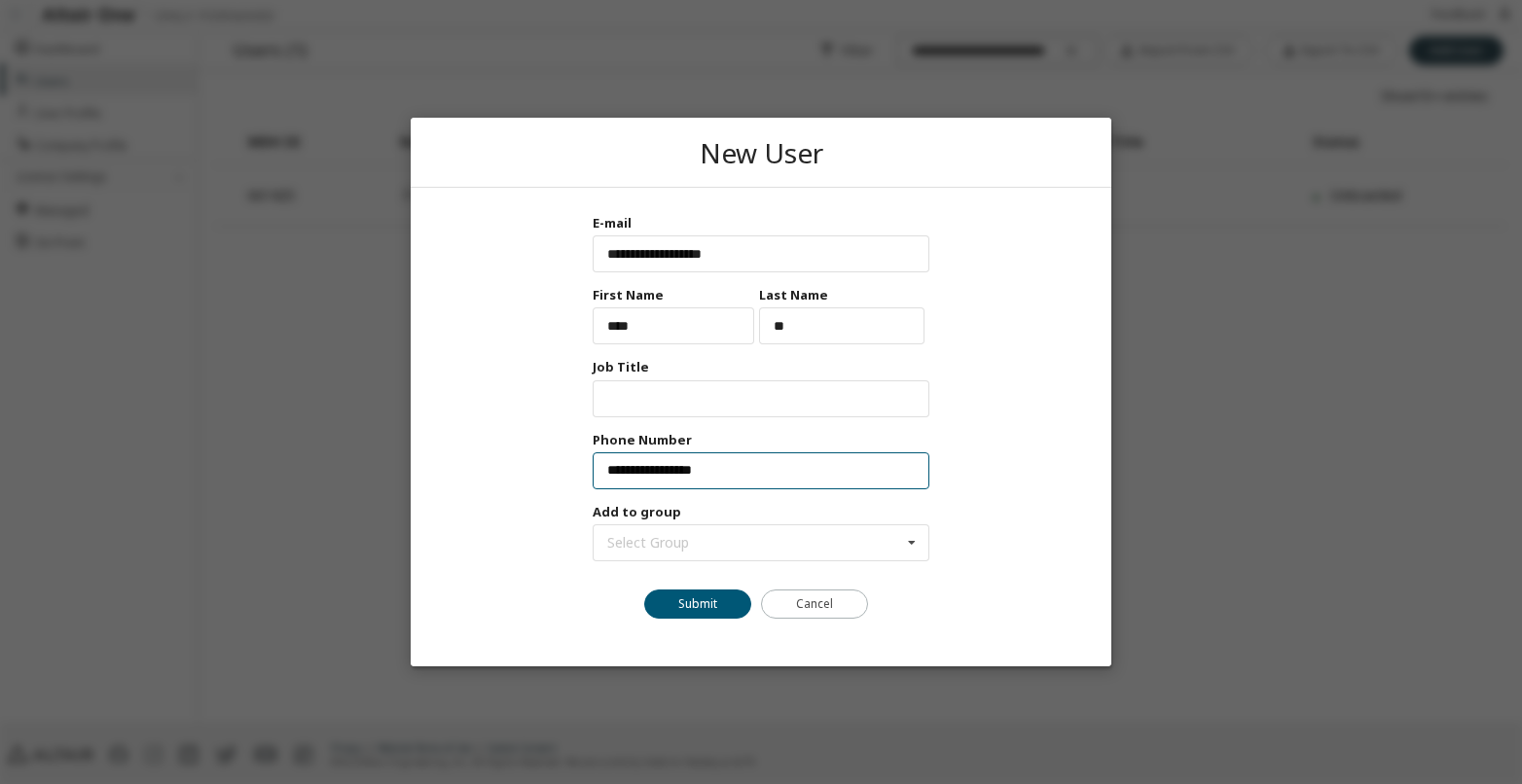 click on "**********" at bounding box center (761, 471) 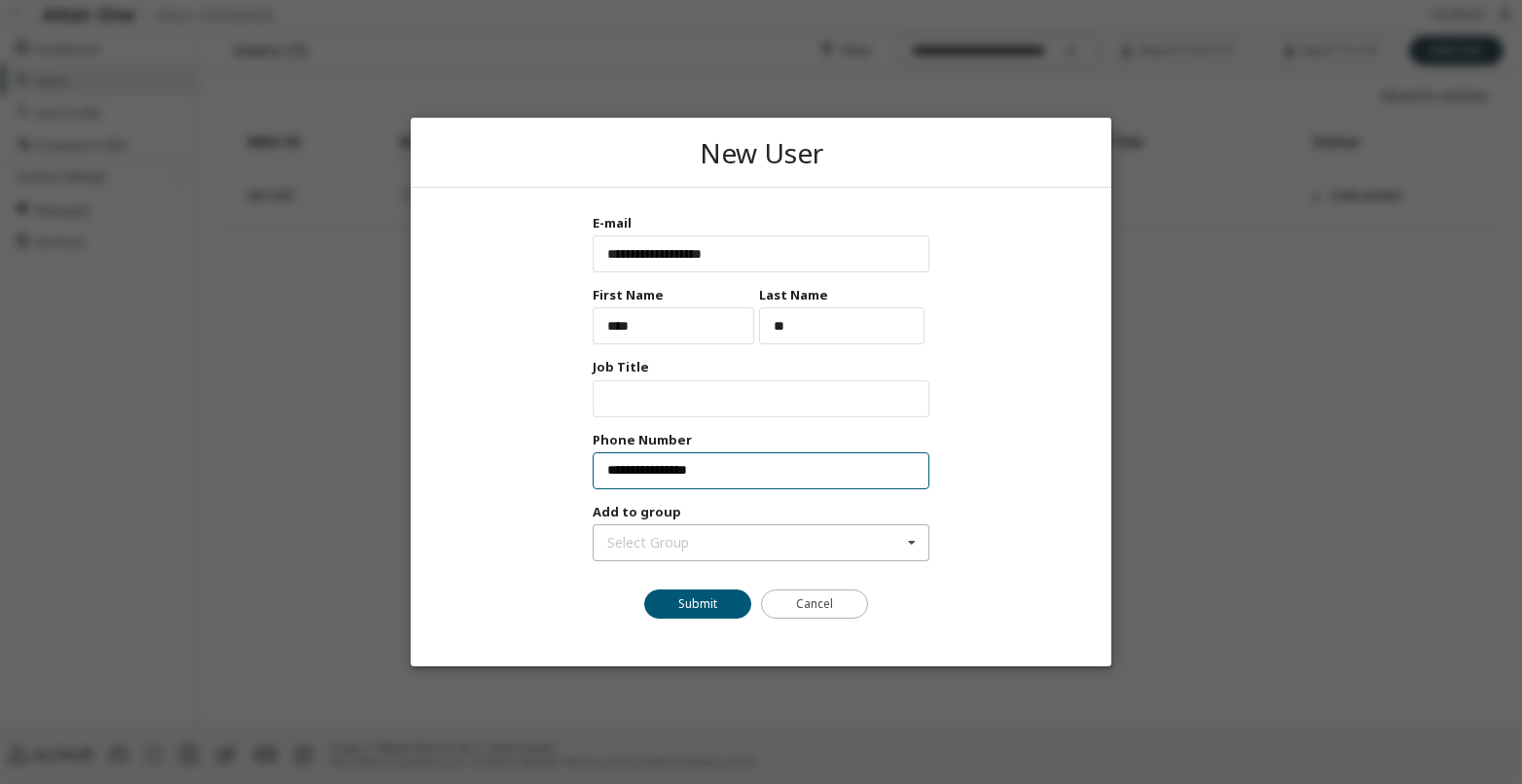 type on "**********" 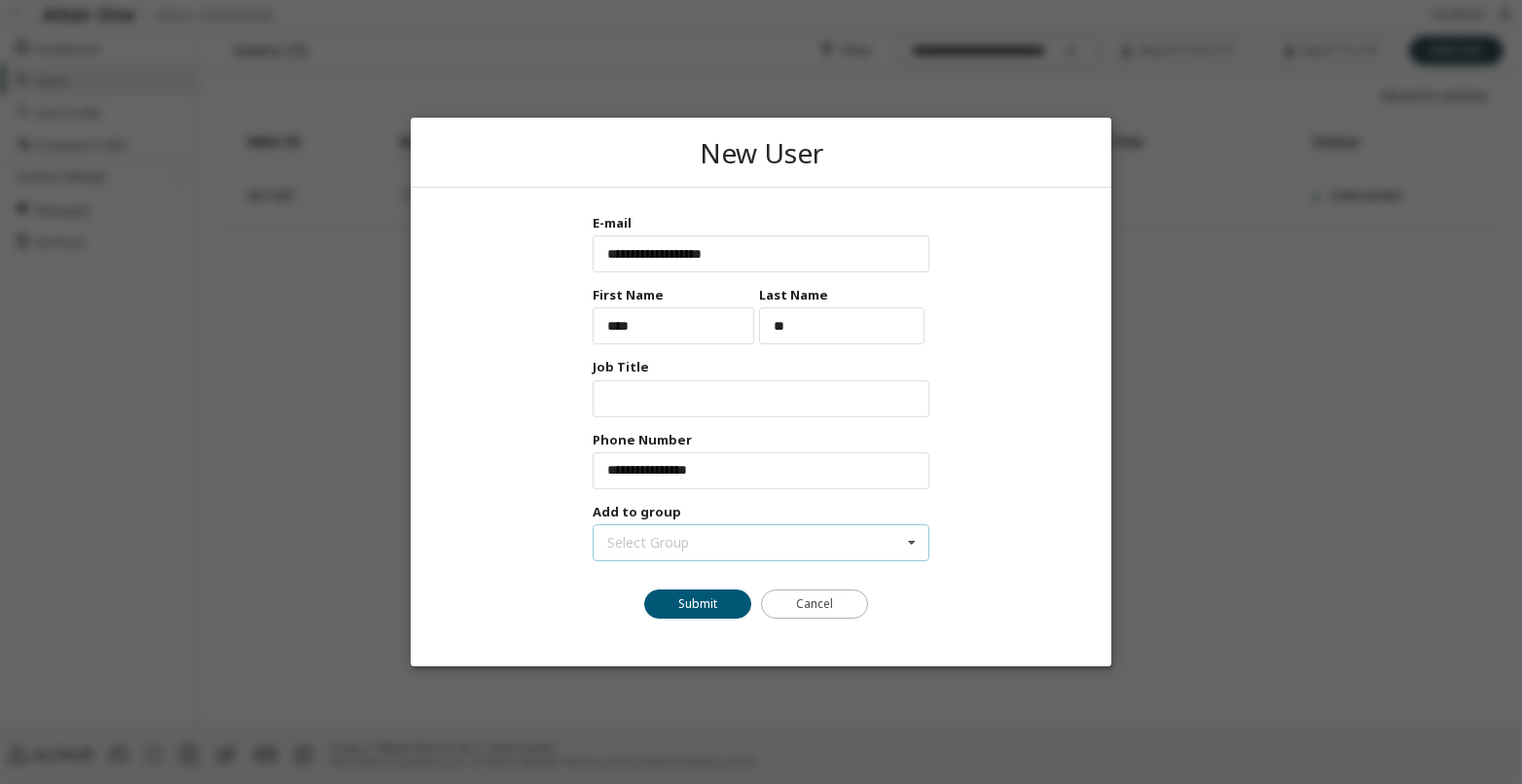 click at bounding box center (912, 543) 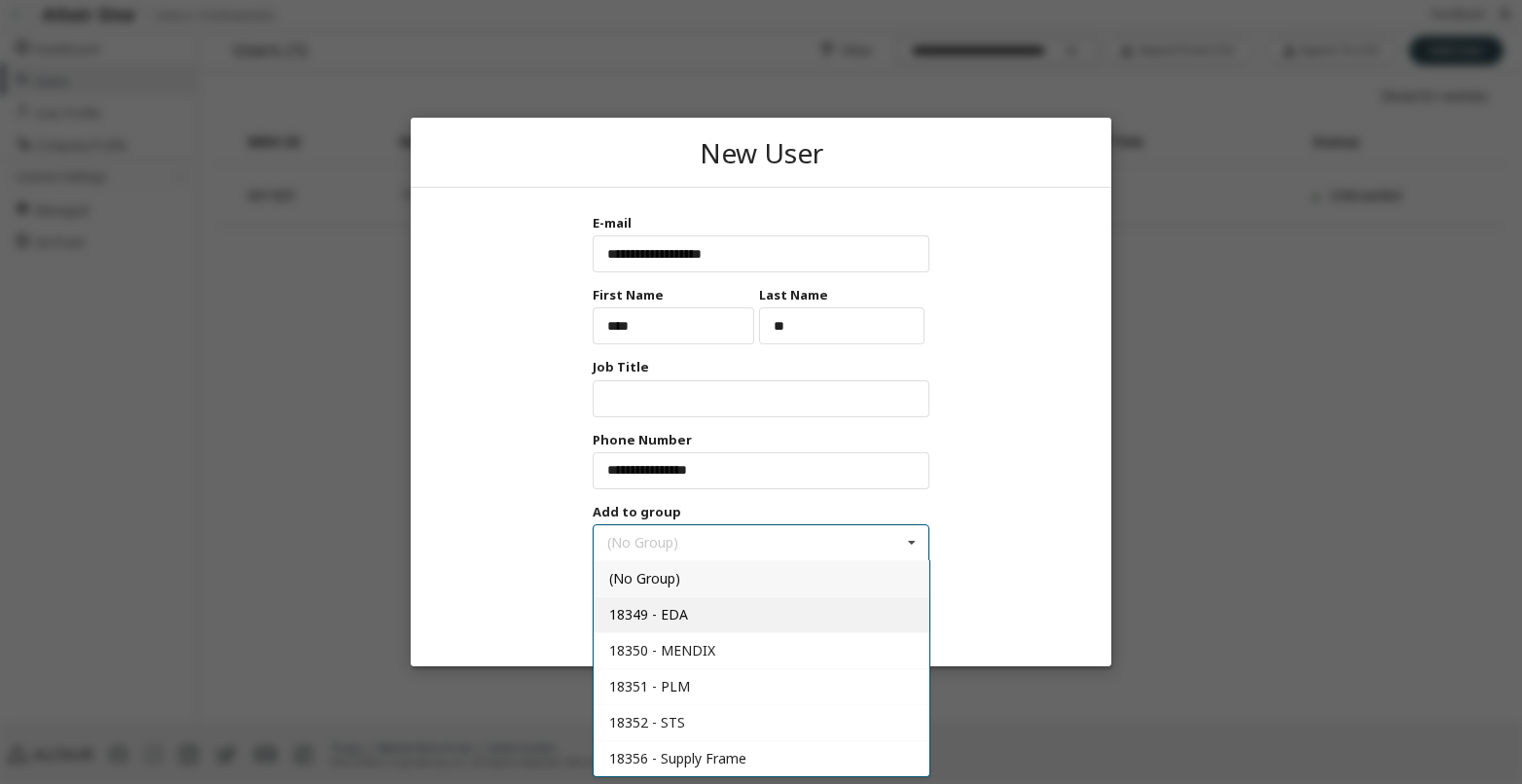 click on "18349 - EDA" at bounding box center (648, 614) 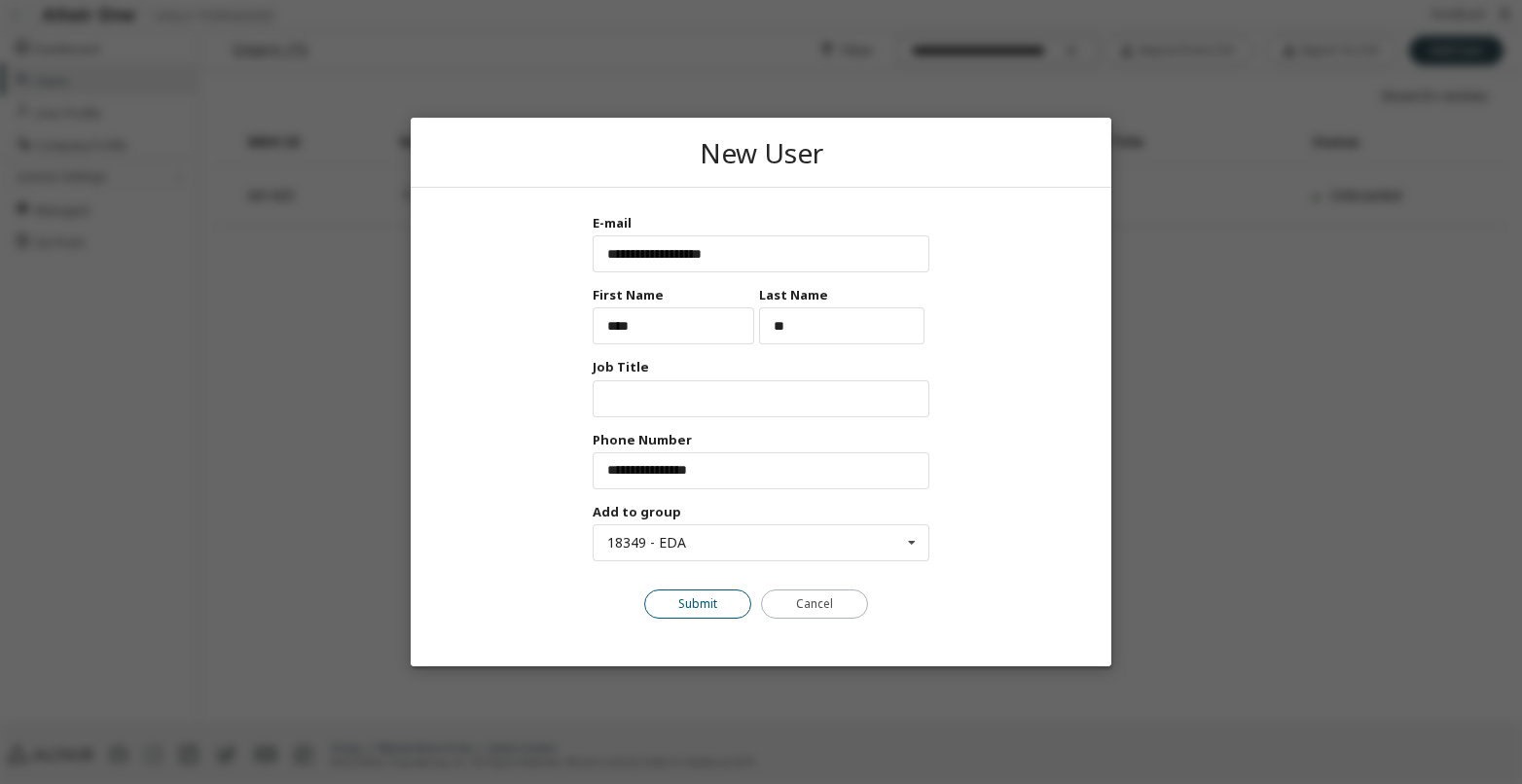click on "Submit" at bounding box center (698, 604) 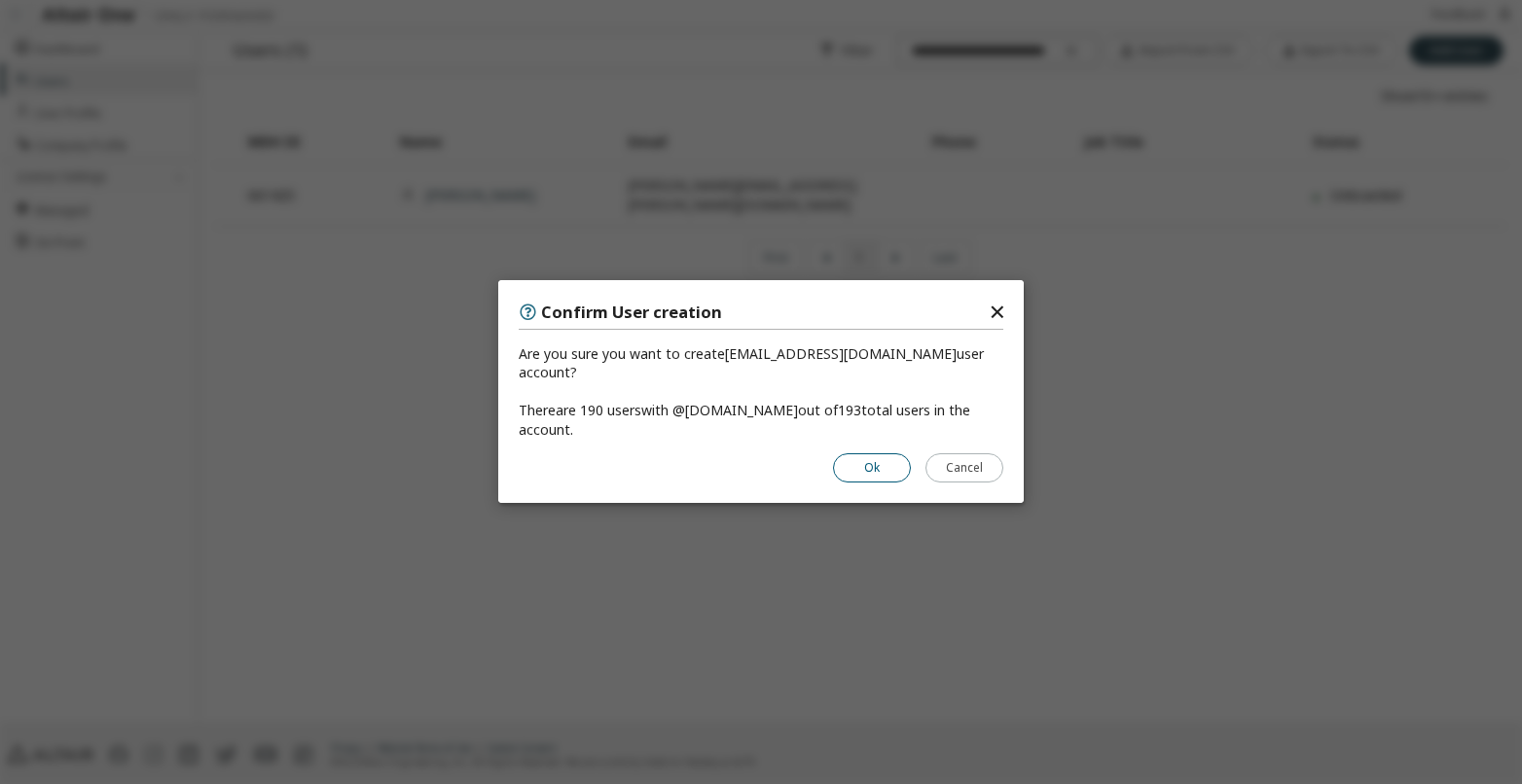 click on "Ok" at bounding box center (872, 469) 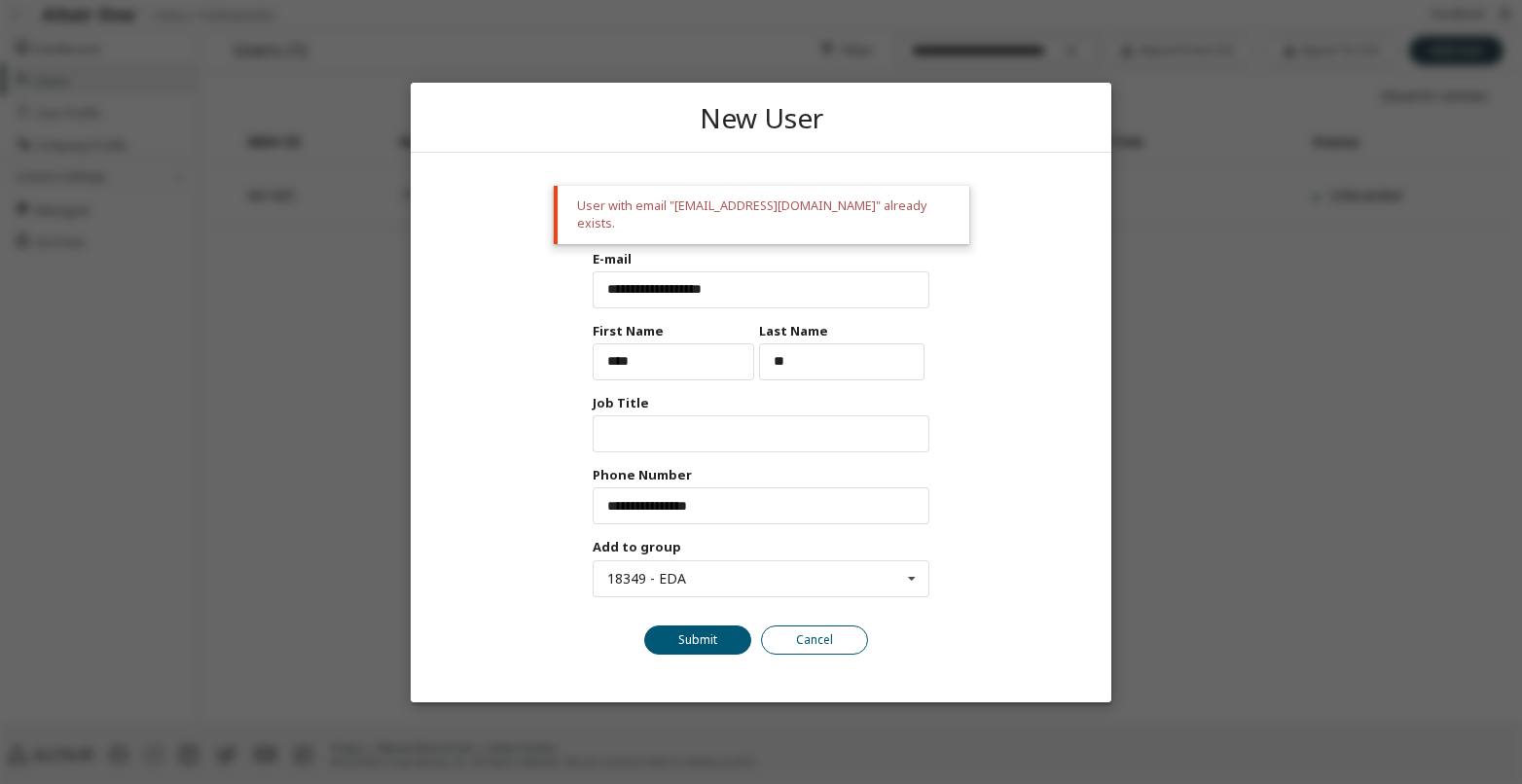 click on "Cancel" at bounding box center (815, 639) 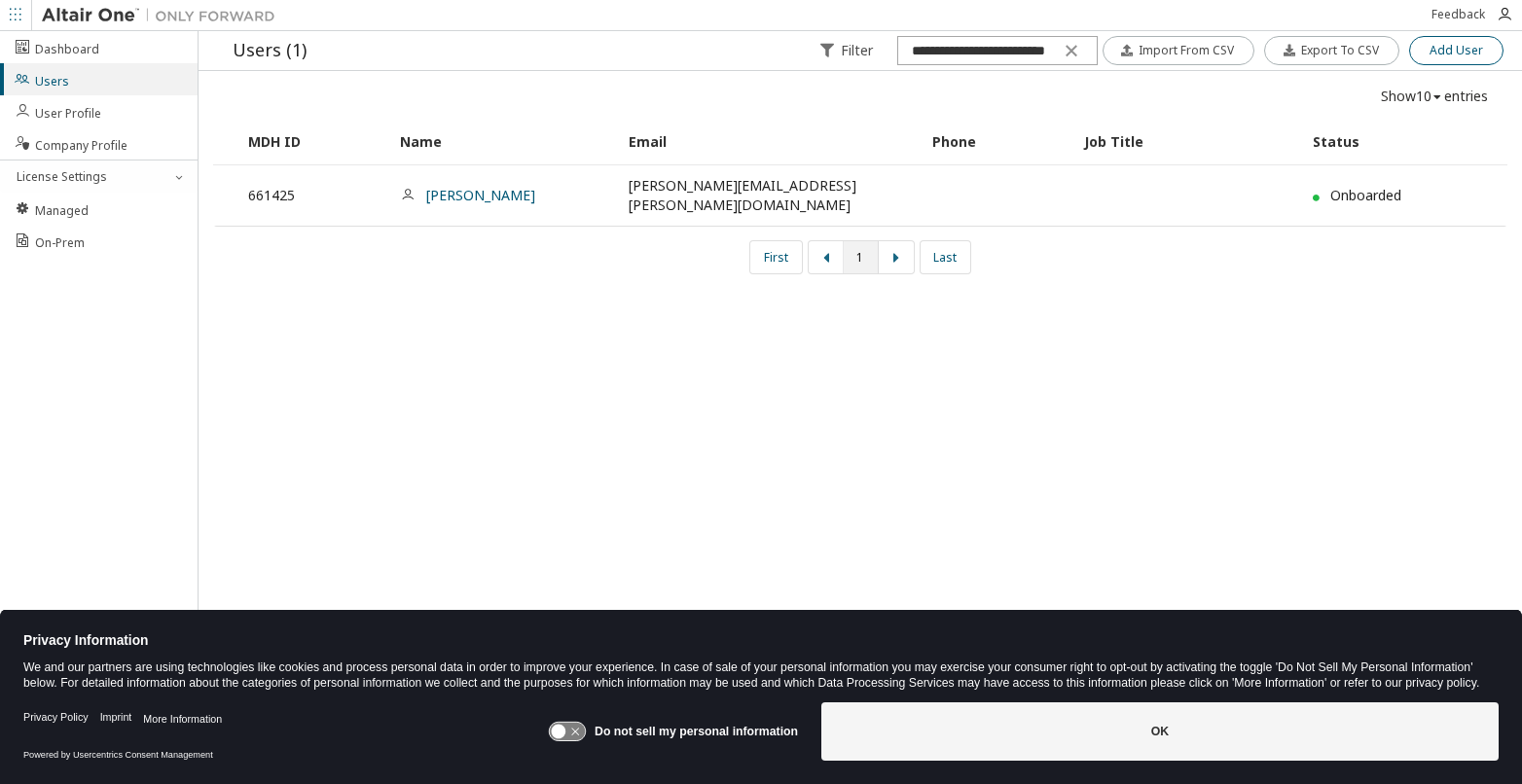 click on "Add User" at bounding box center (1456, 51) 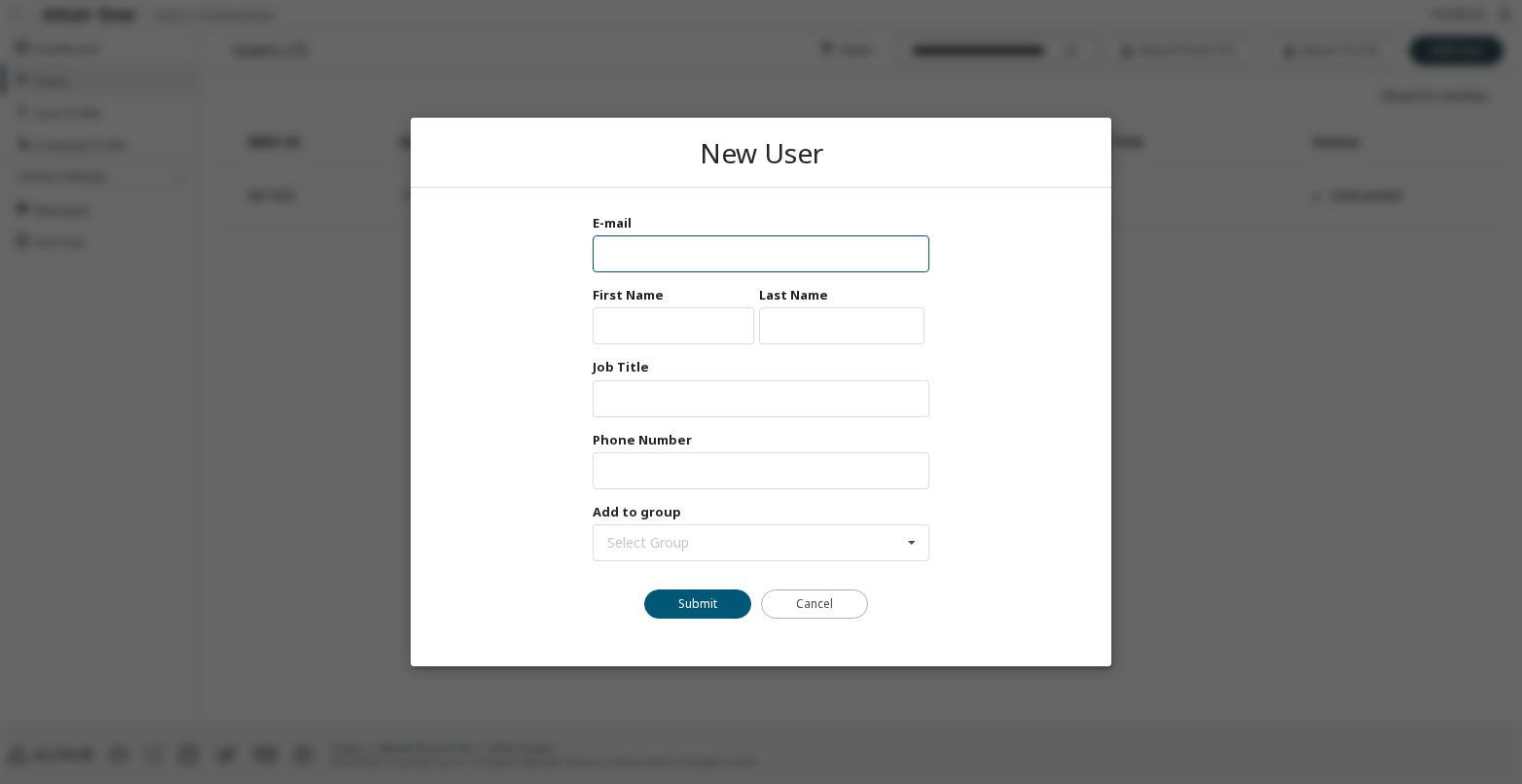 paste on "**********" 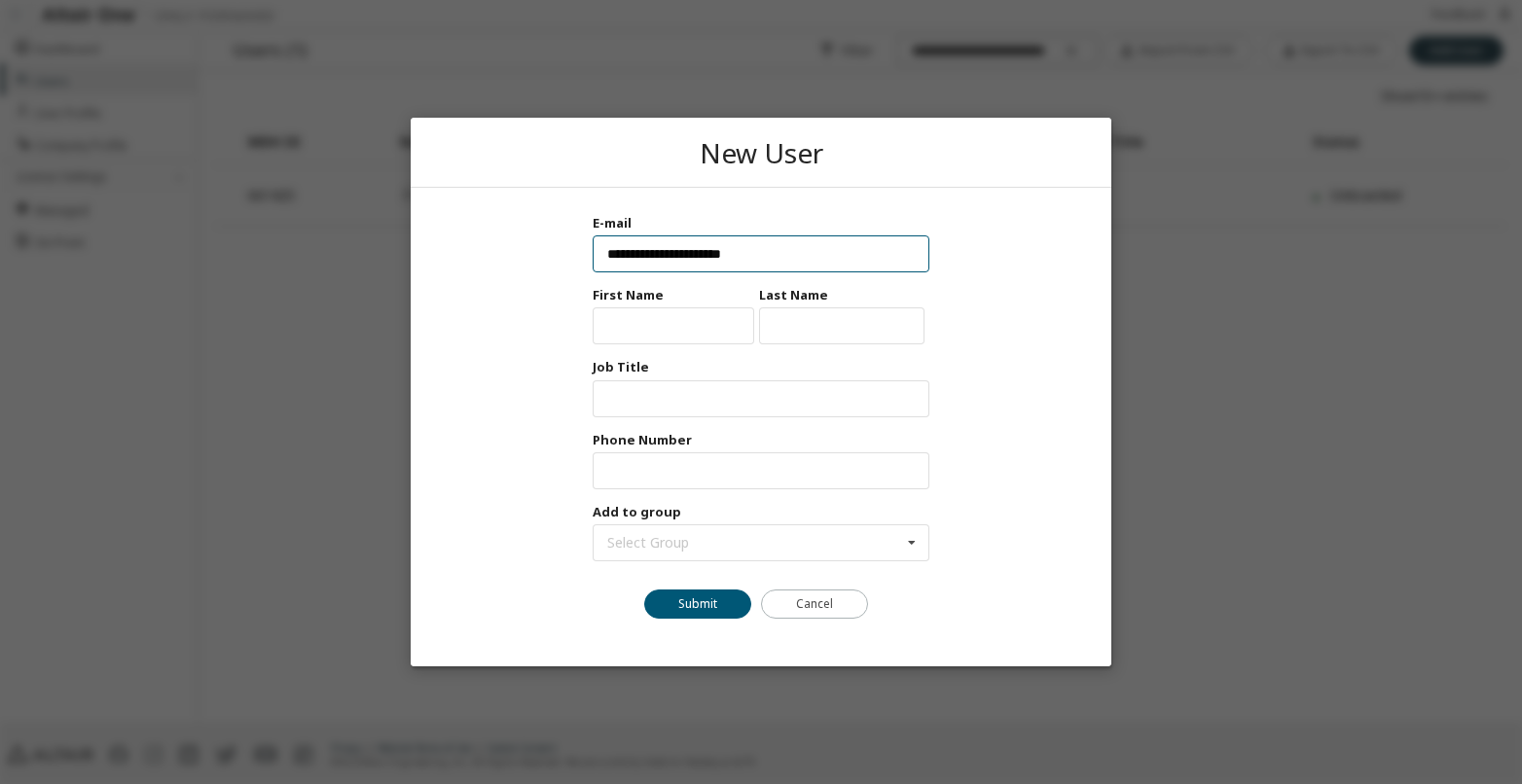 type on "**********" 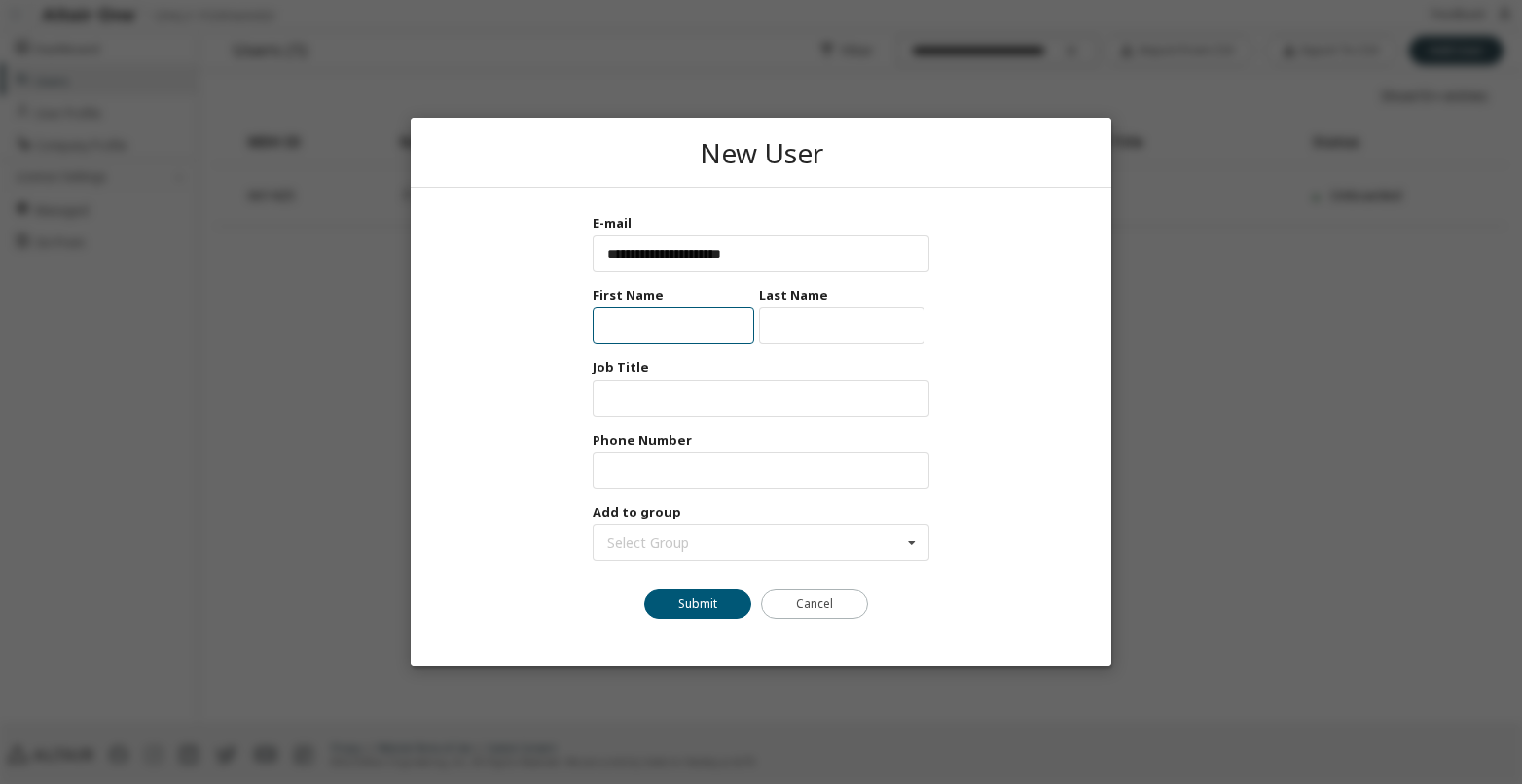 click at bounding box center [673, 326] 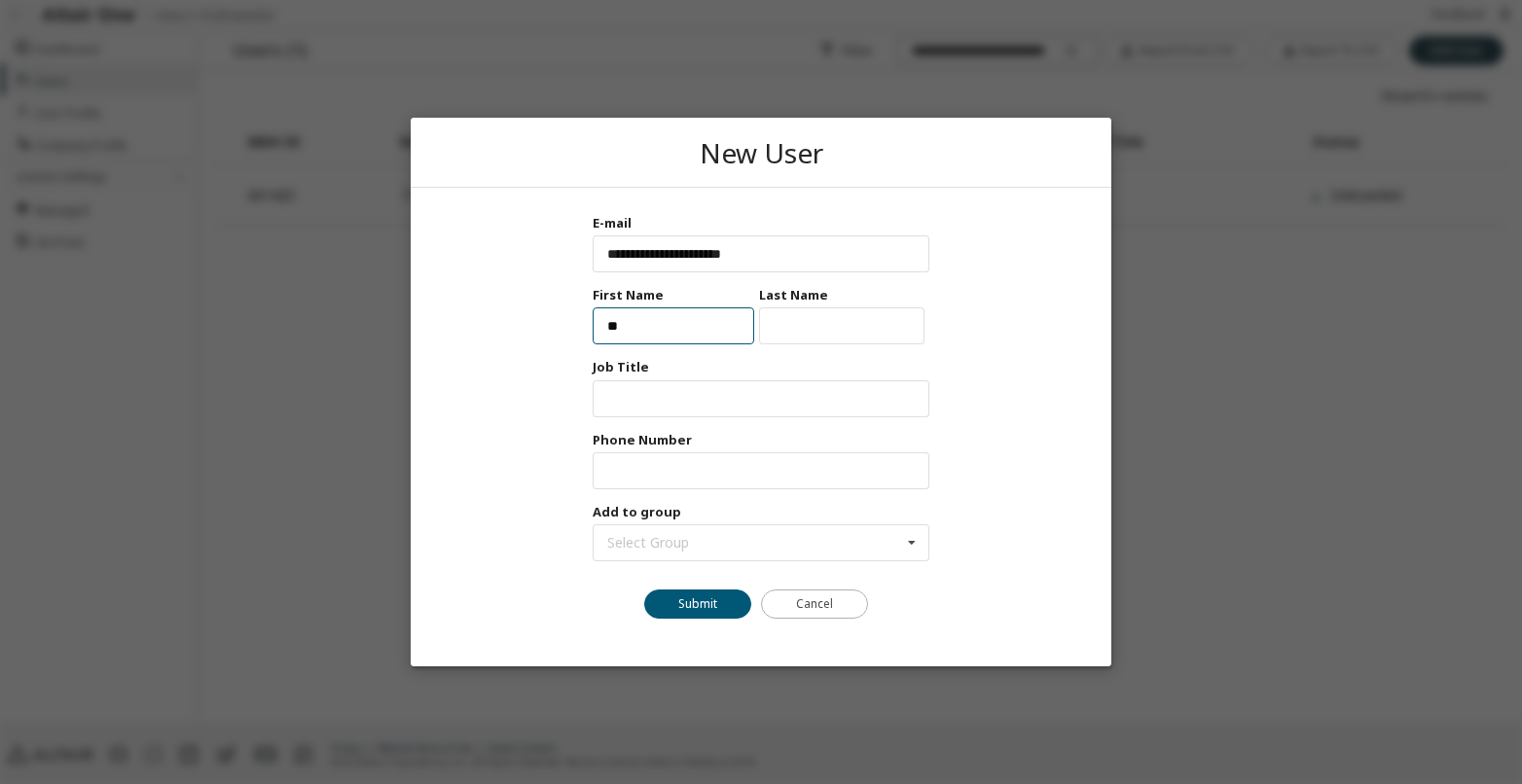 type on "*" 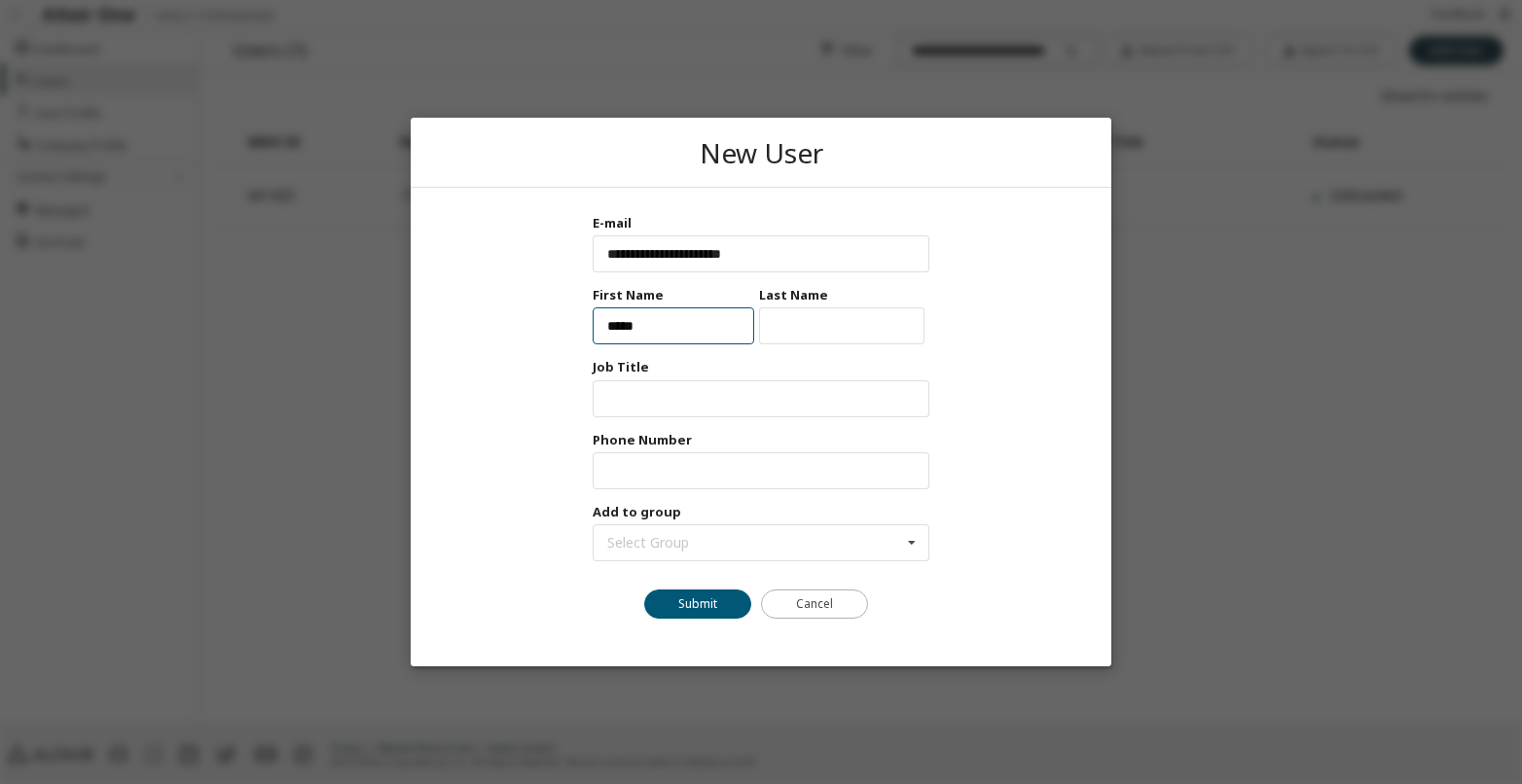 click on "*****" at bounding box center [673, 326] 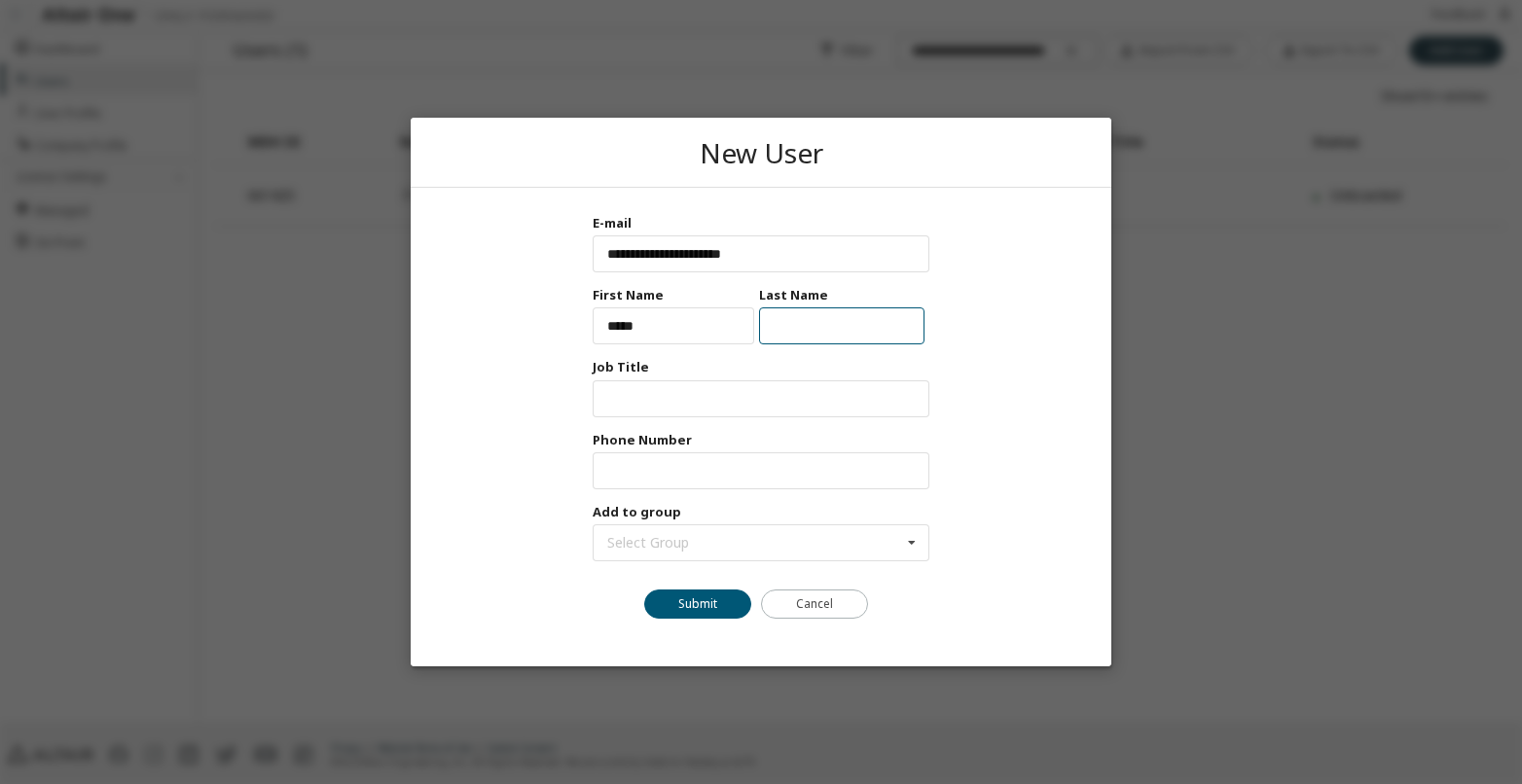 click at bounding box center (842, 326) 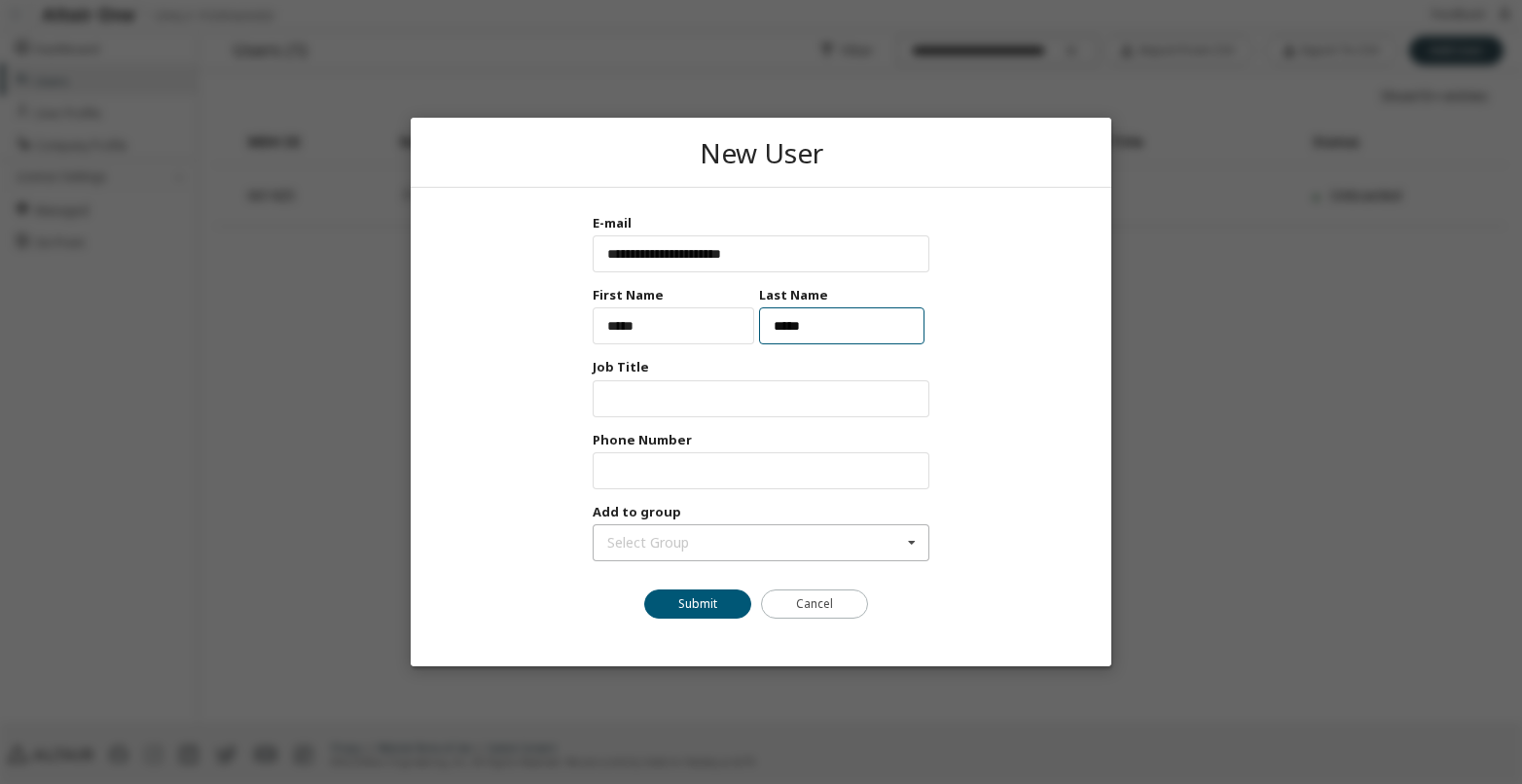 type on "*****" 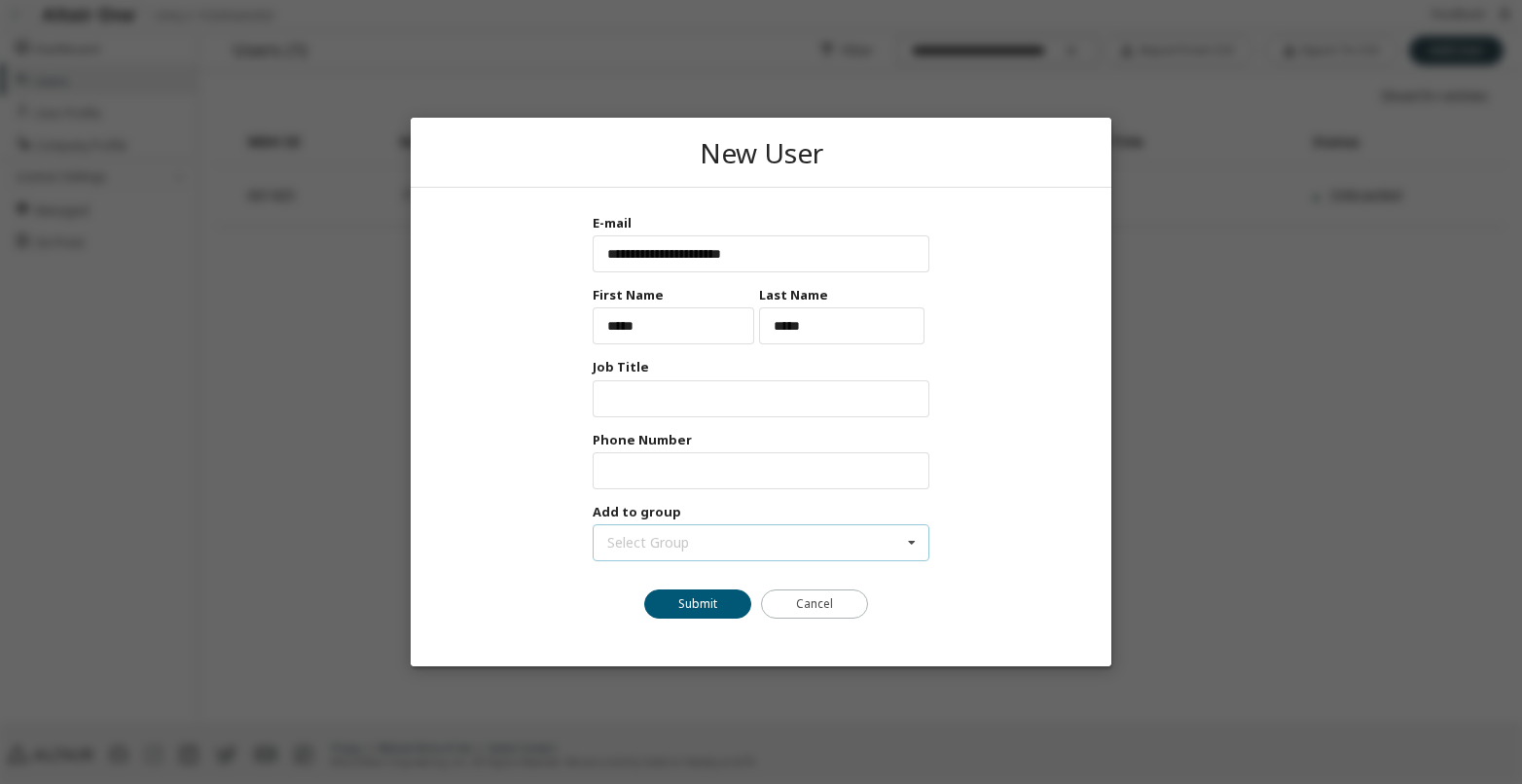 click at bounding box center [912, 543] 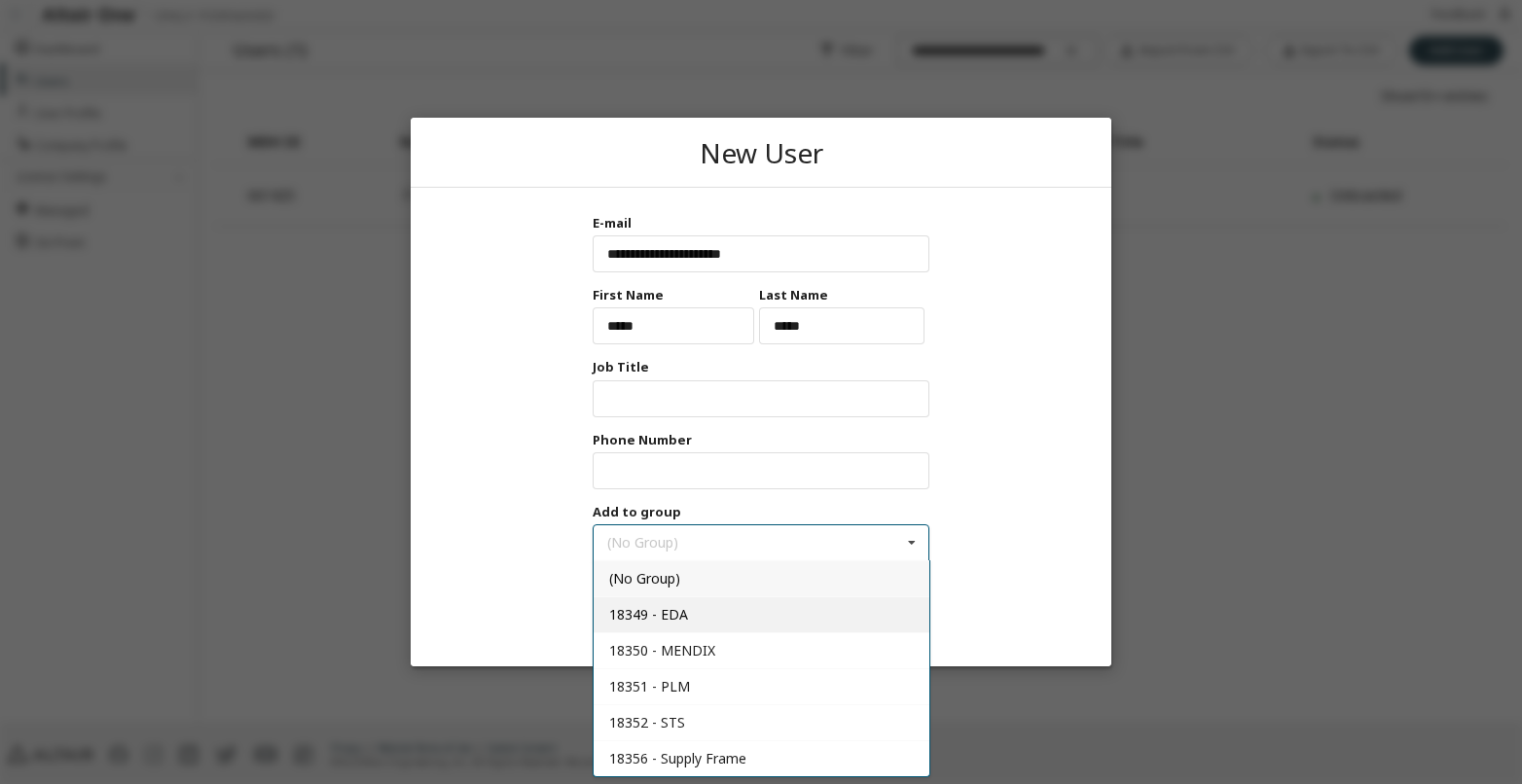 click on "18349 - EDA" at bounding box center [648, 614] 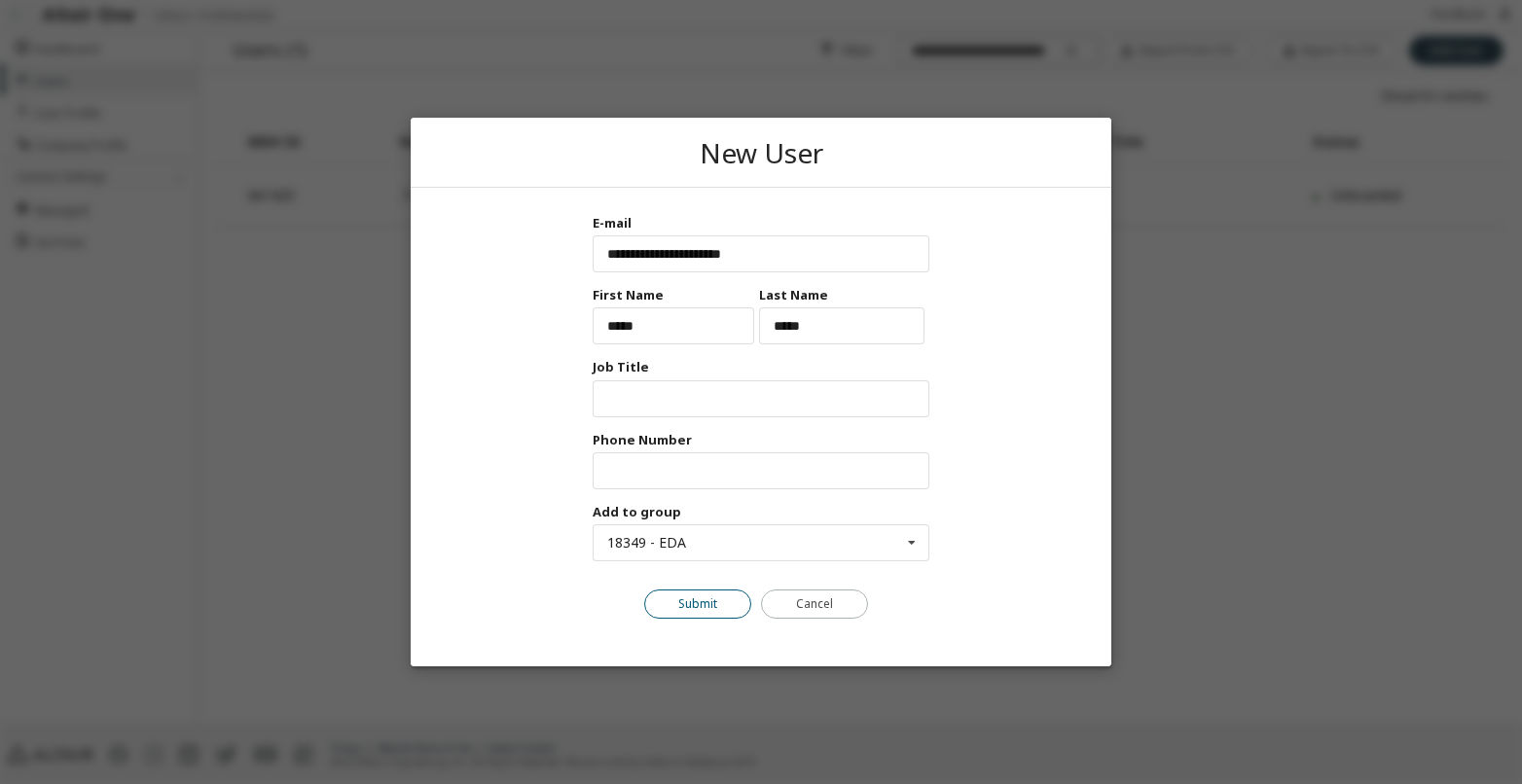 click on "Submit" at bounding box center [698, 604] 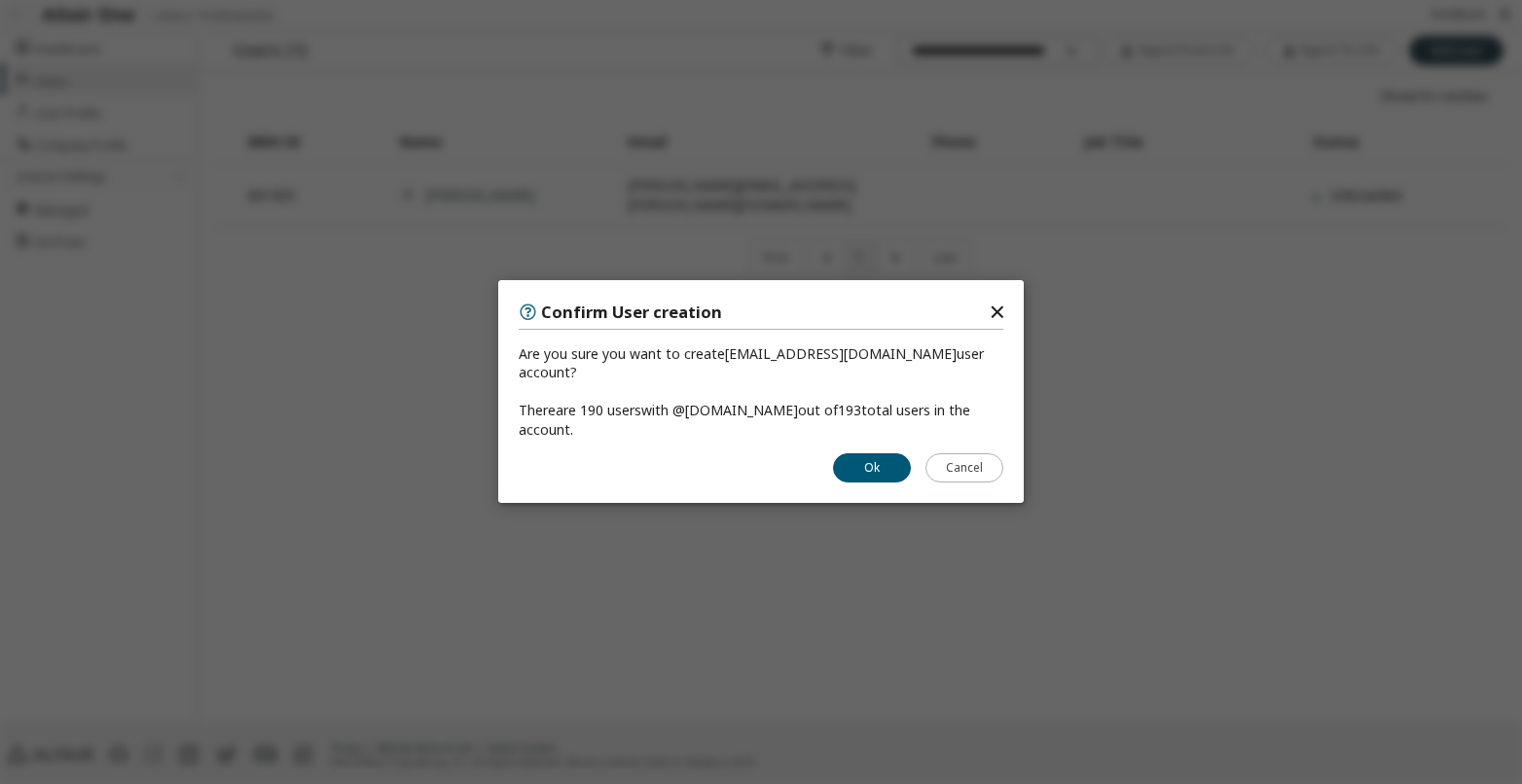 click on "Ok" at bounding box center [872, 469] 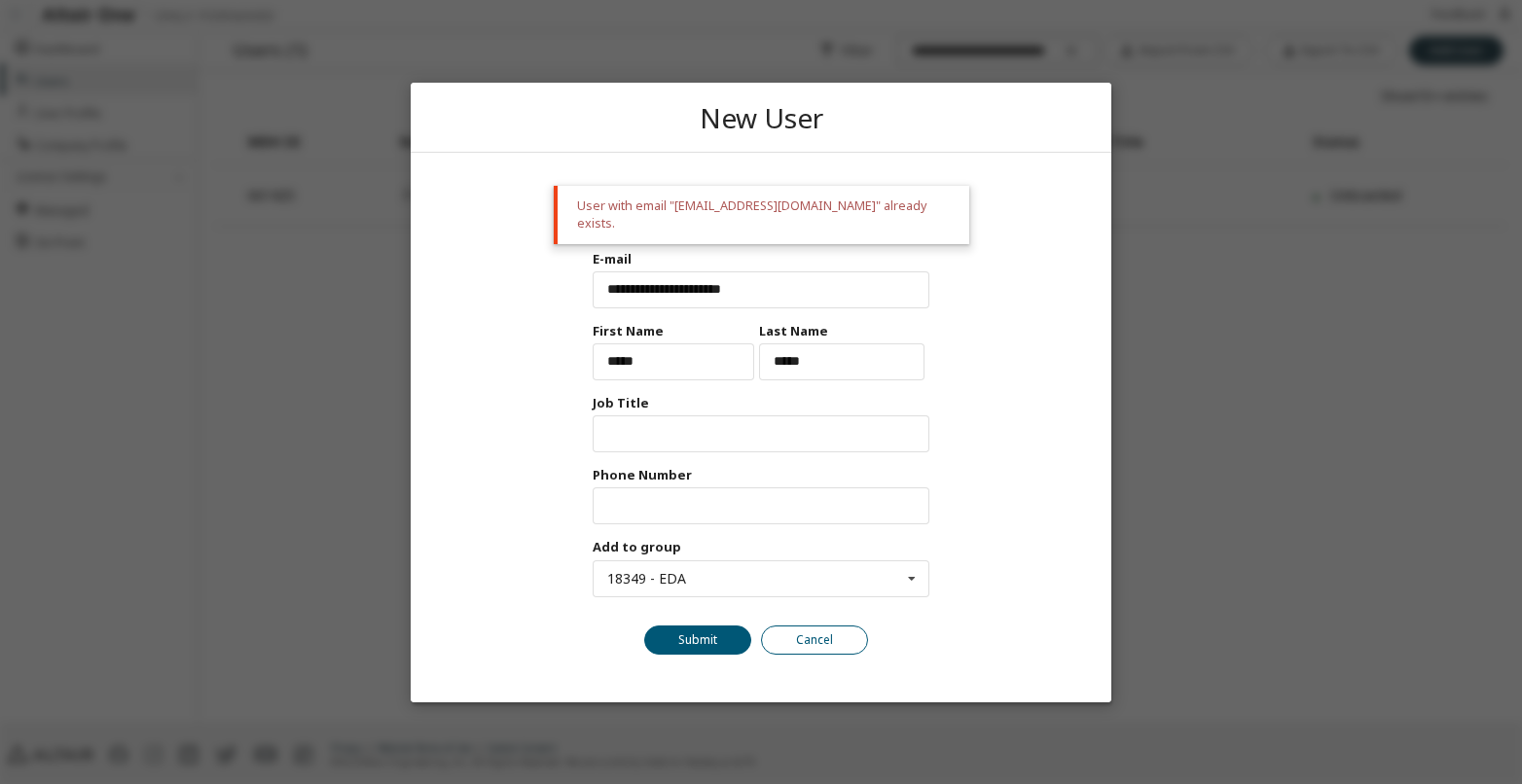 click on "Cancel" at bounding box center (815, 639) 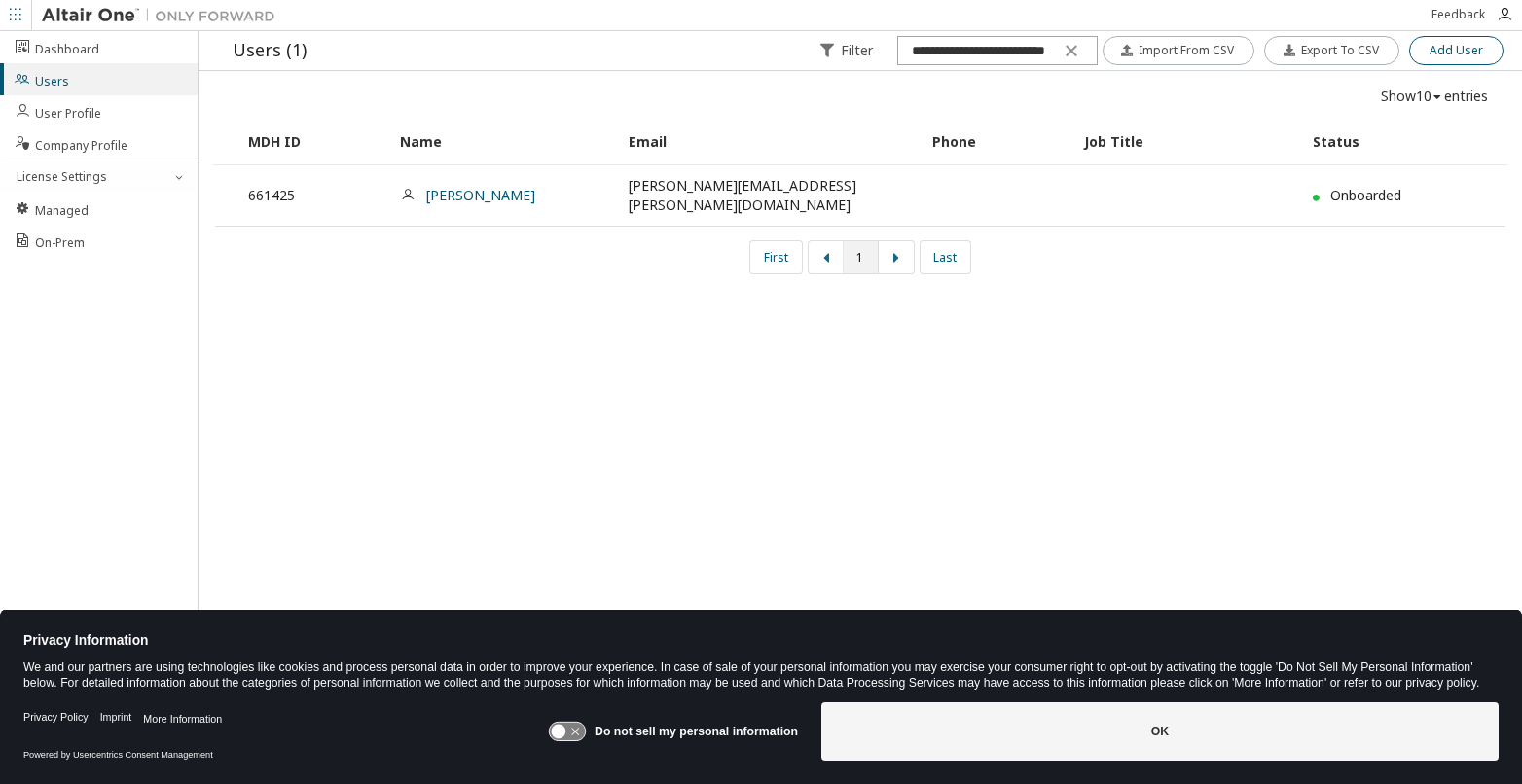 click on "Add User" at bounding box center [1456, 51] 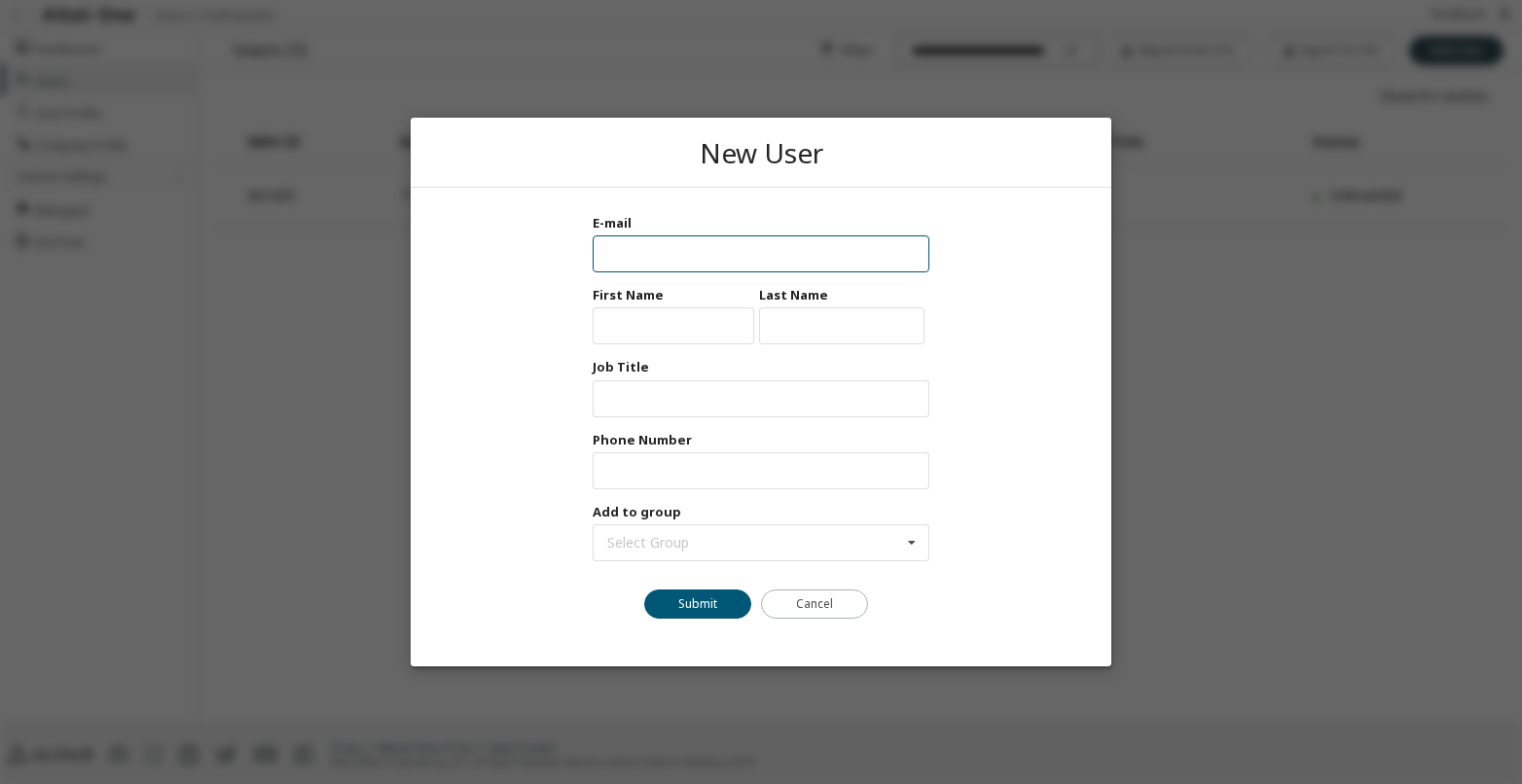click at bounding box center [761, 254] 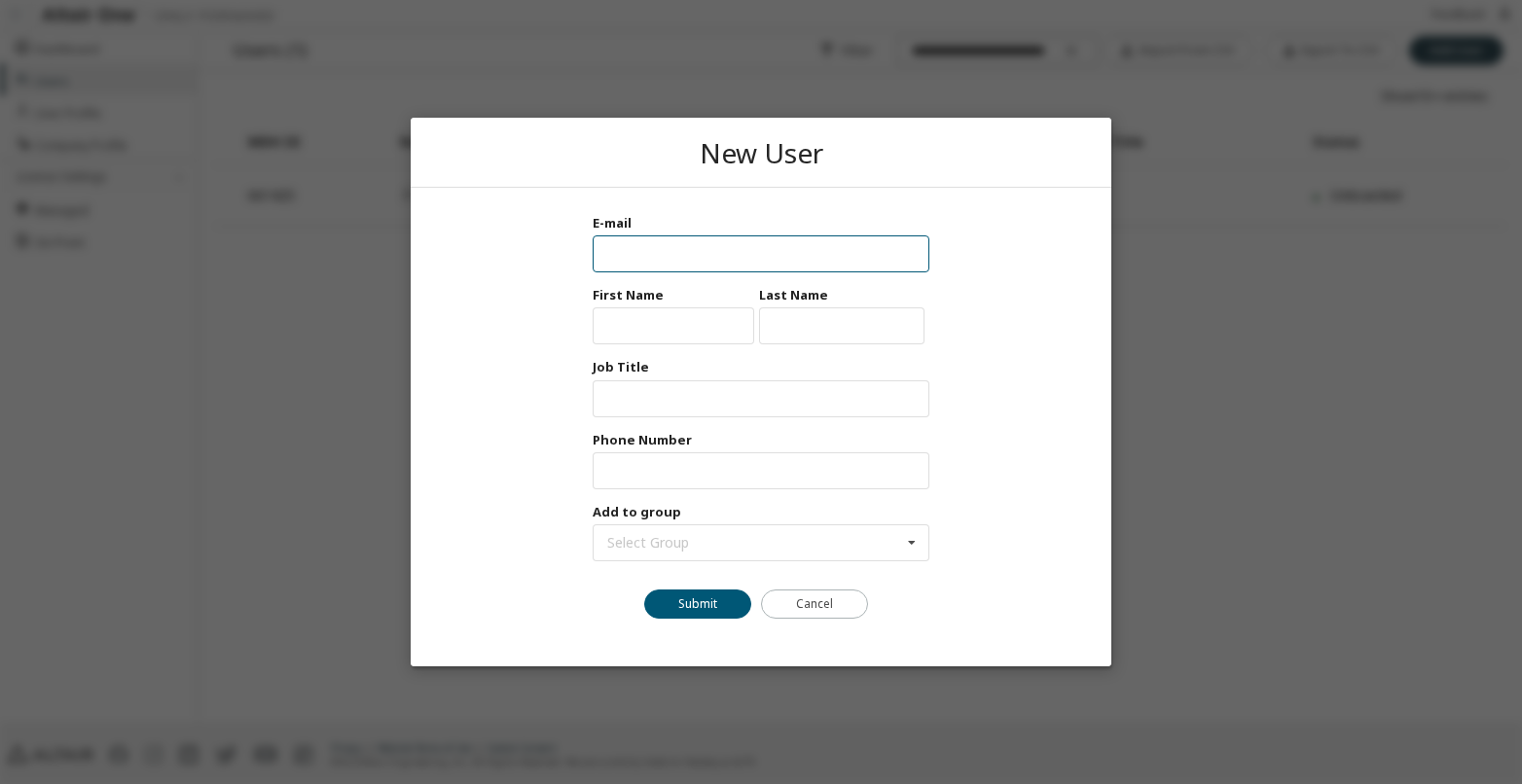 paste on "**********" 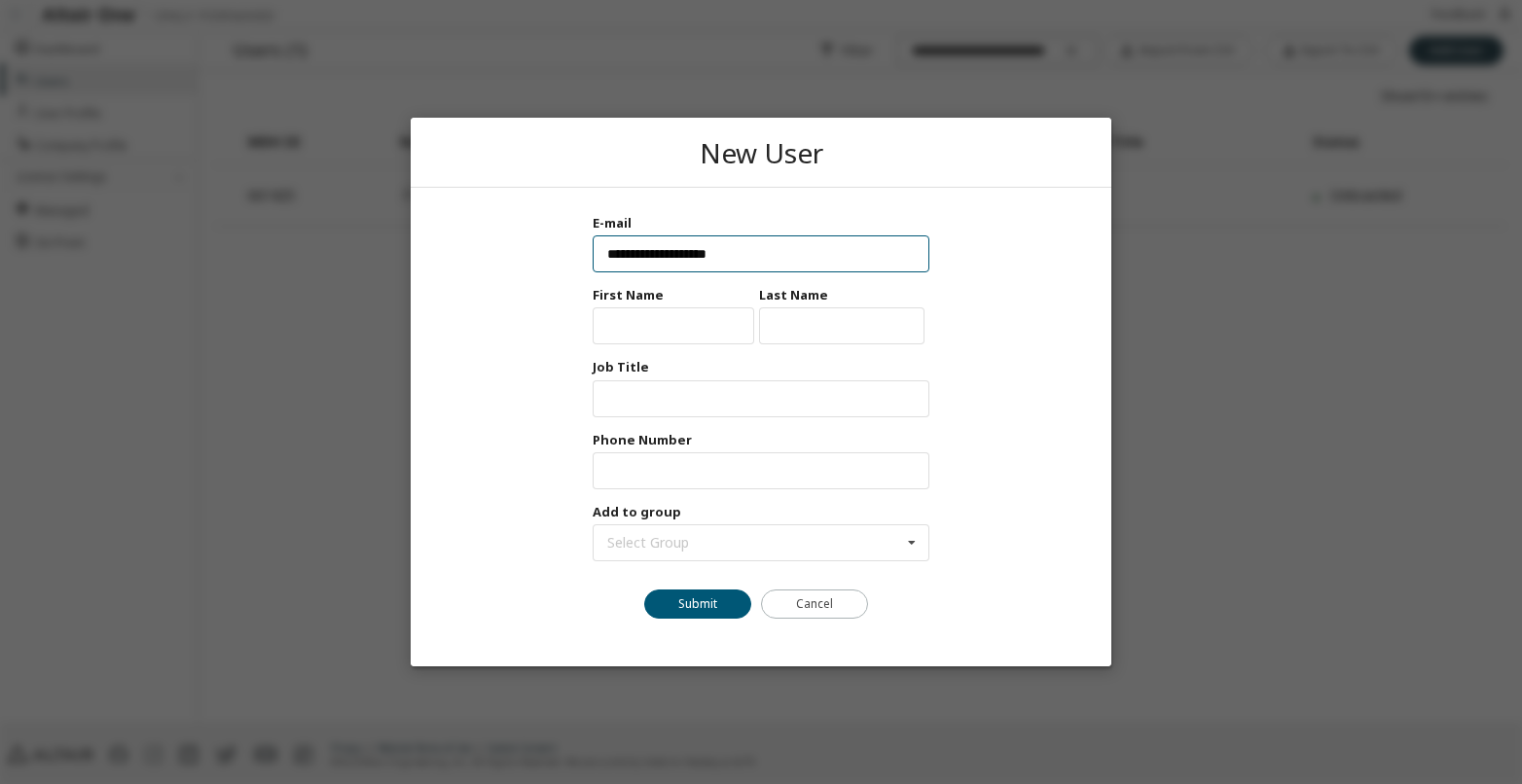 type on "**********" 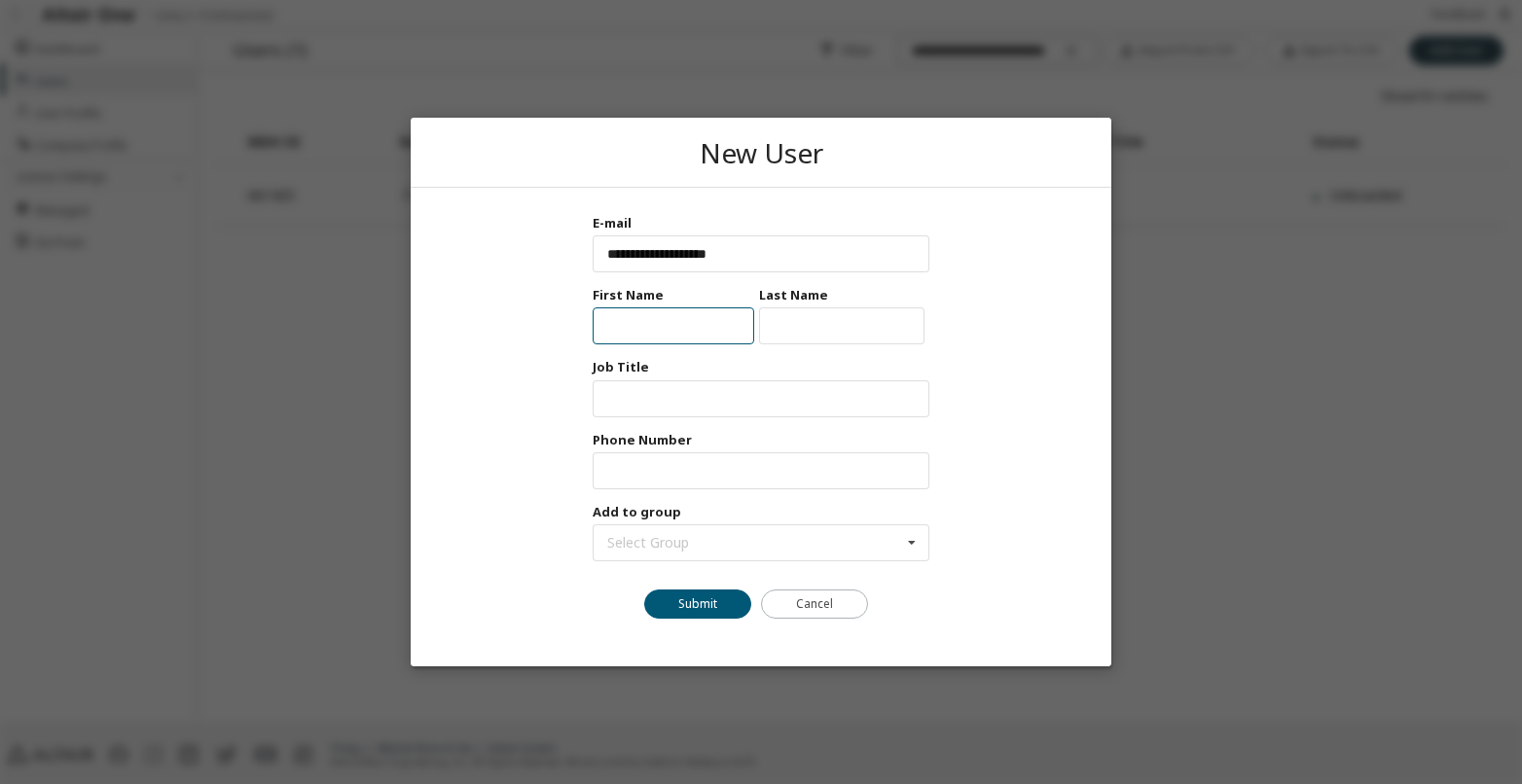 click at bounding box center (673, 326) 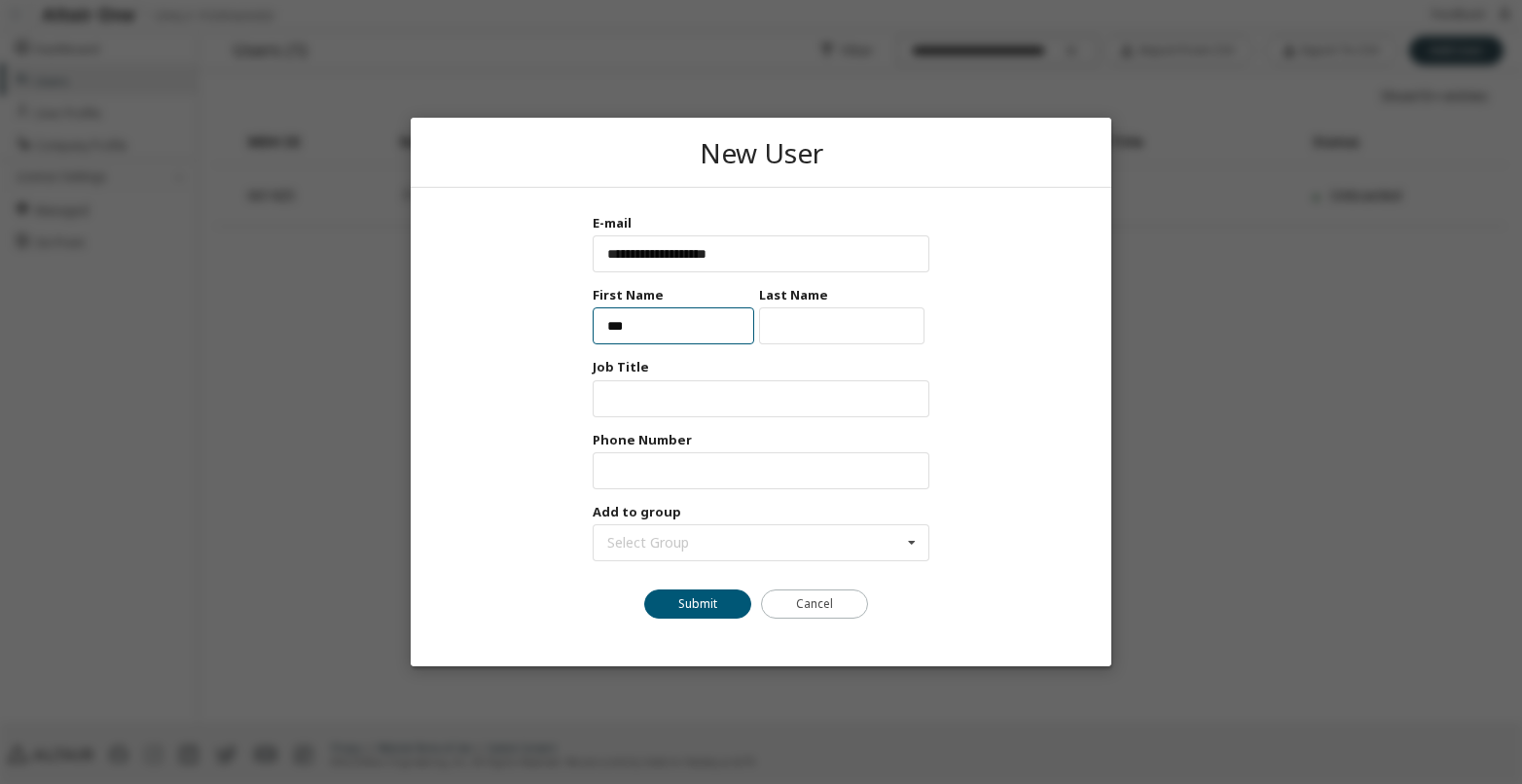 type on "***" 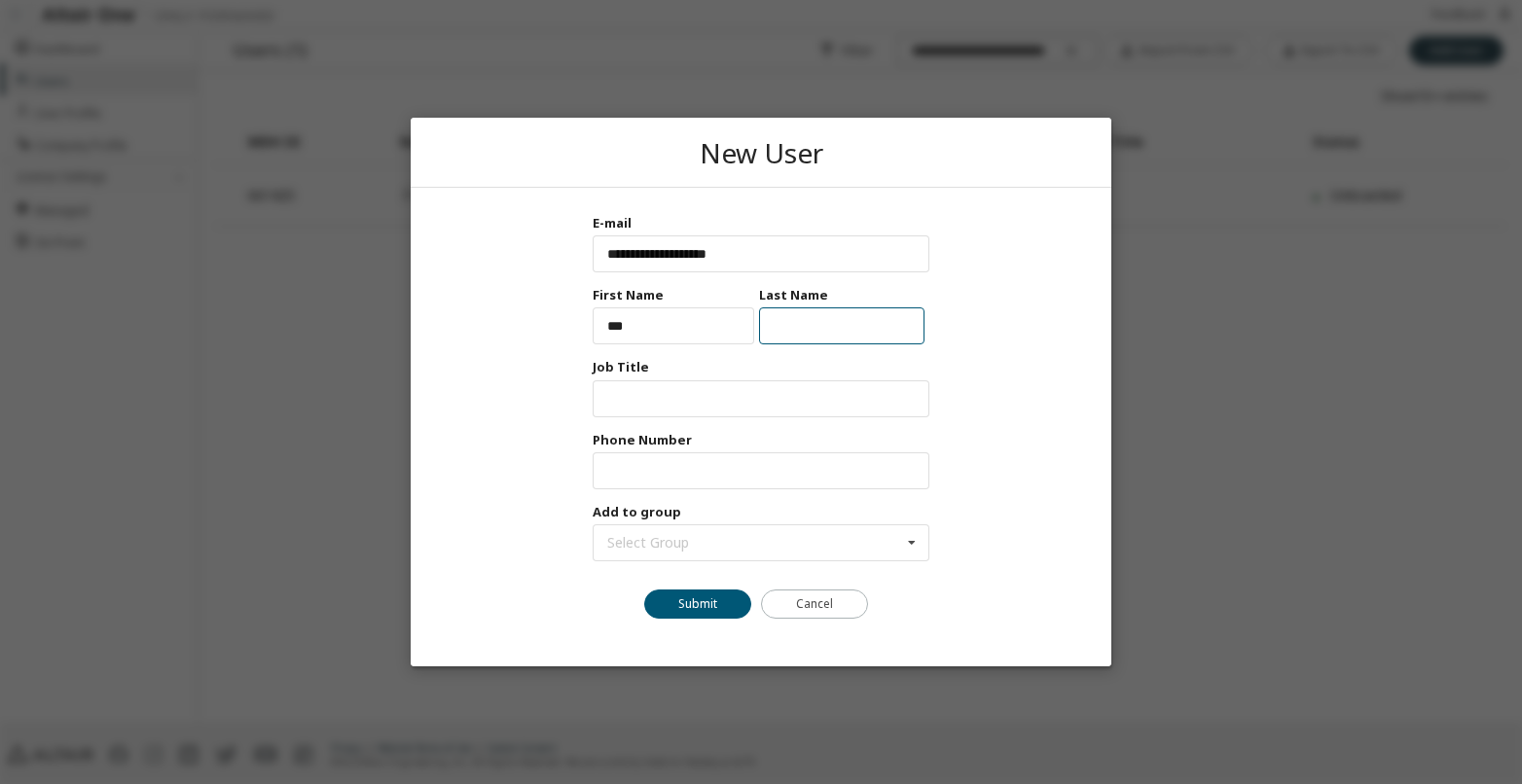 click at bounding box center [842, 326] 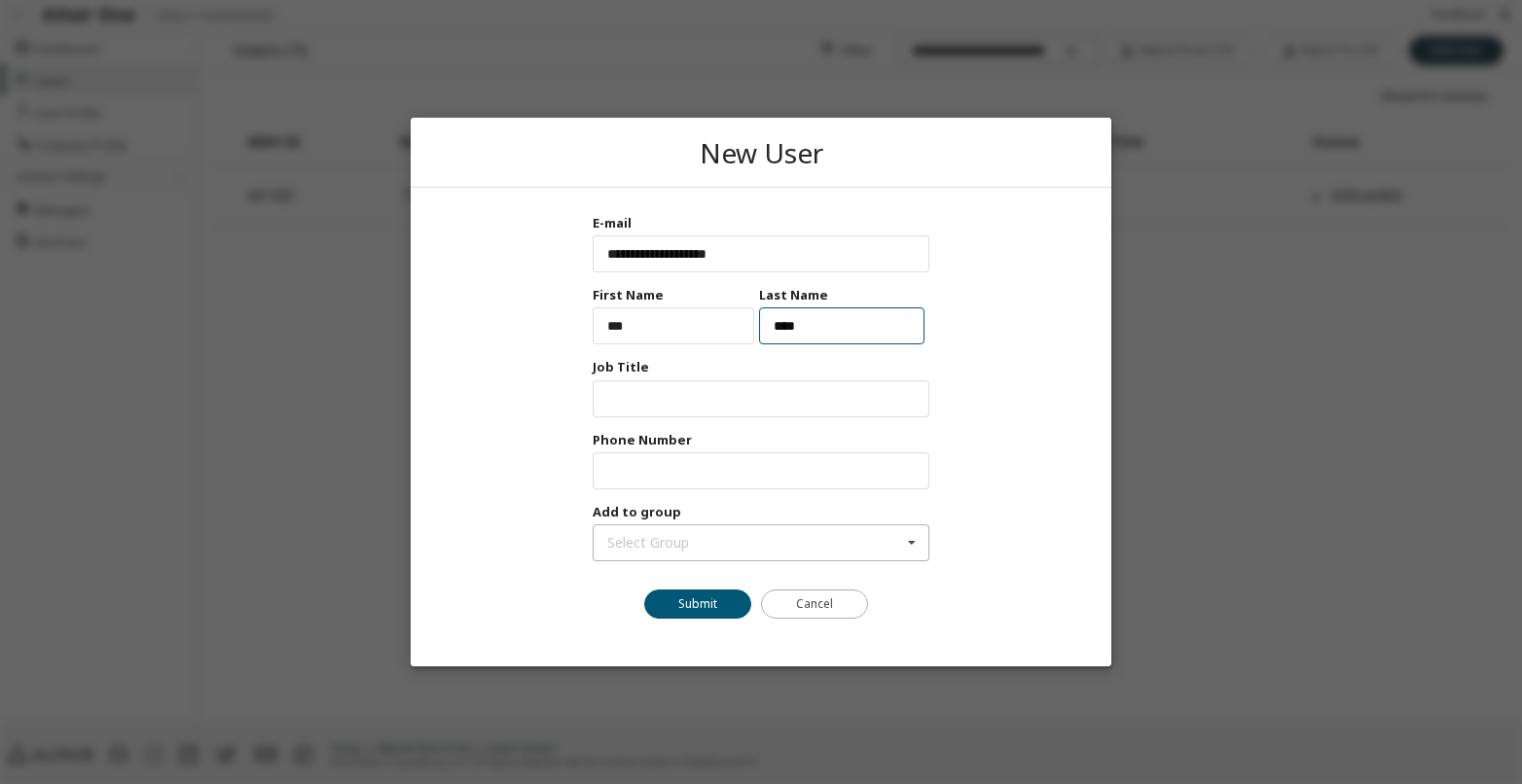 type on "****" 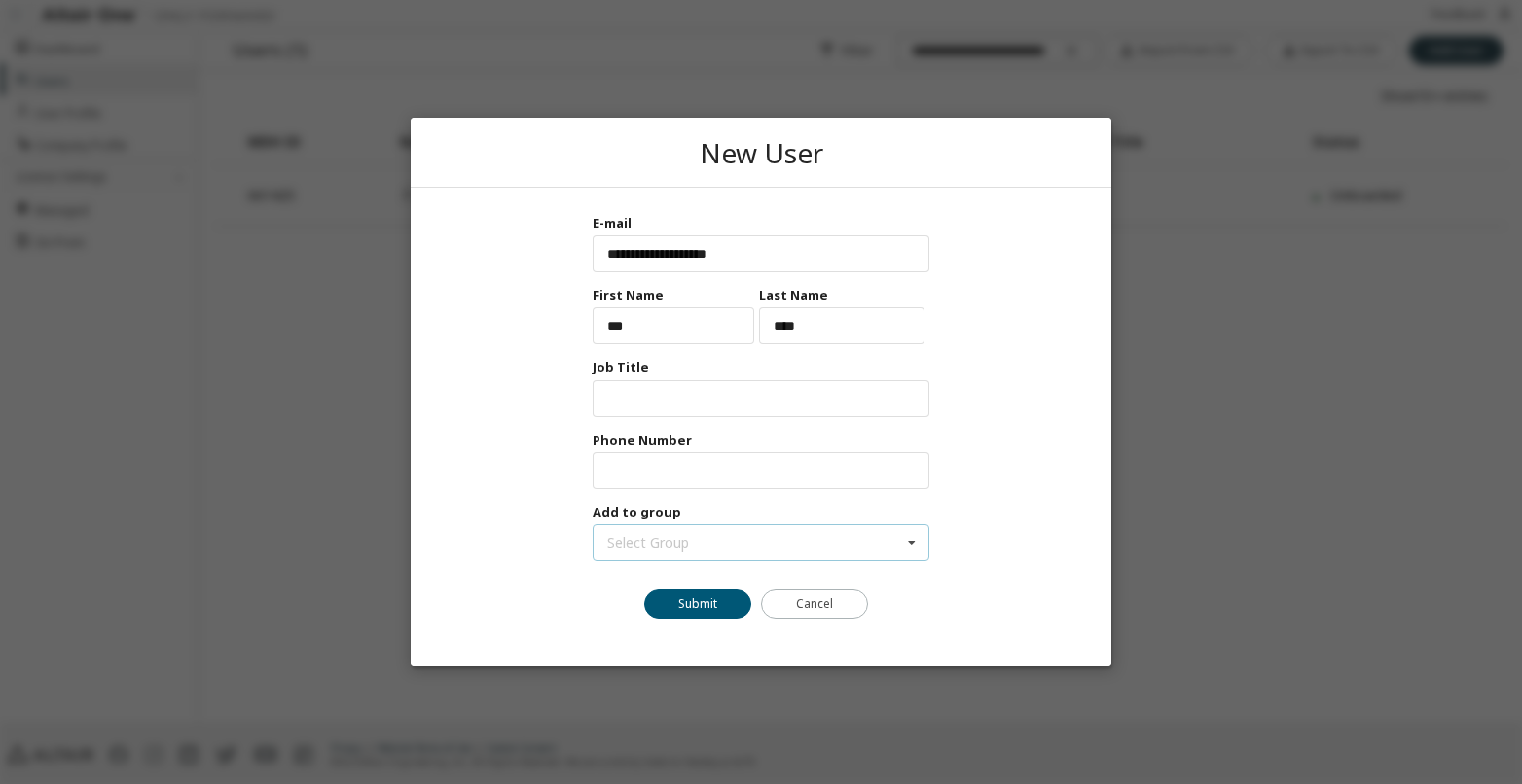 click at bounding box center (912, 543) 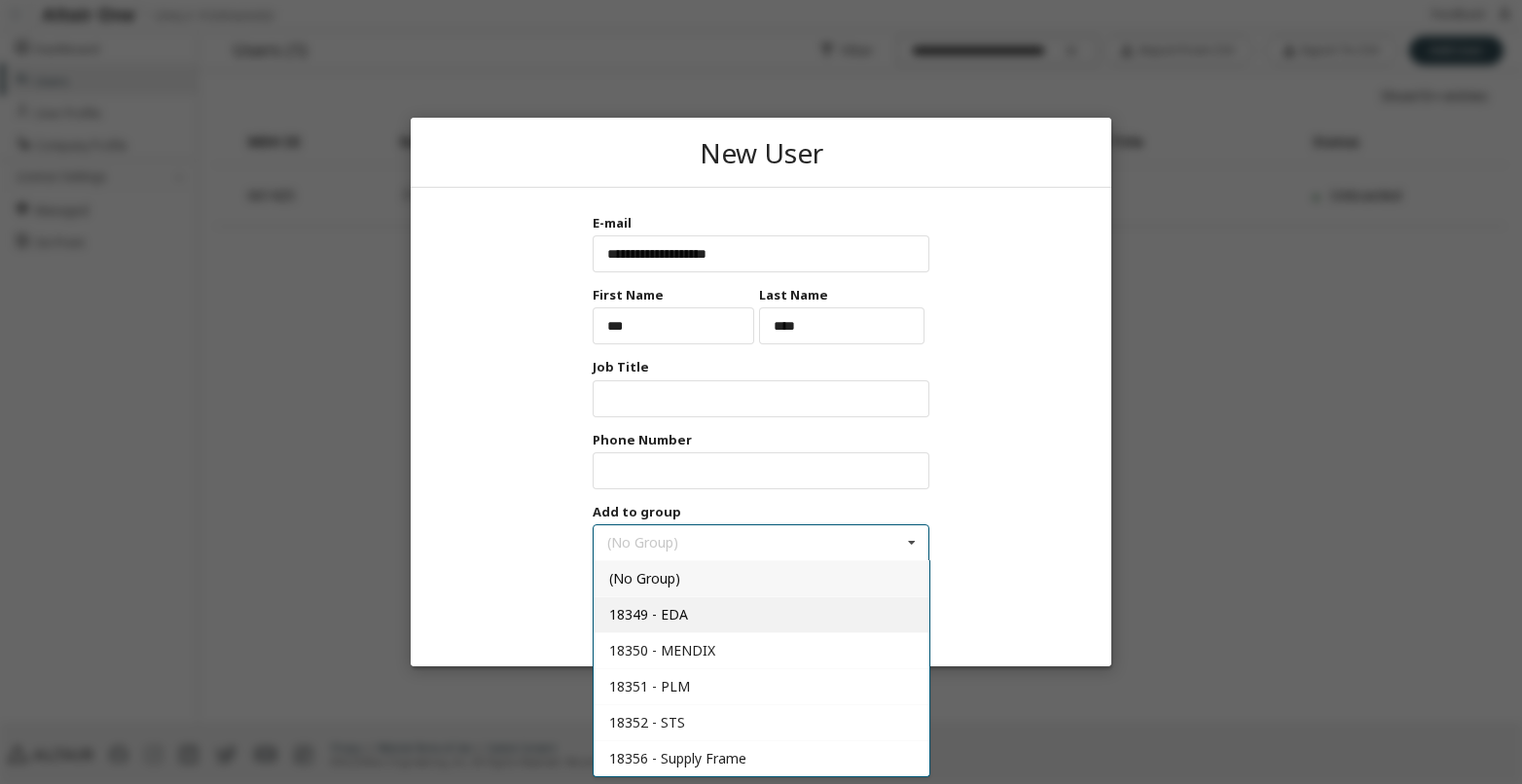 click on "18349 - EDA" at bounding box center [648, 614] 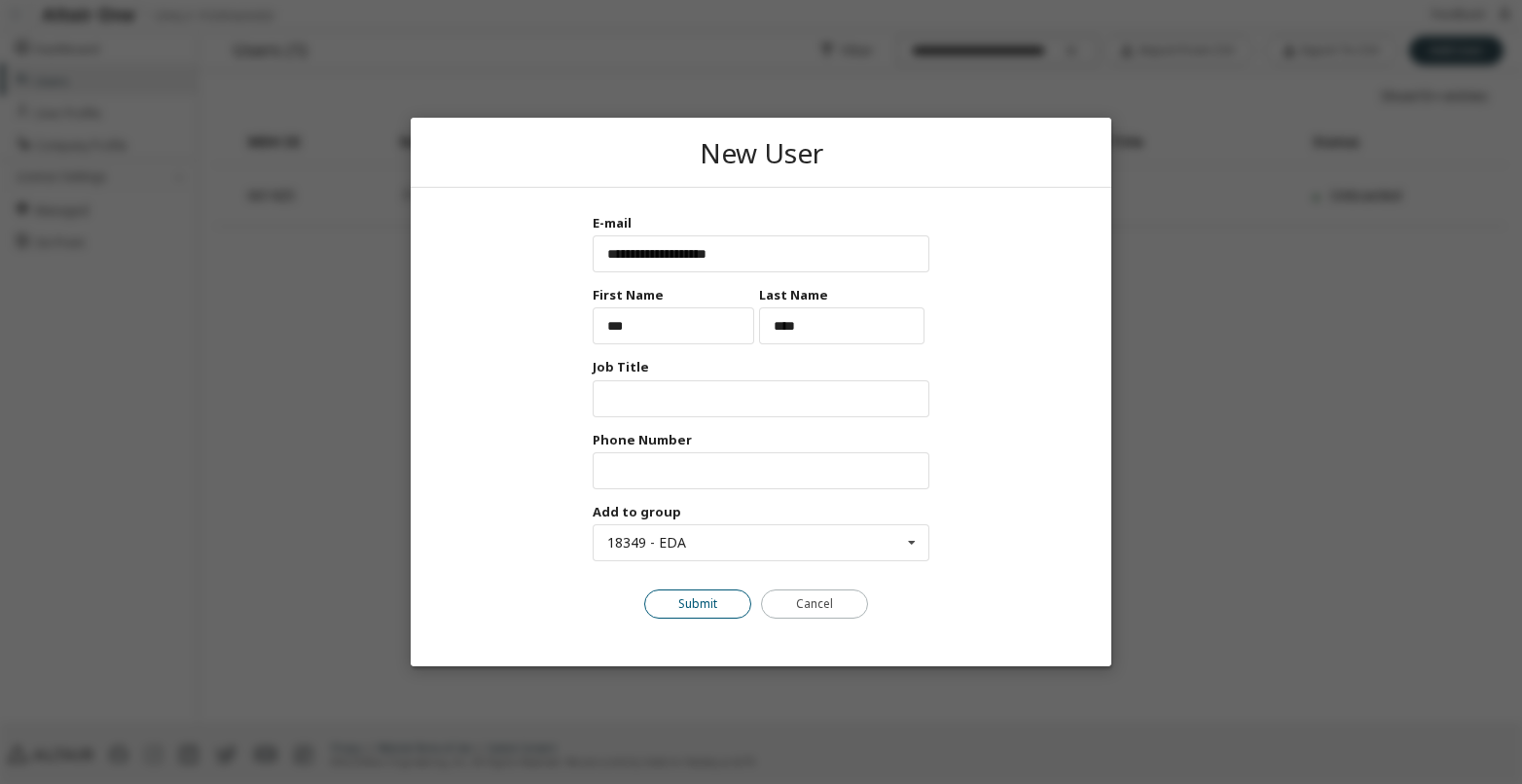 click on "Submit" at bounding box center (698, 604) 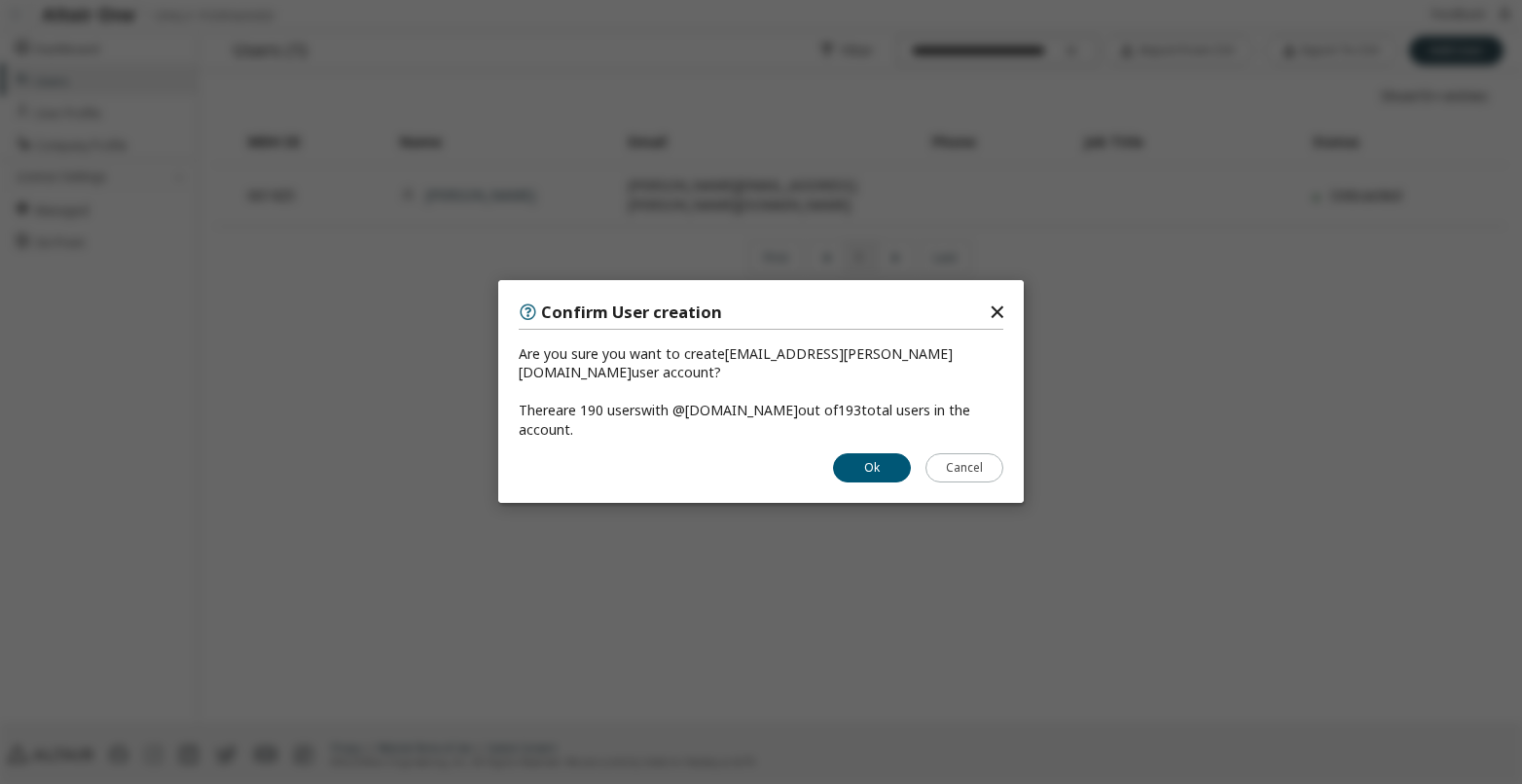 click on "Ok" at bounding box center (872, 469) 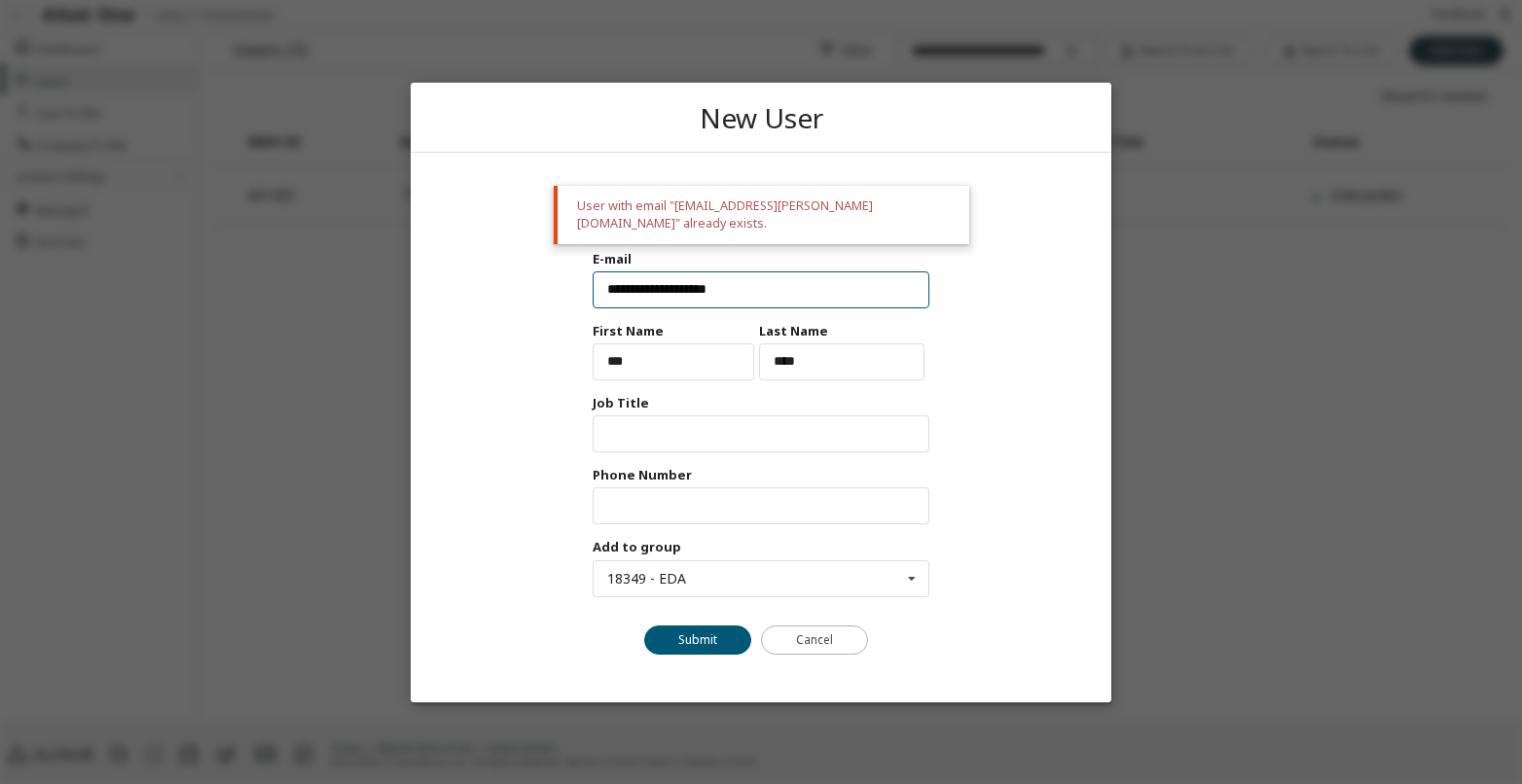 drag, startPoint x: 745, startPoint y: 277, endPoint x: 677, endPoint y: 298, distance: 71.168813 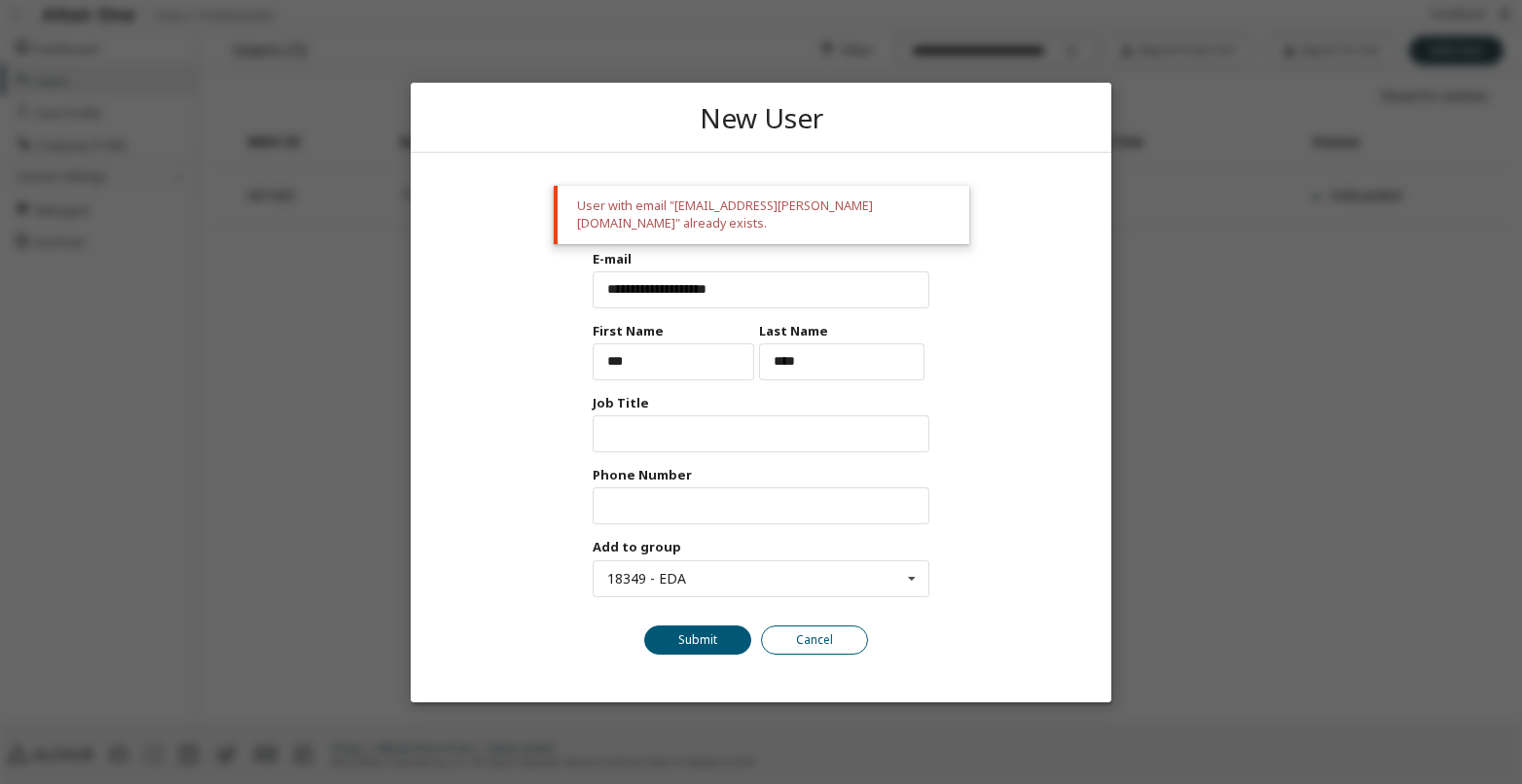 click on "Cancel" at bounding box center [815, 639] 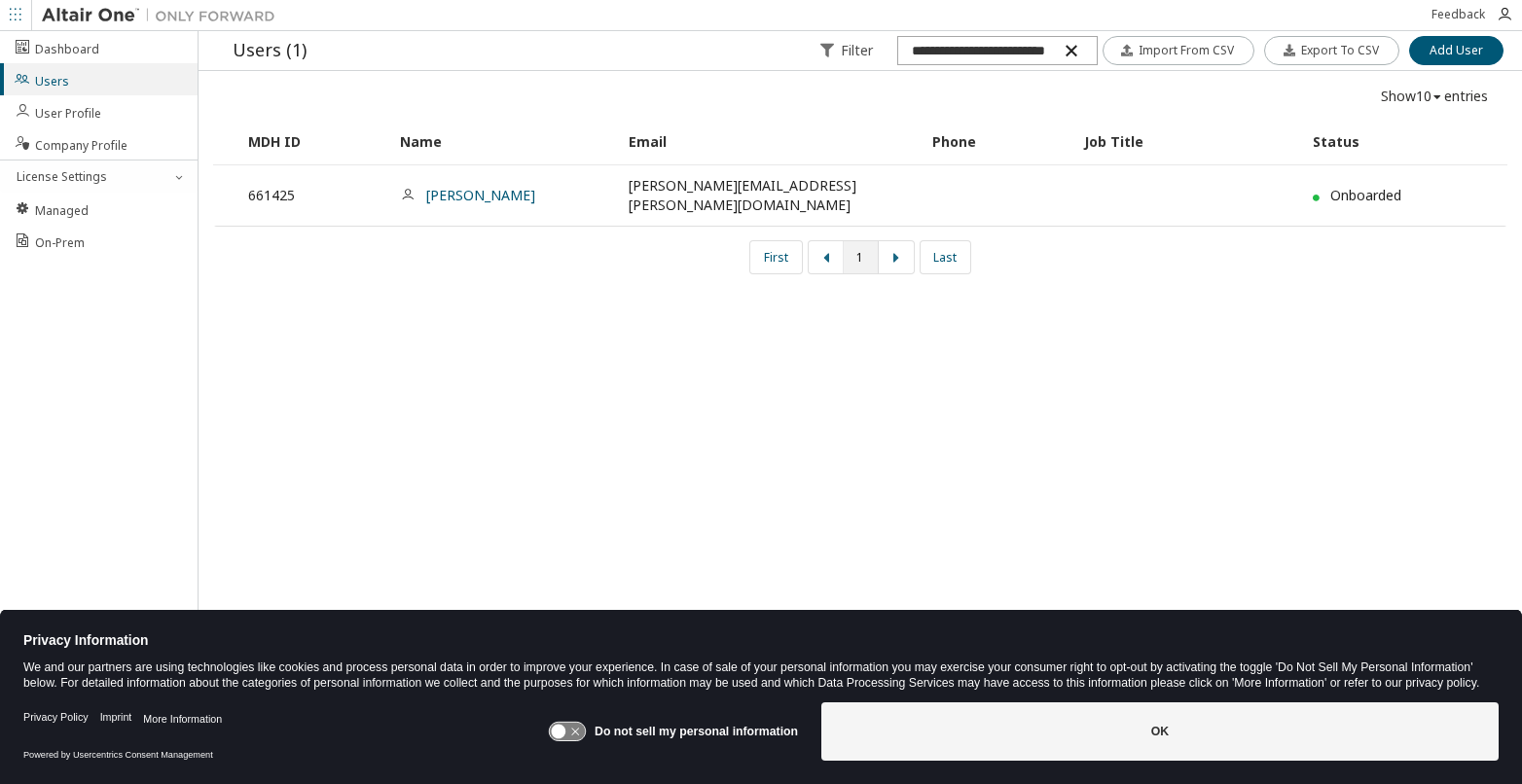 click at bounding box center [1070, 51] 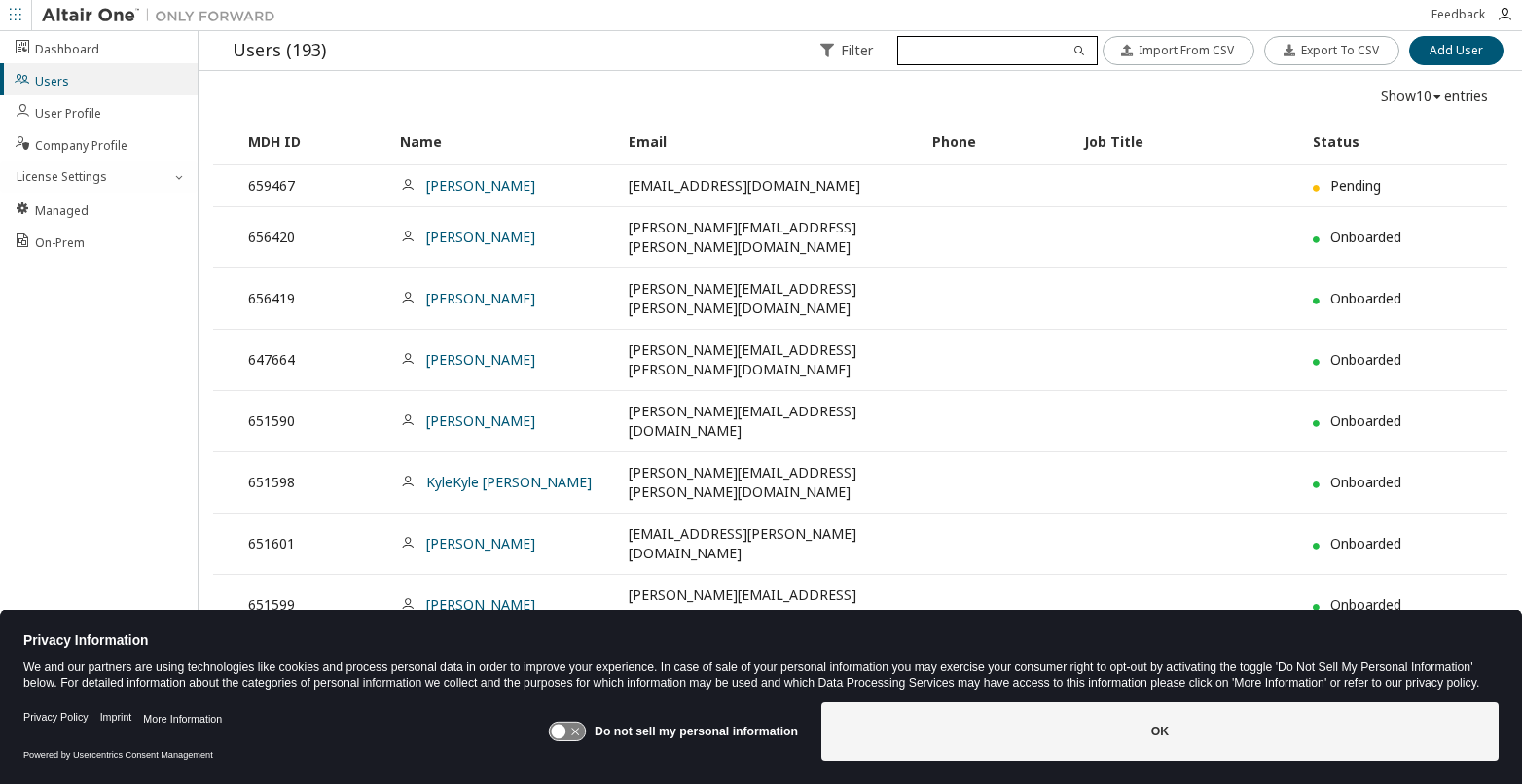 paste on "**********" 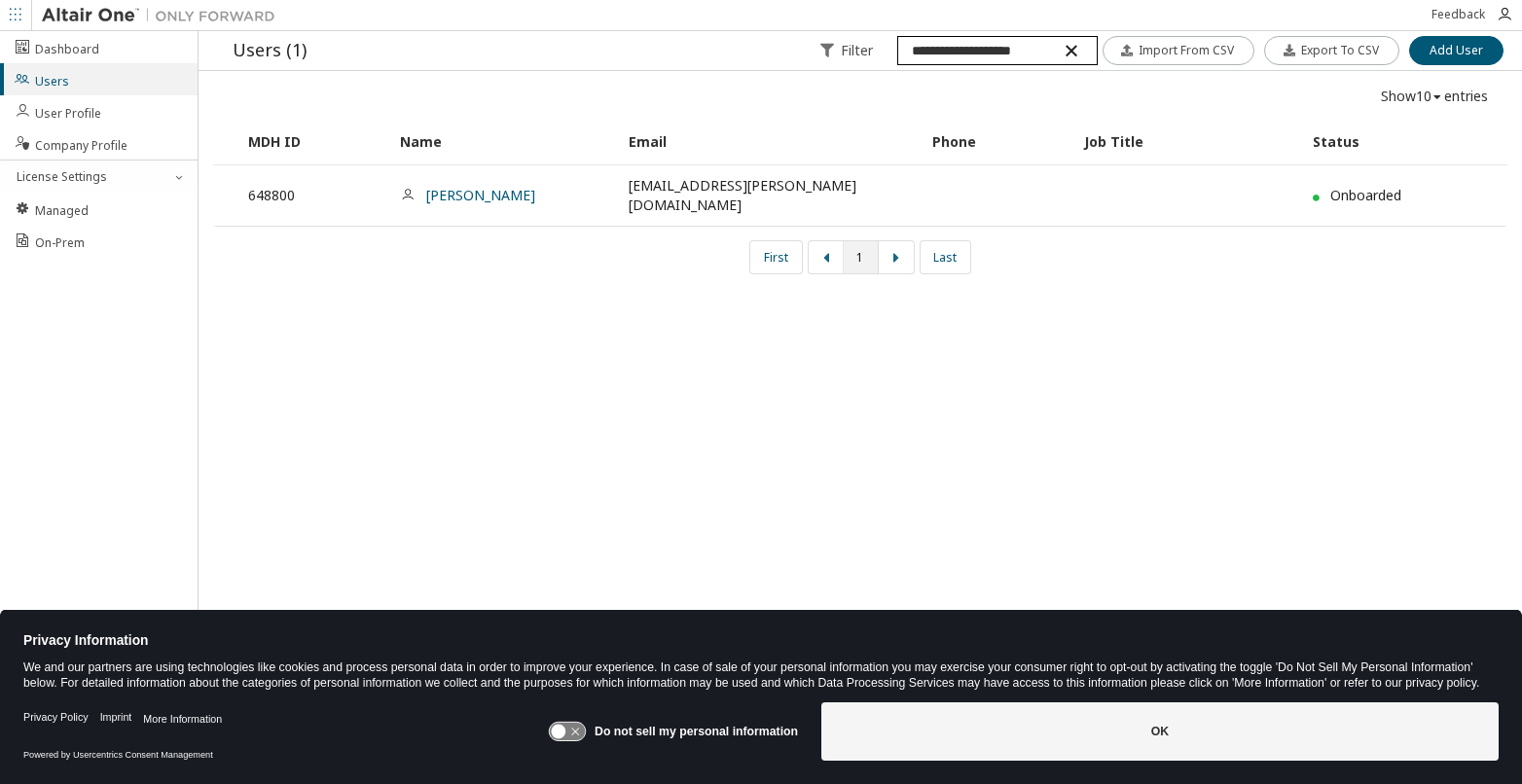 click on "**********" at bounding box center [997, 51] 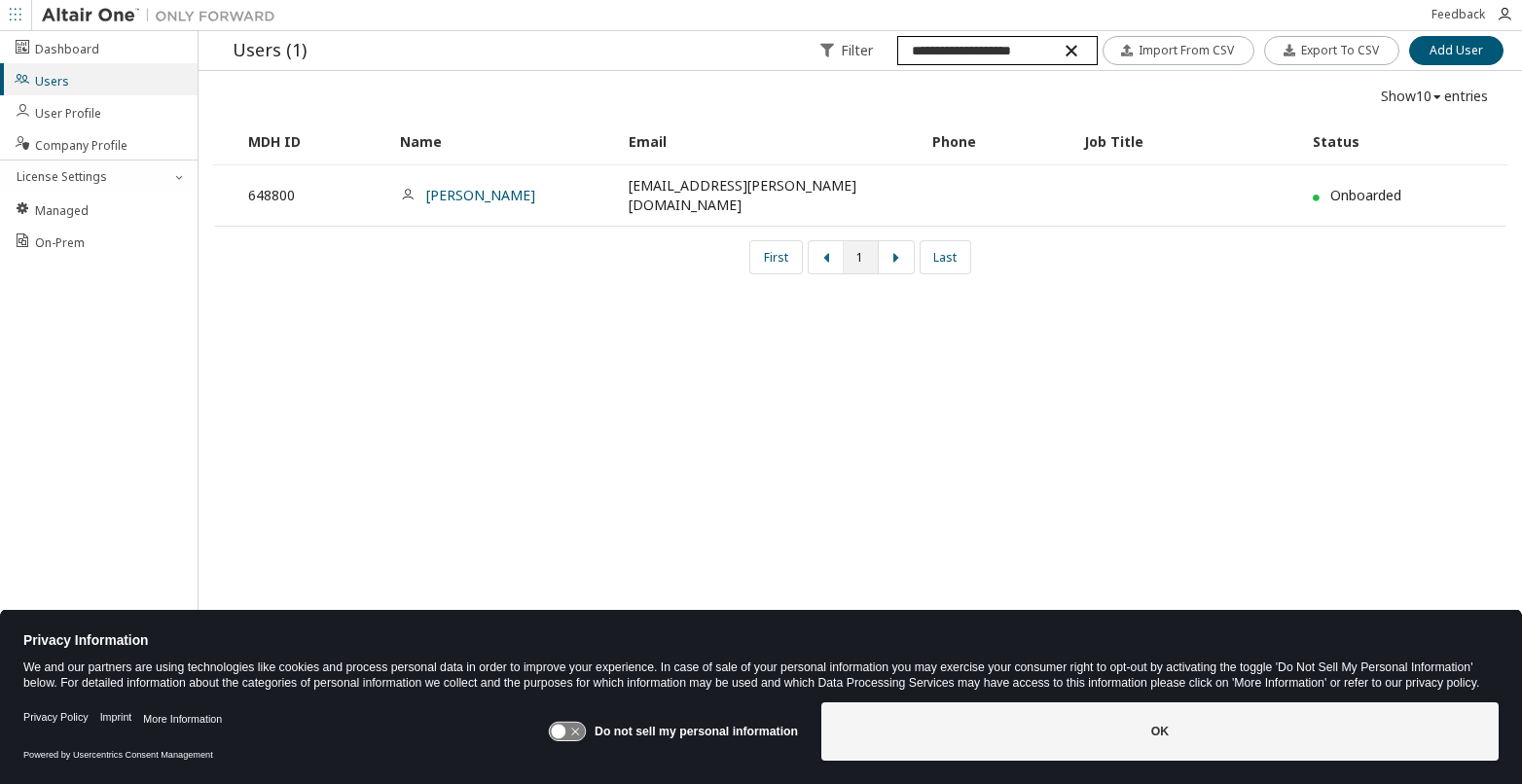 drag, startPoint x: 985, startPoint y: 47, endPoint x: 976, endPoint y: 59, distance: 15 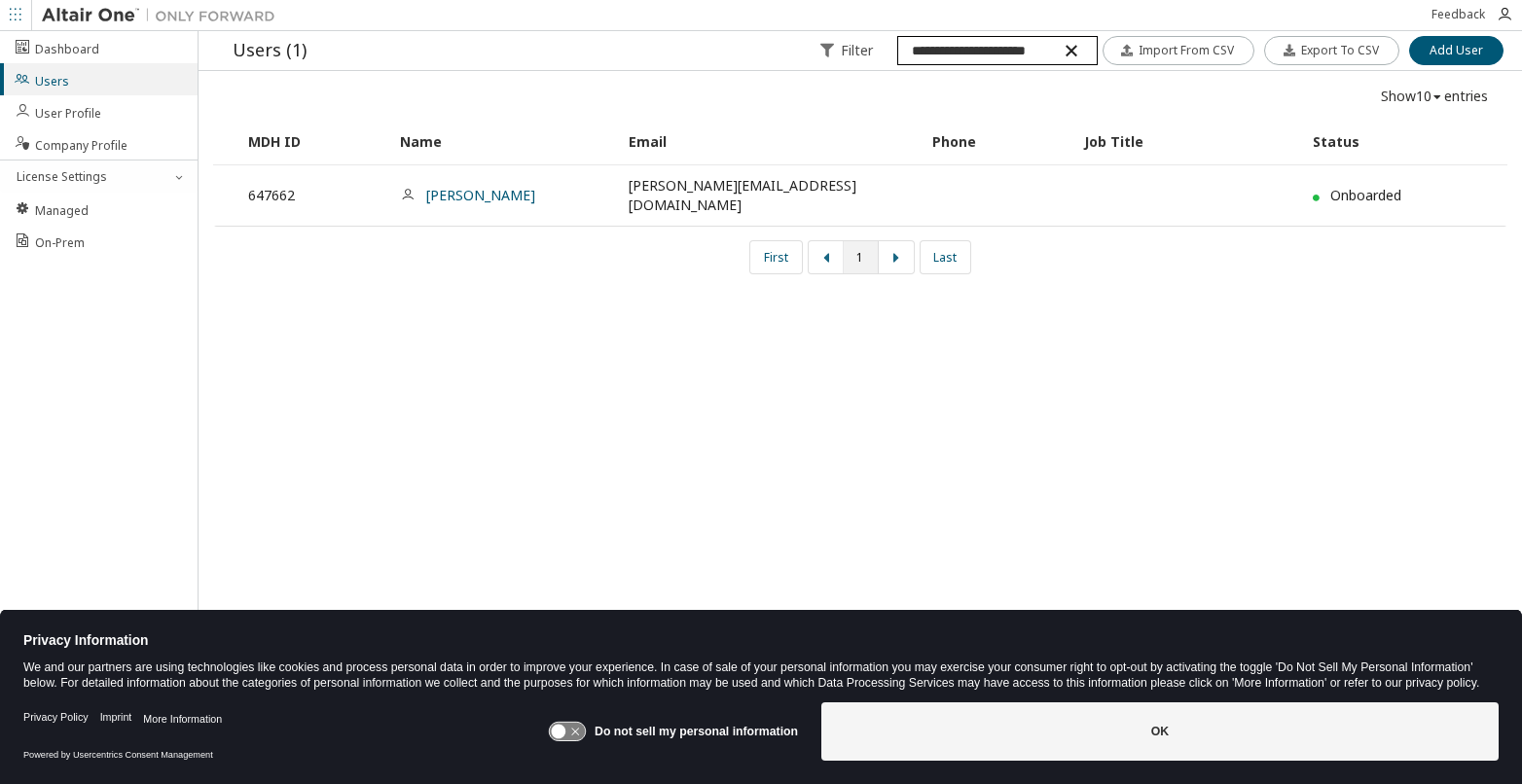 drag, startPoint x: 955, startPoint y: 50, endPoint x: 905, endPoint y: 47, distance: 50.089919 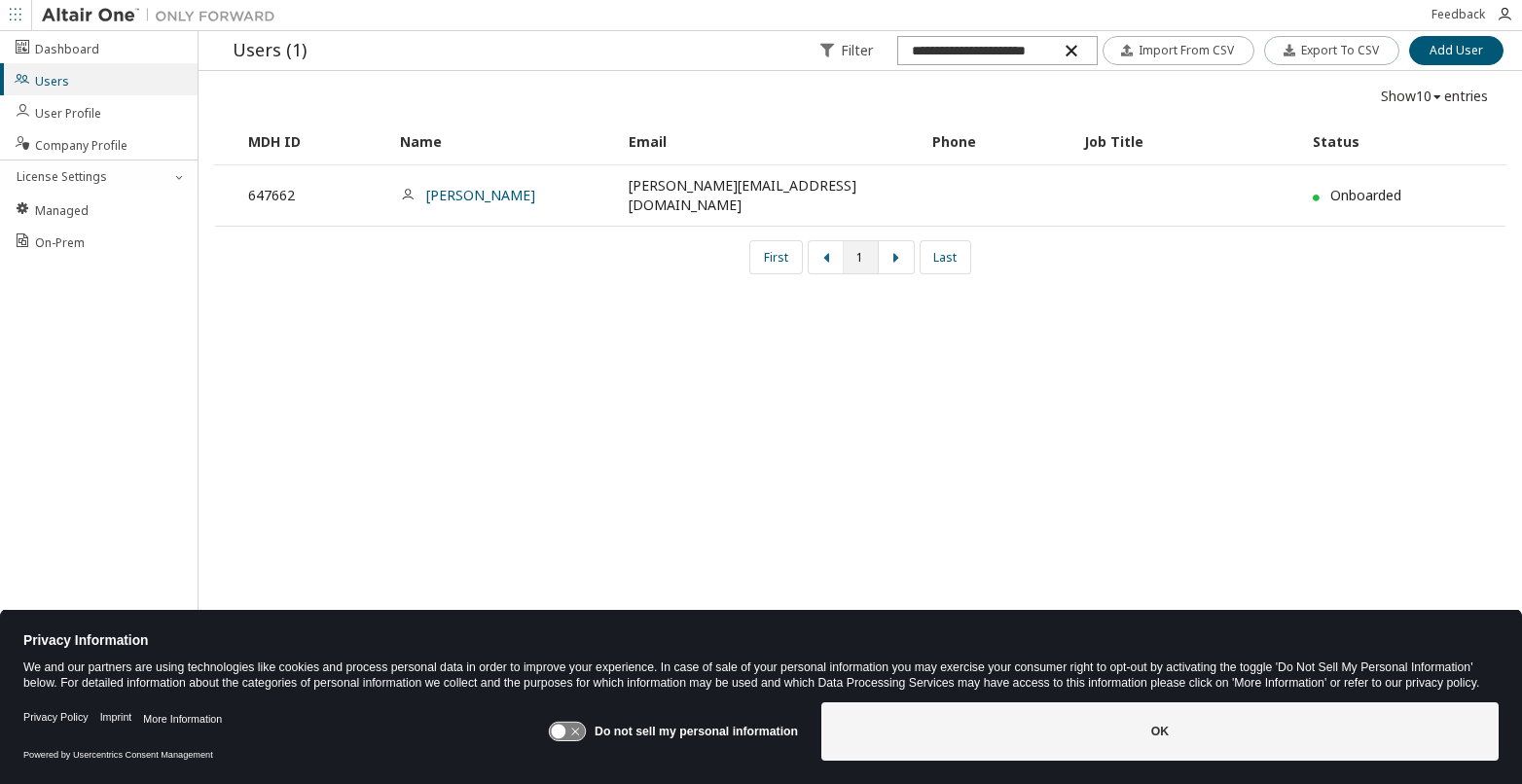 drag, startPoint x: 990, startPoint y: 53, endPoint x: 909, endPoint y: 18, distance: 88.23831 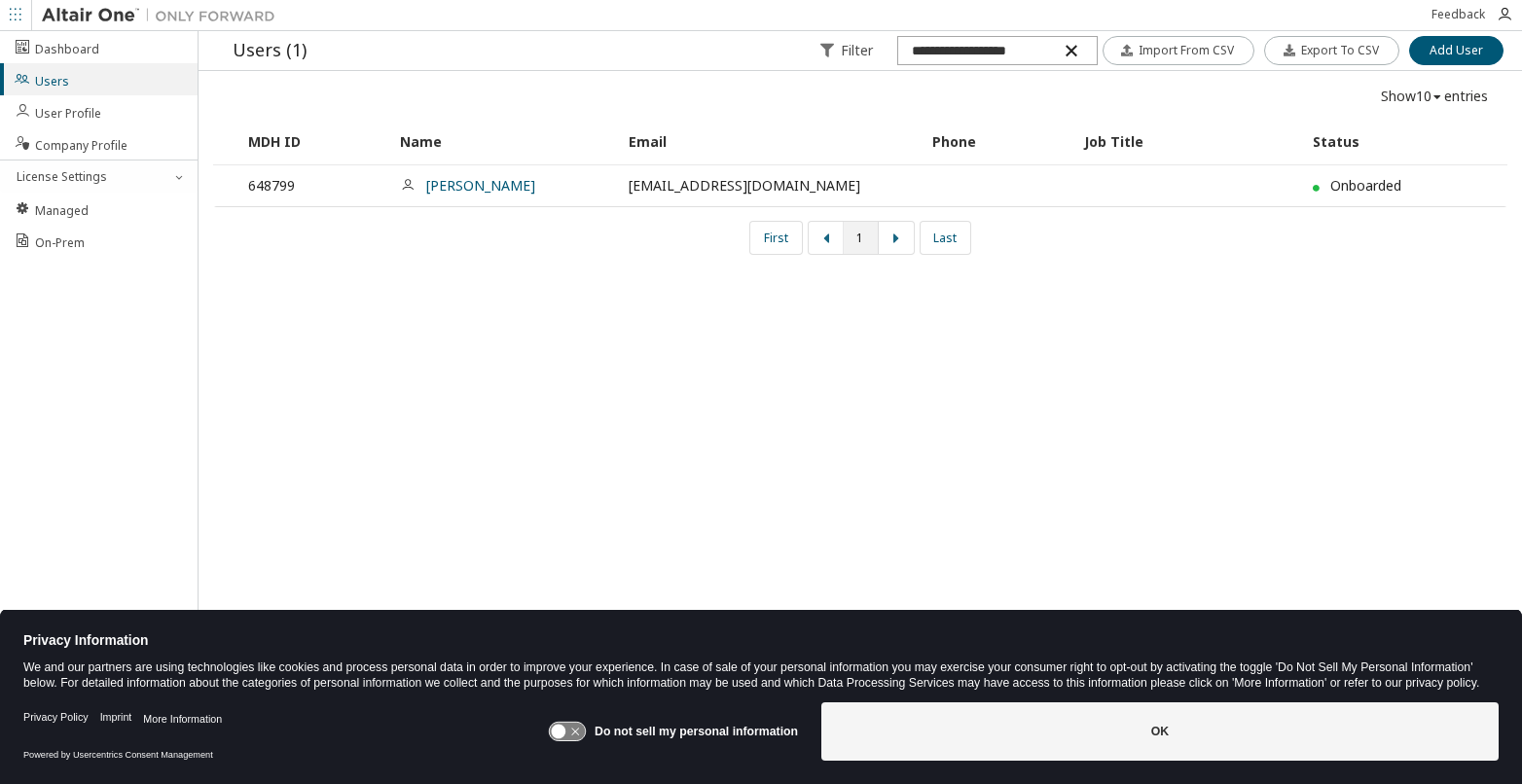 drag, startPoint x: 947, startPoint y: 50, endPoint x: 914, endPoint y: 30, distance: 38.587563 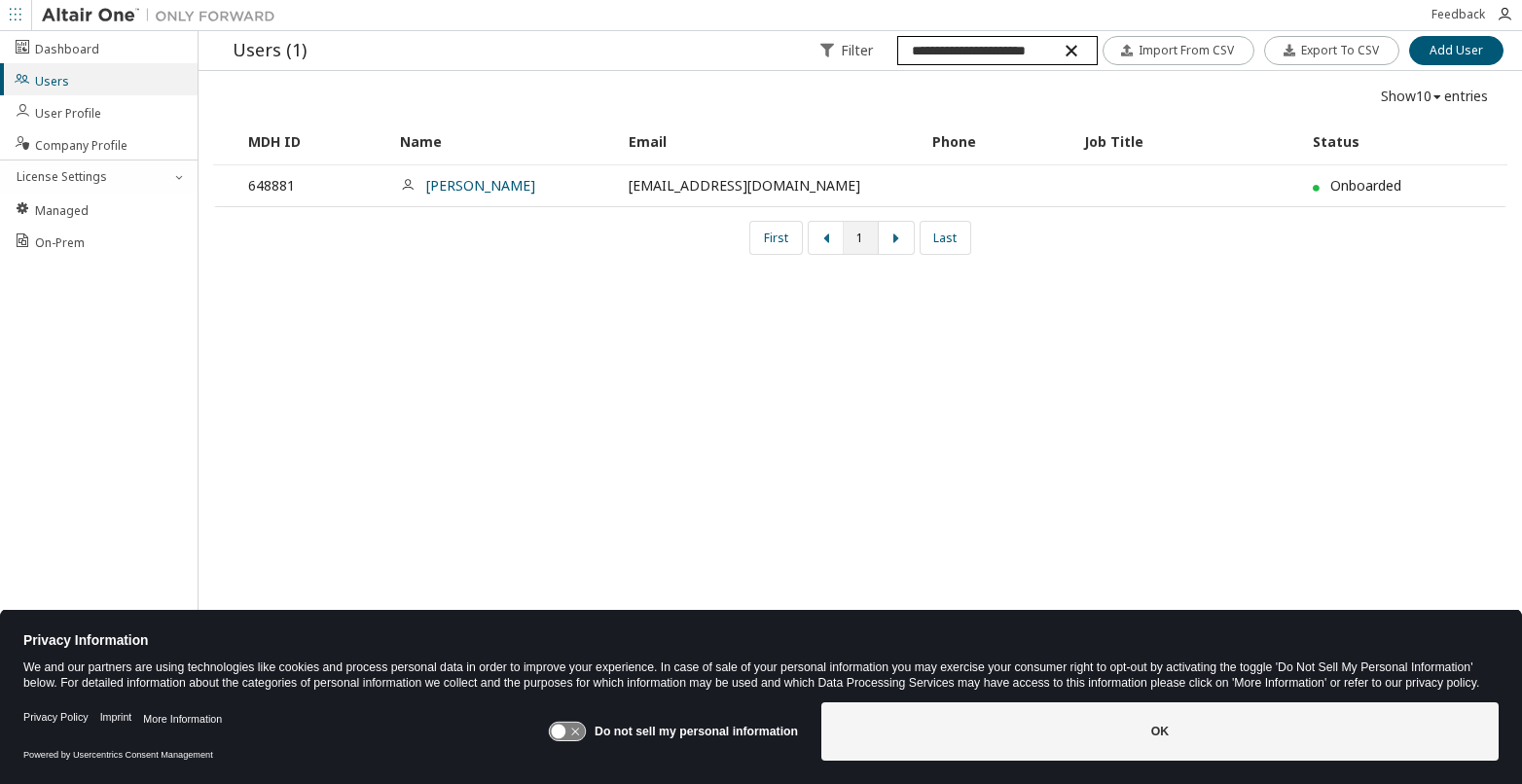 drag, startPoint x: 980, startPoint y: 58, endPoint x: 921, endPoint y: 54, distance: 59.13544 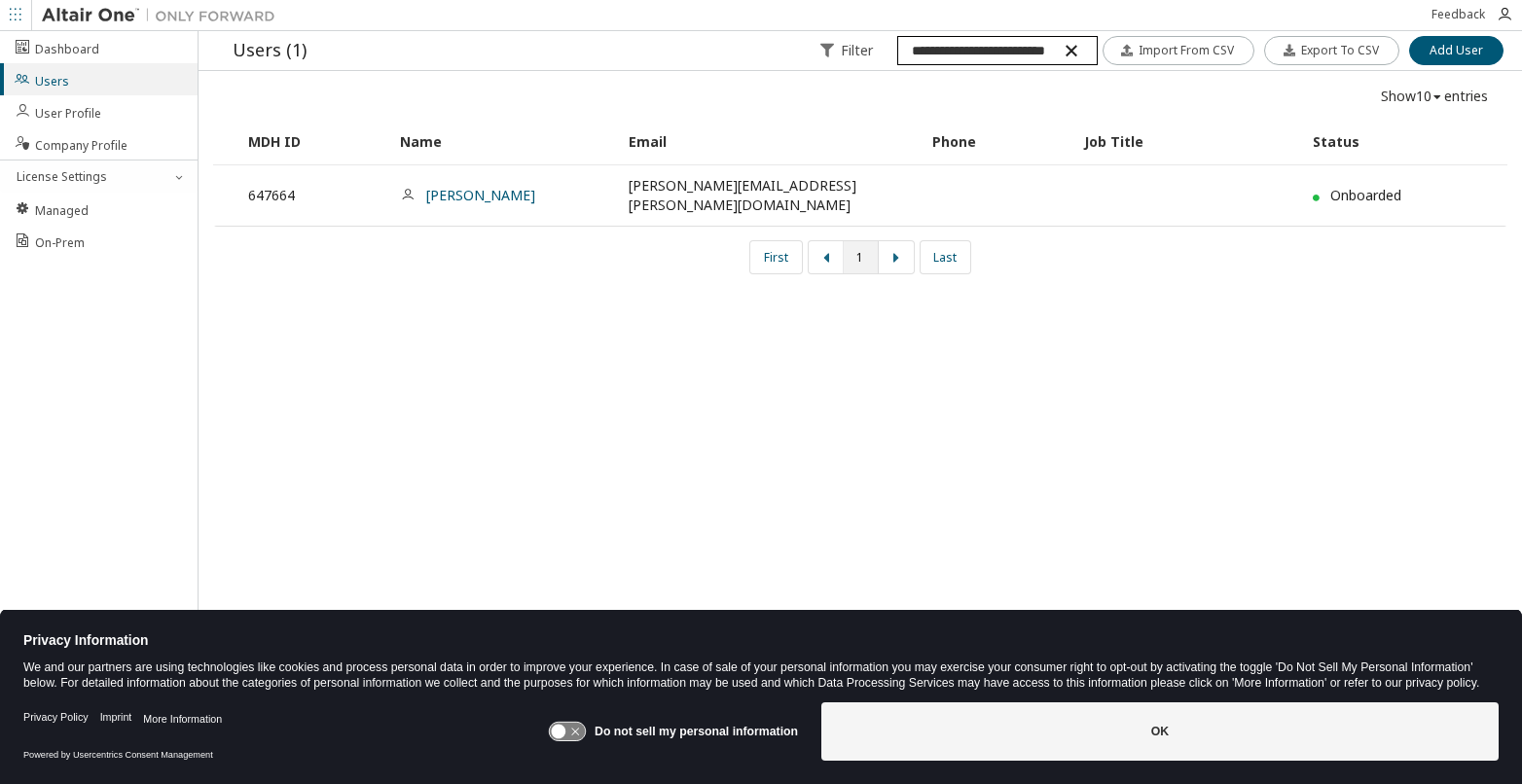 drag, startPoint x: 1013, startPoint y: 48, endPoint x: 920, endPoint y: 53, distance: 93.13431 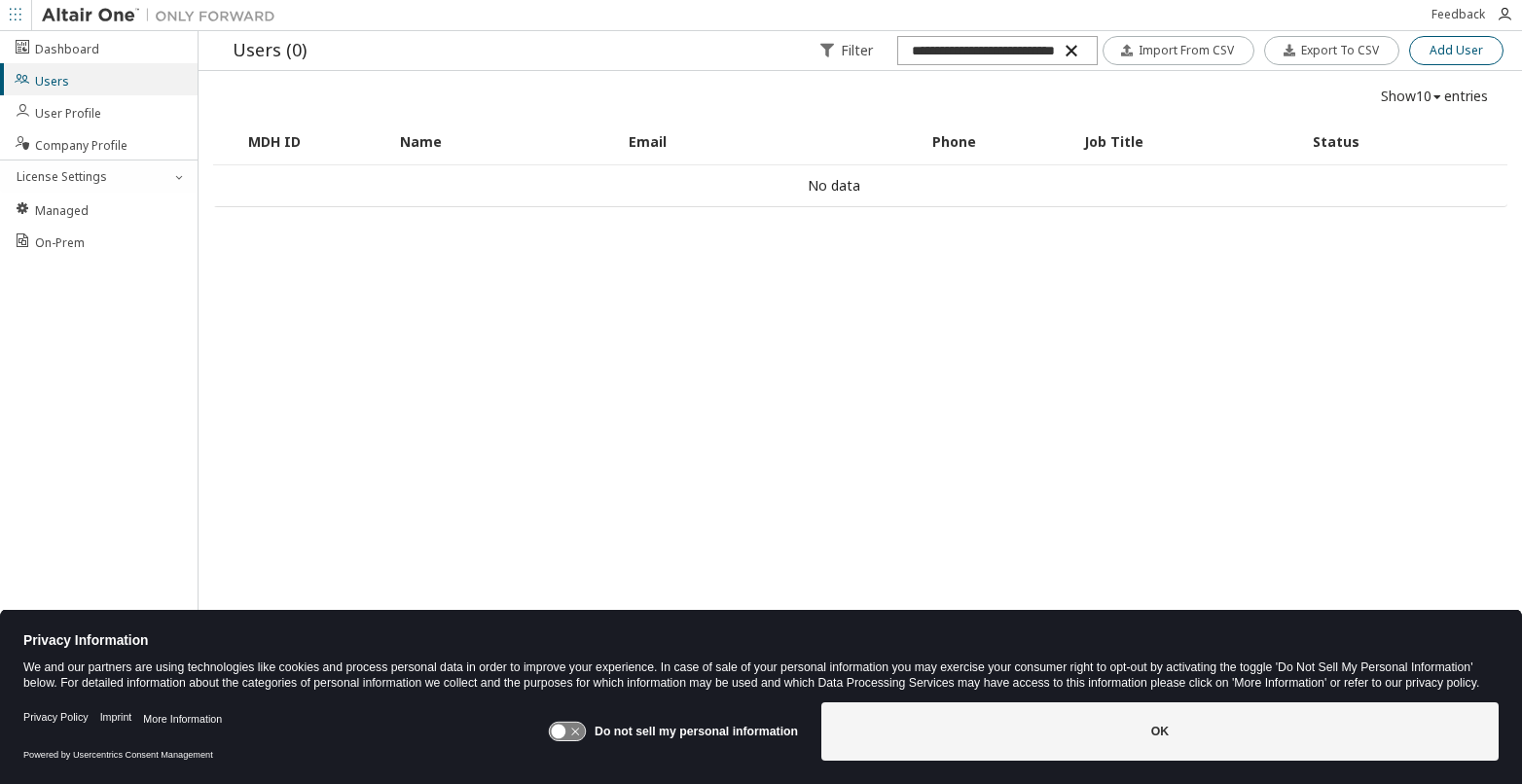 type on "**********" 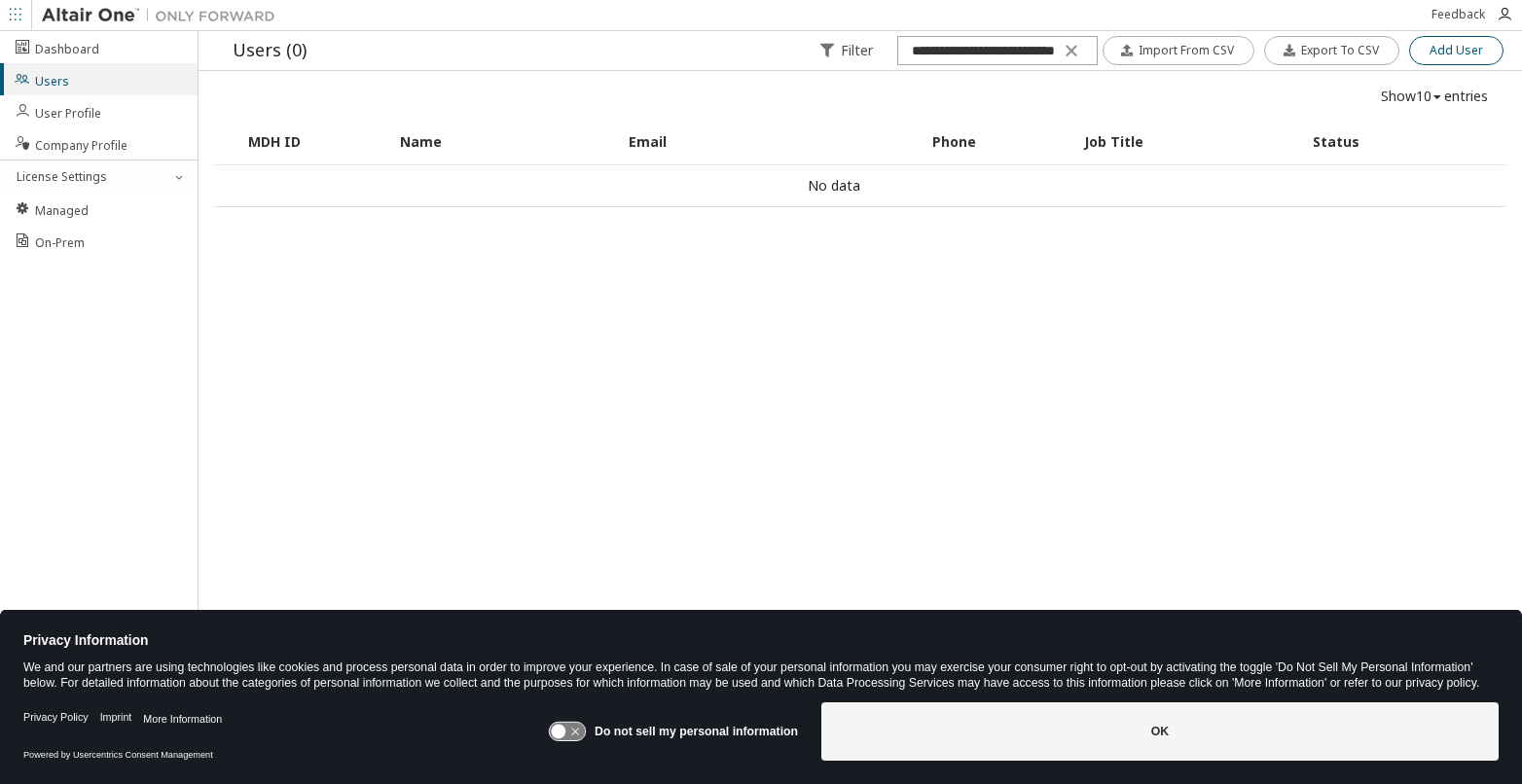 click on "Add User" at bounding box center (1456, 51) 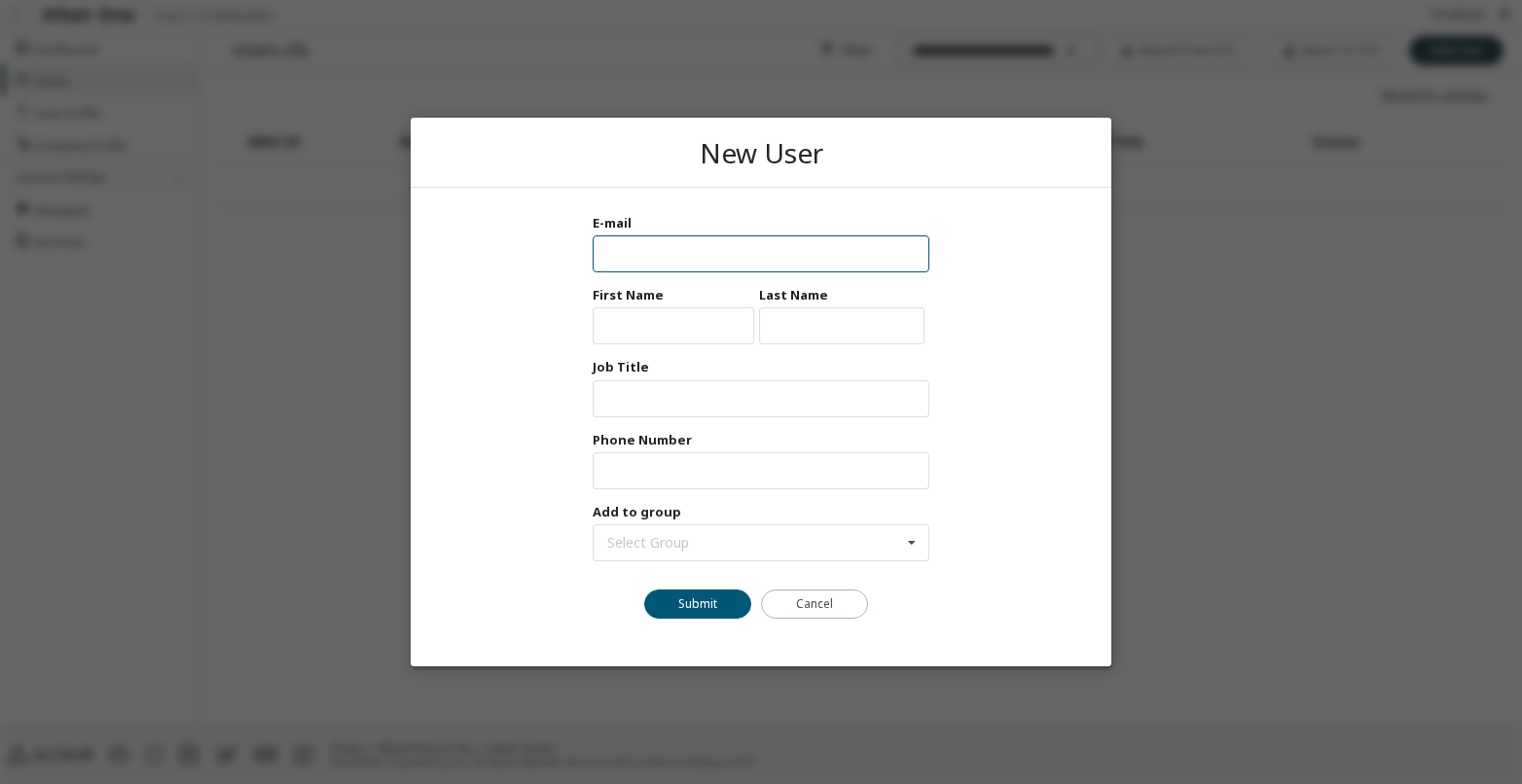 click at bounding box center (761, 254) 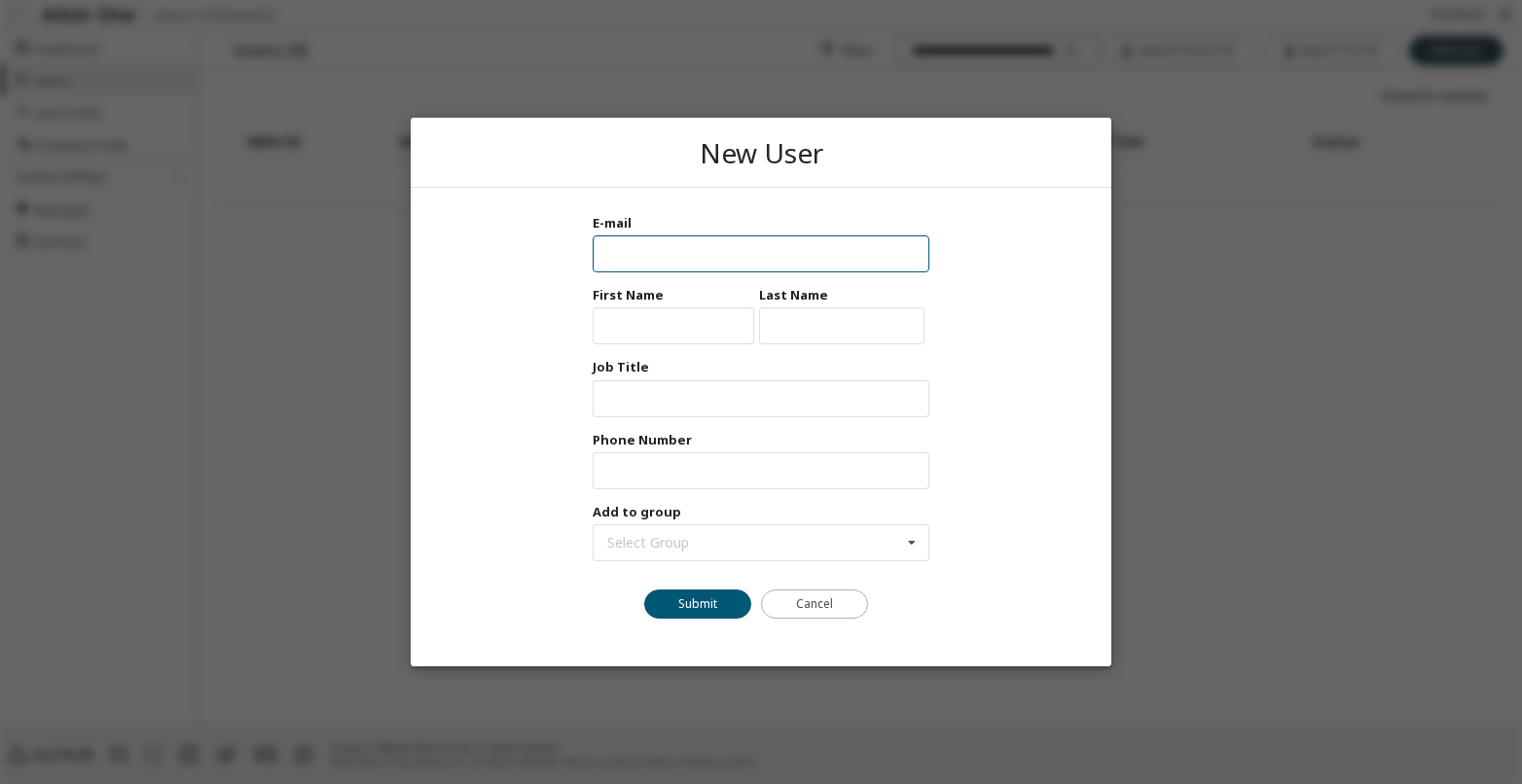 paste on "**********" 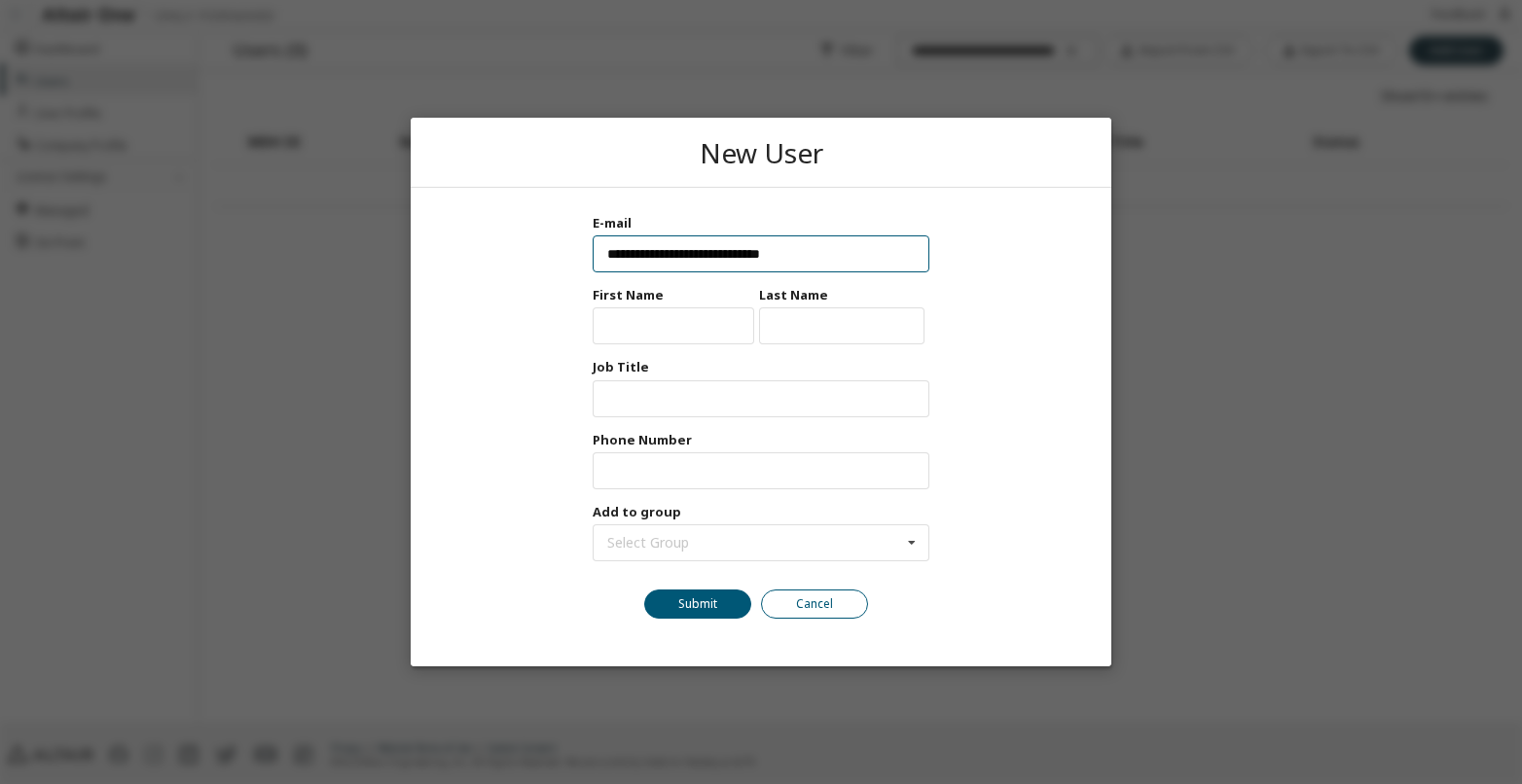 type on "**********" 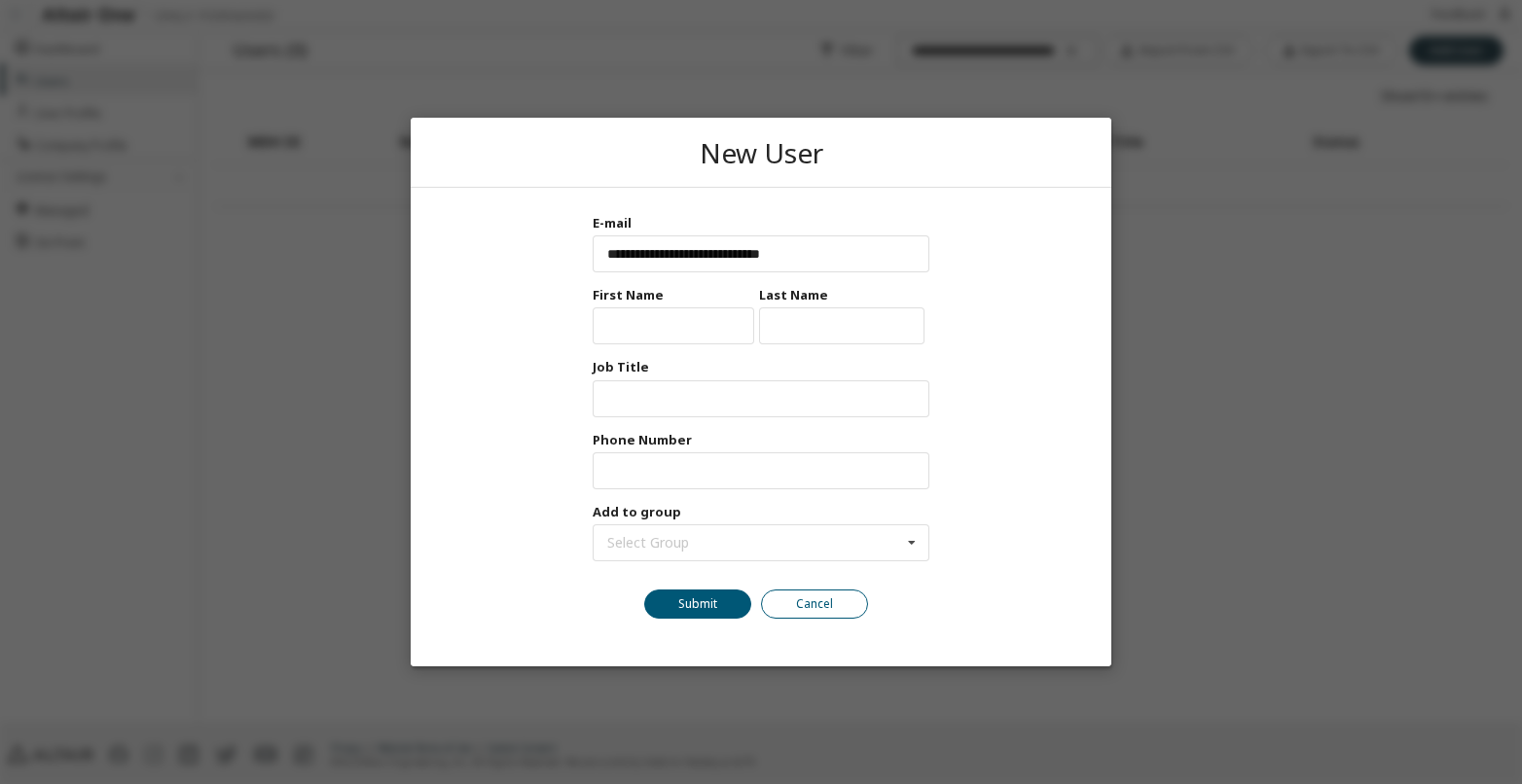 click on "Cancel" at bounding box center [815, 604] 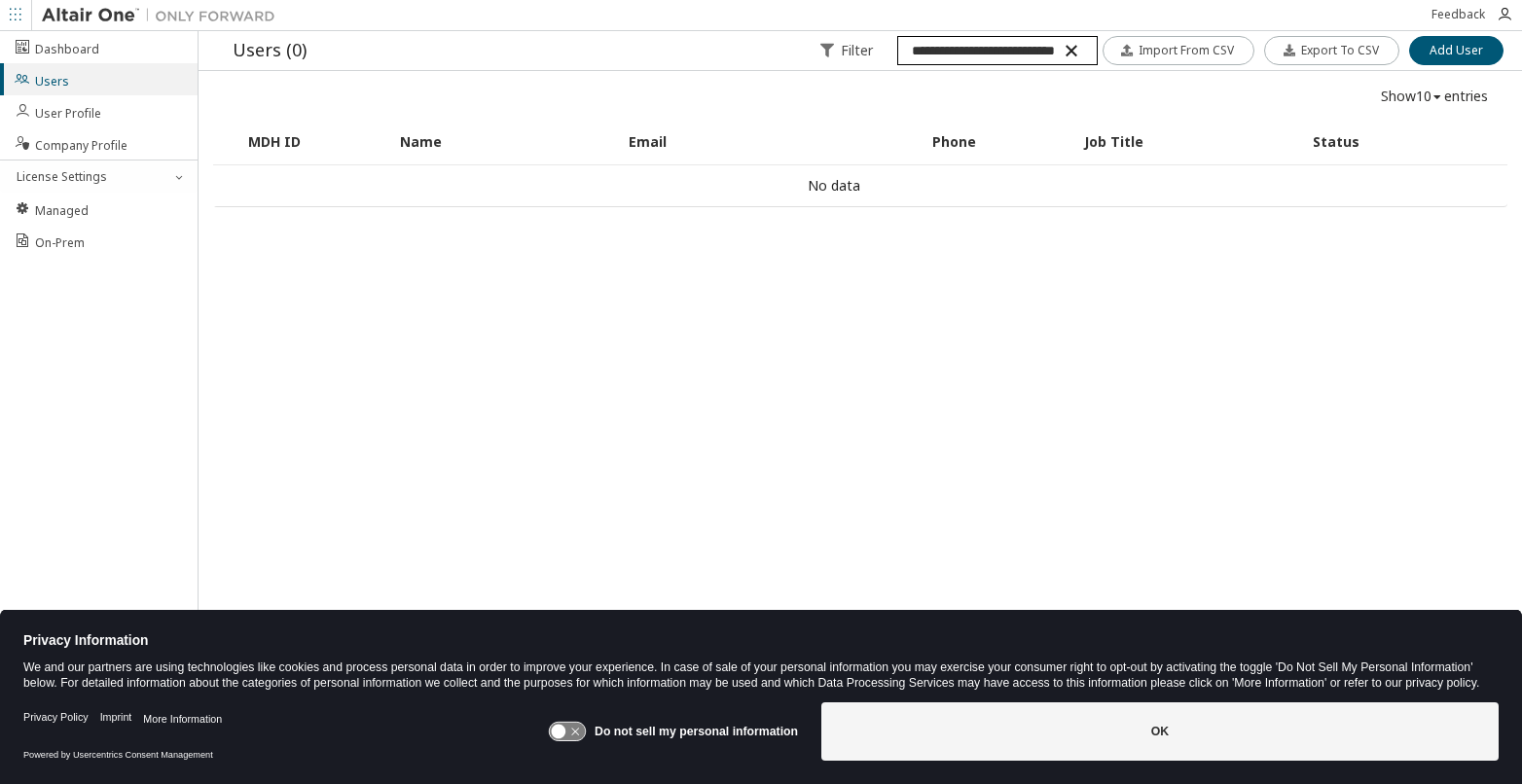 click on "**********" at bounding box center [997, 51] 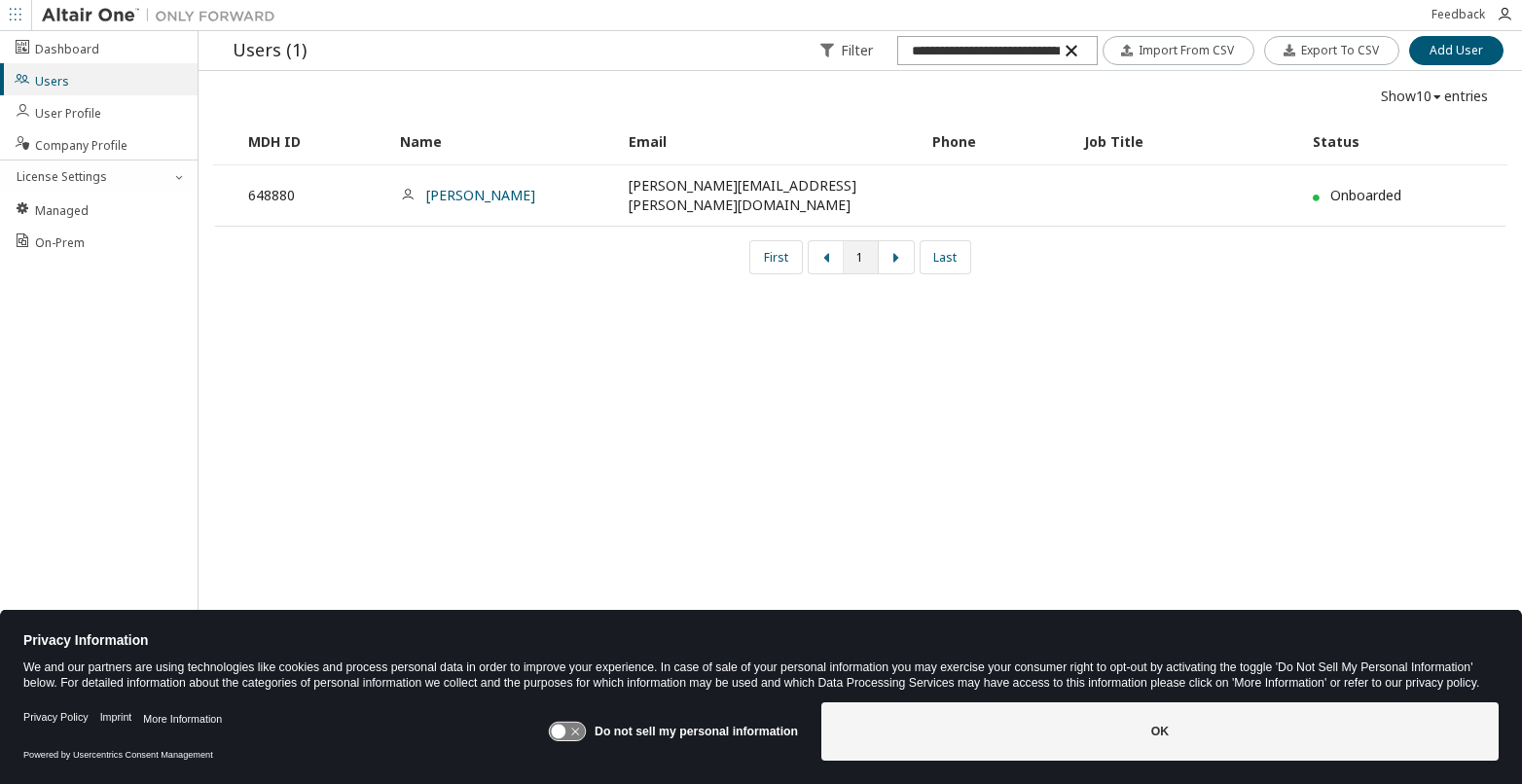 type on "**********" 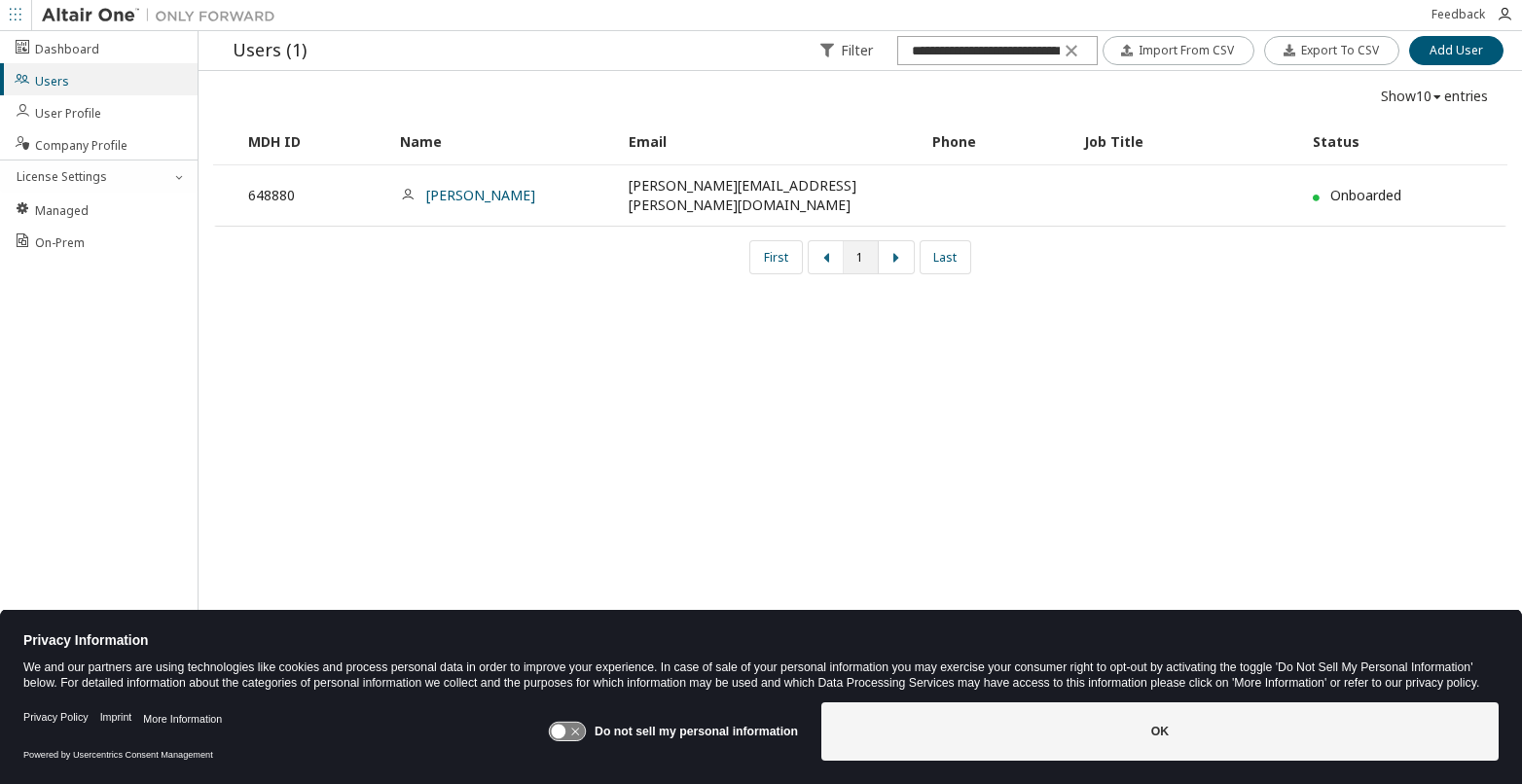 drag, startPoint x: 405, startPoint y: 347, endPoint x: 436, endPoint y: 314, distance: 45.27693 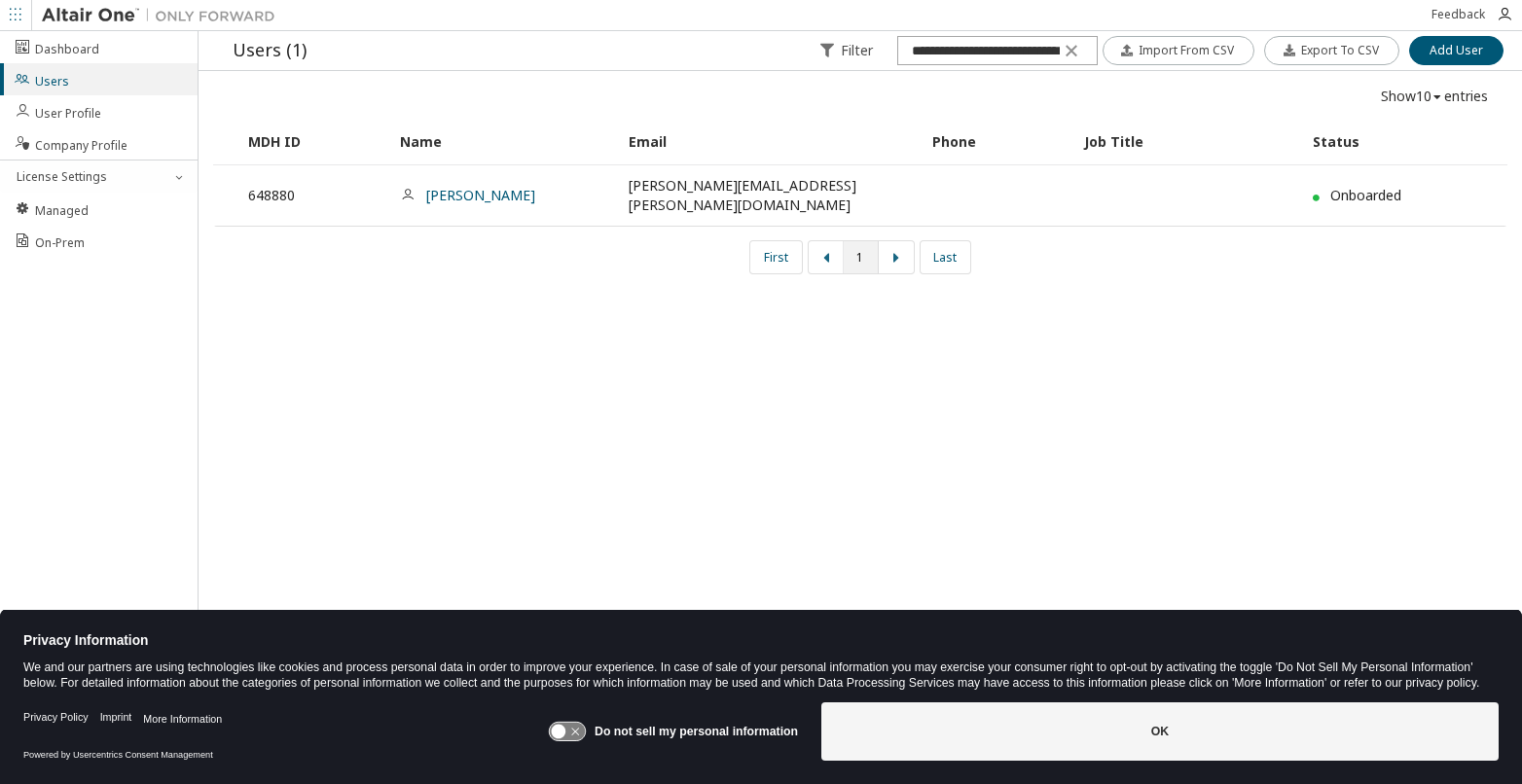 click on "**********" at bounding box center (860, 377) 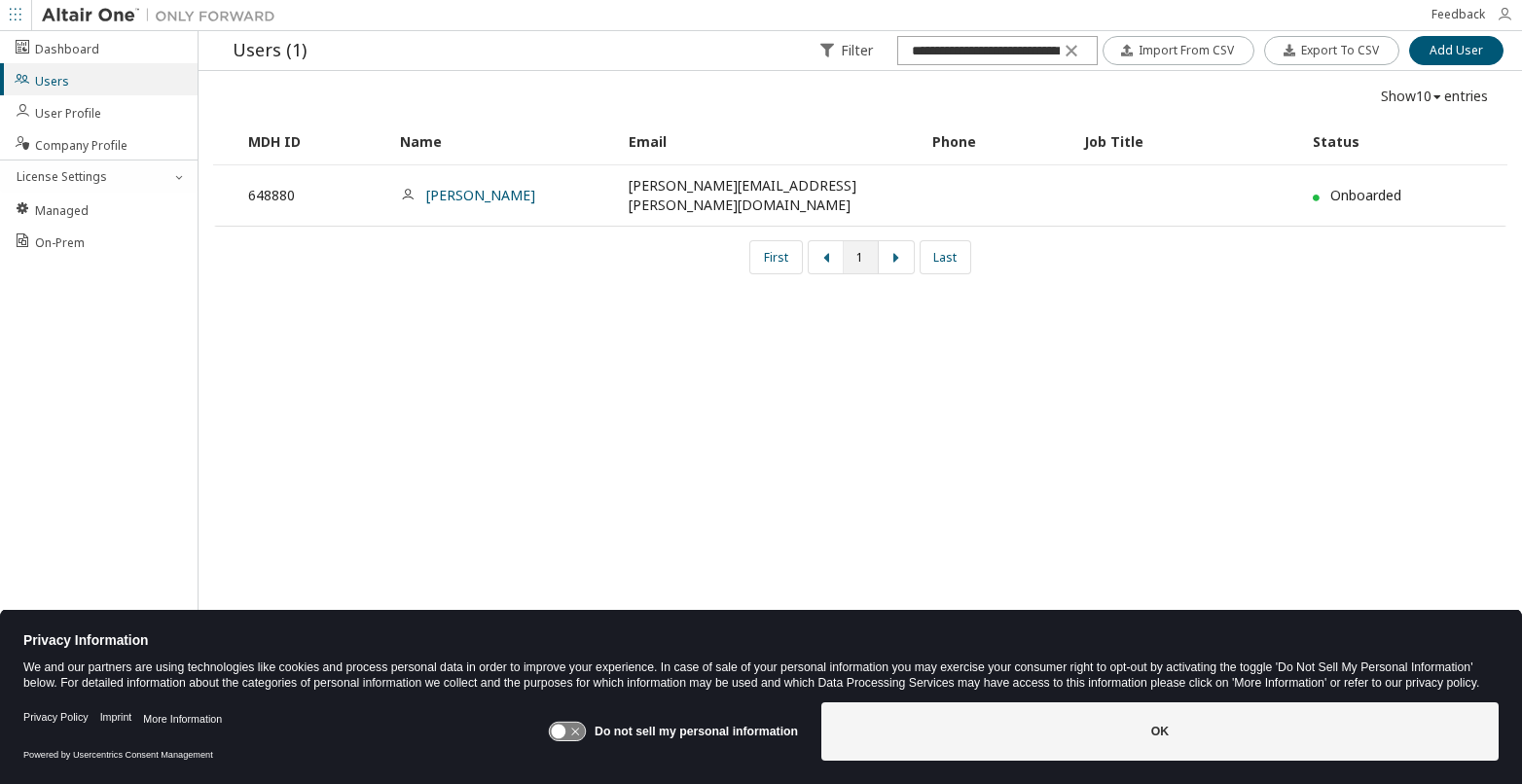 click at bounding box center (1504, 15) 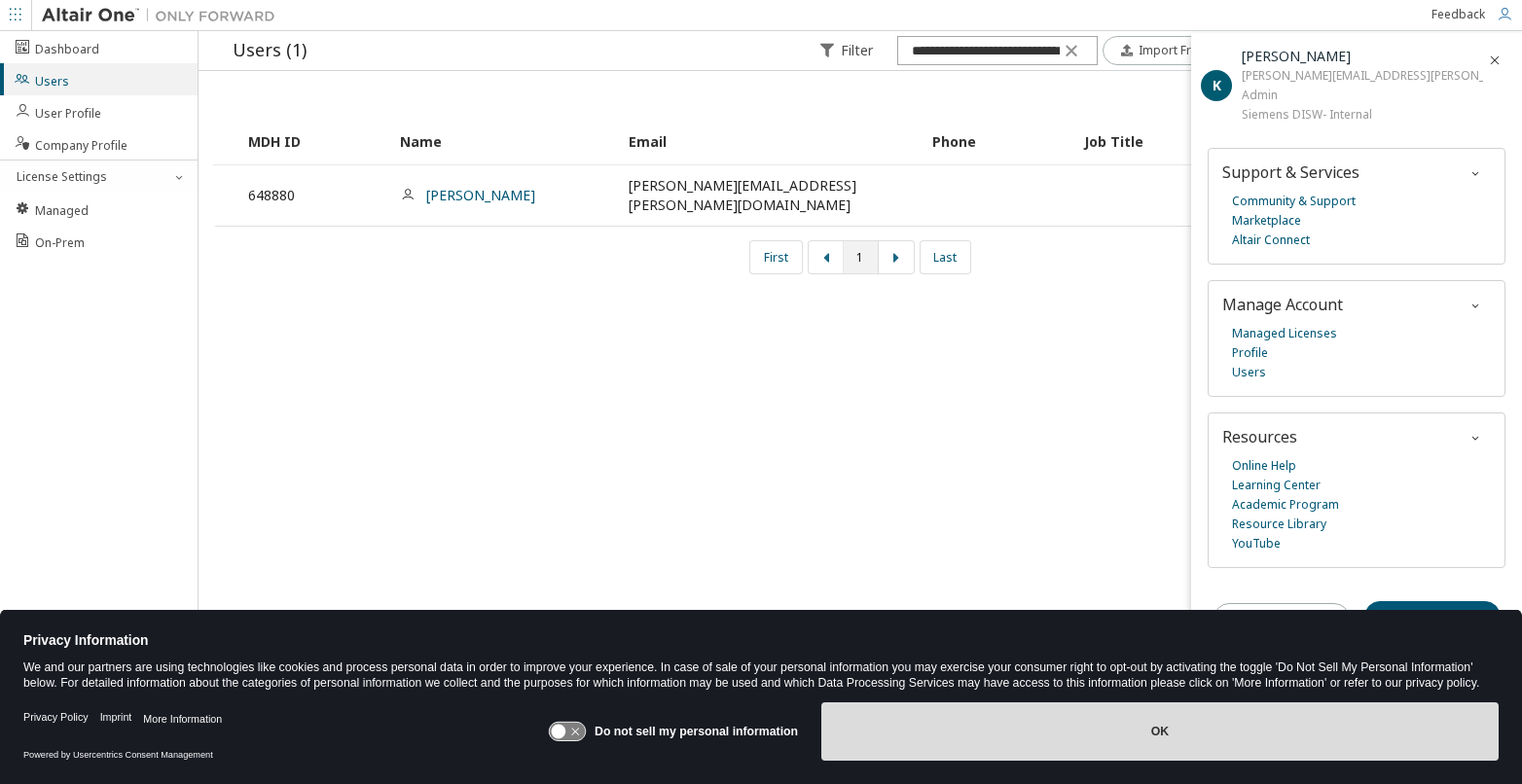 click on "OK" at bounding box center (1160, 731) 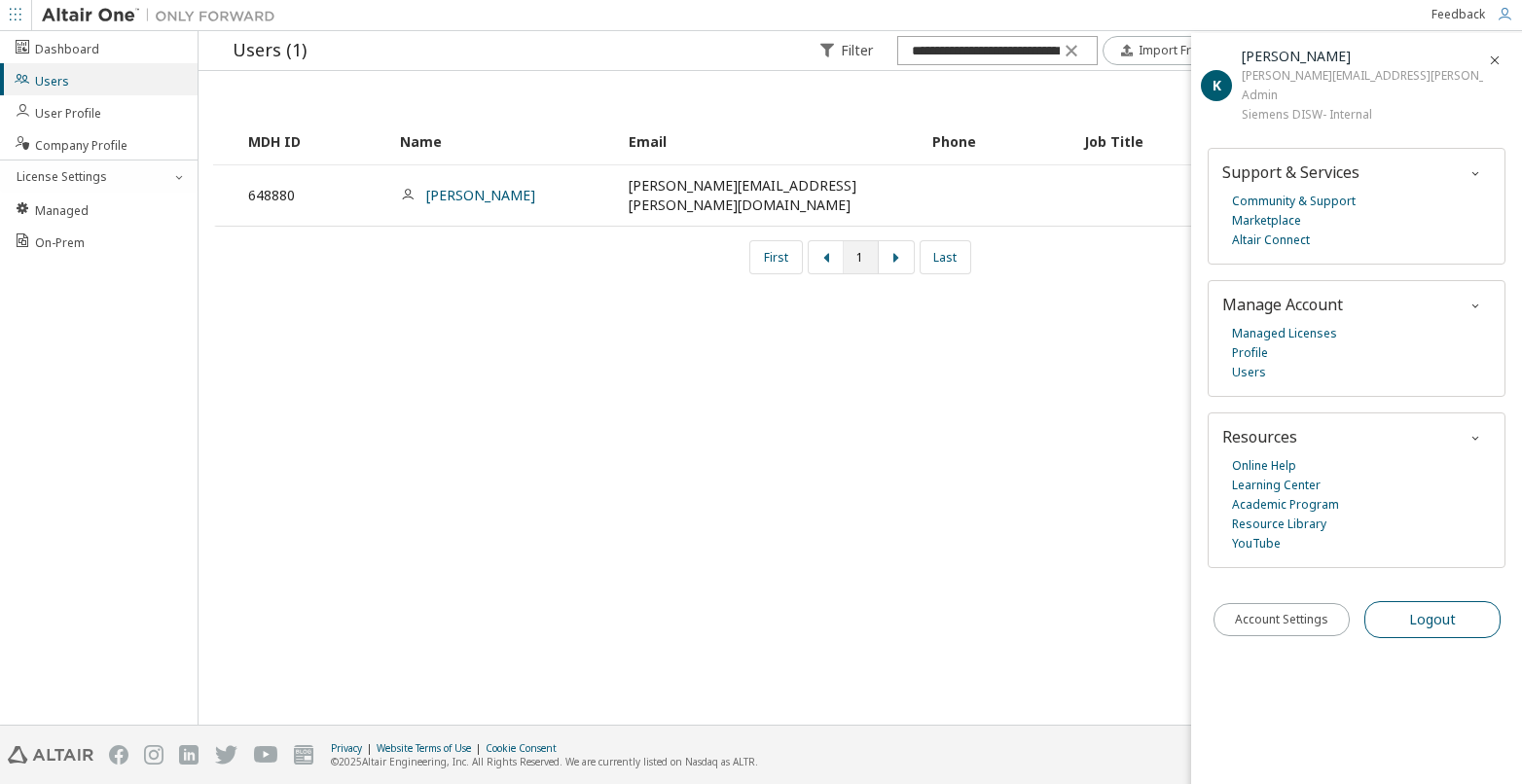 click on "Logout" at bounding box center (1432, 620) 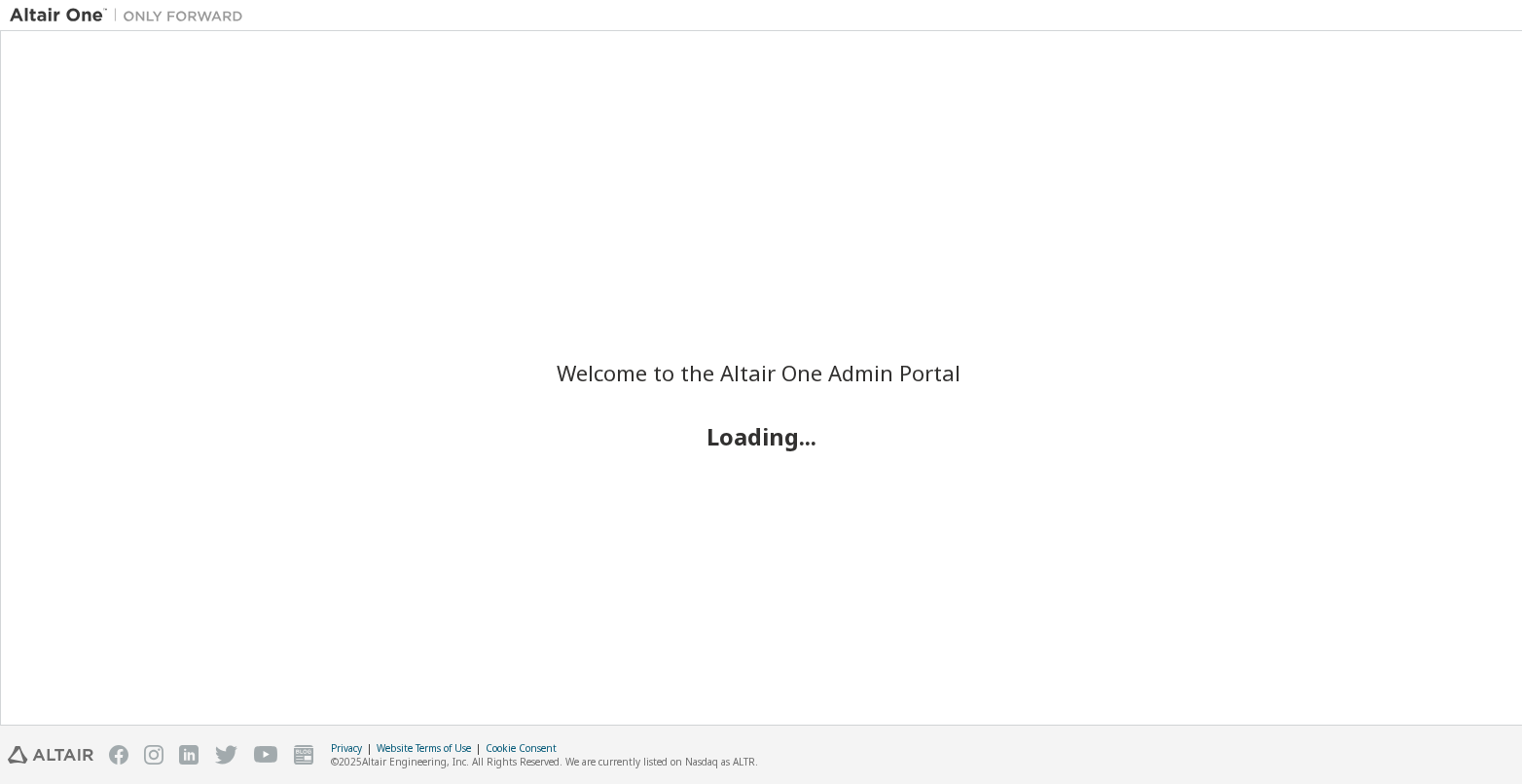 scroll, scrollTop: 0, scrollLeft: 0, axis: both 